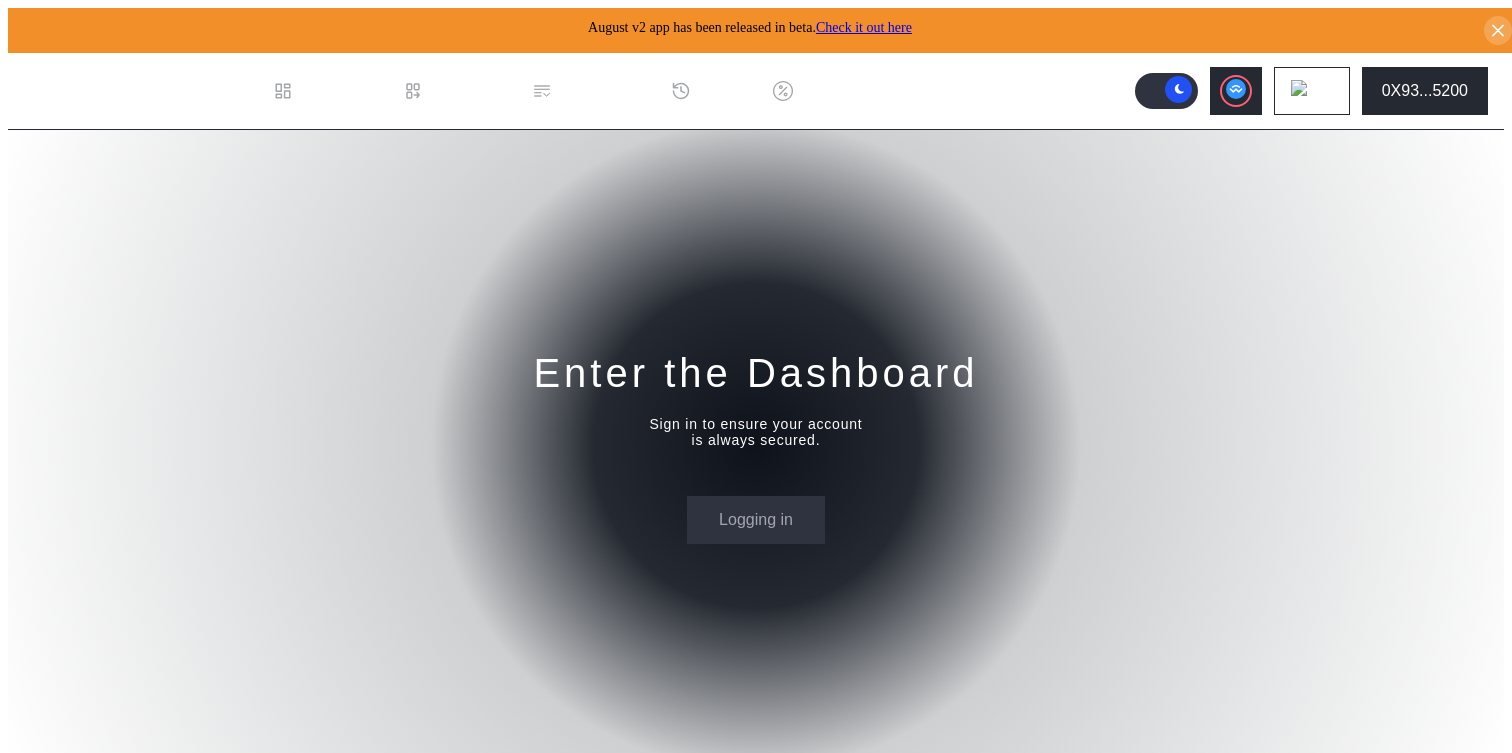 scroll, scrollTop: 0, scrollLeft: 0, axis: both 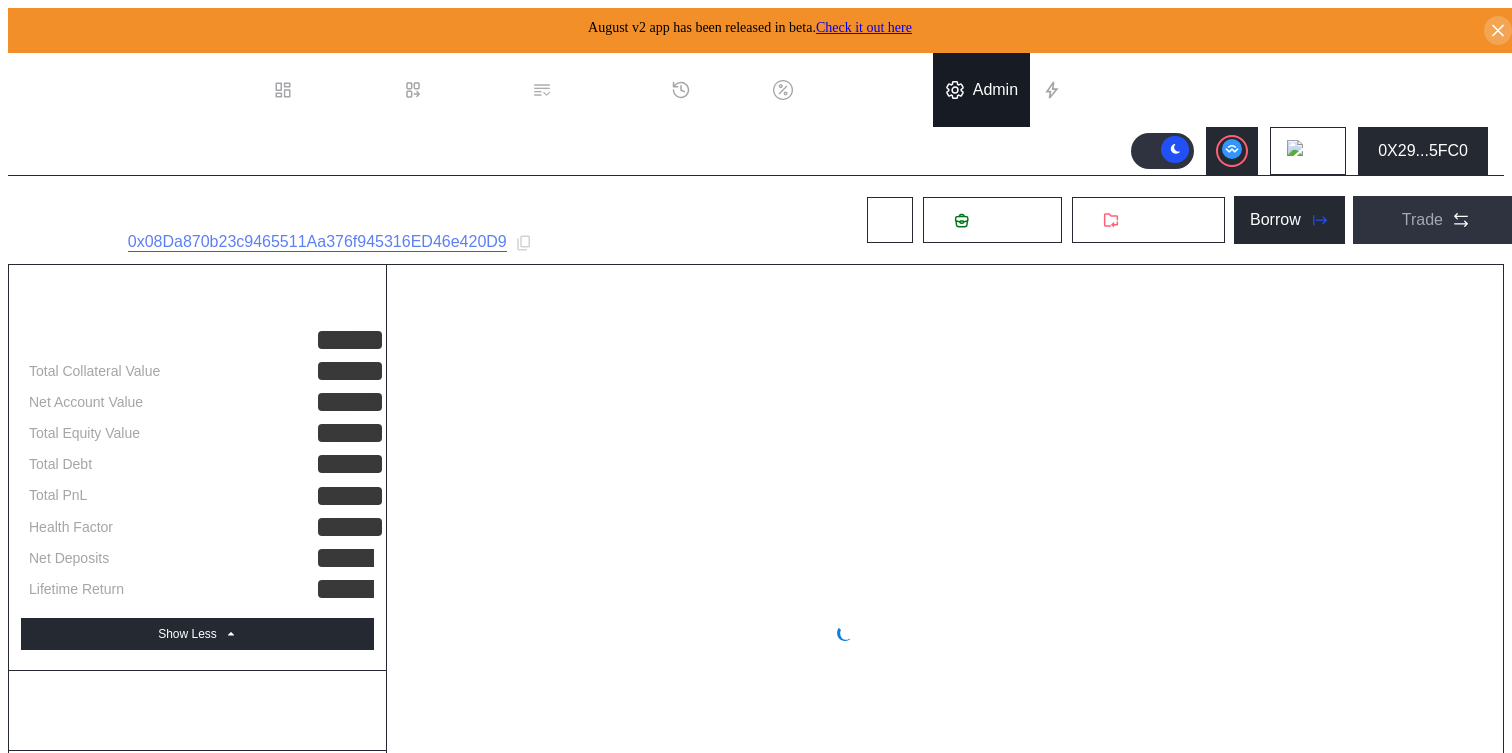 click on "Admin" at bounding box center (995, 90) 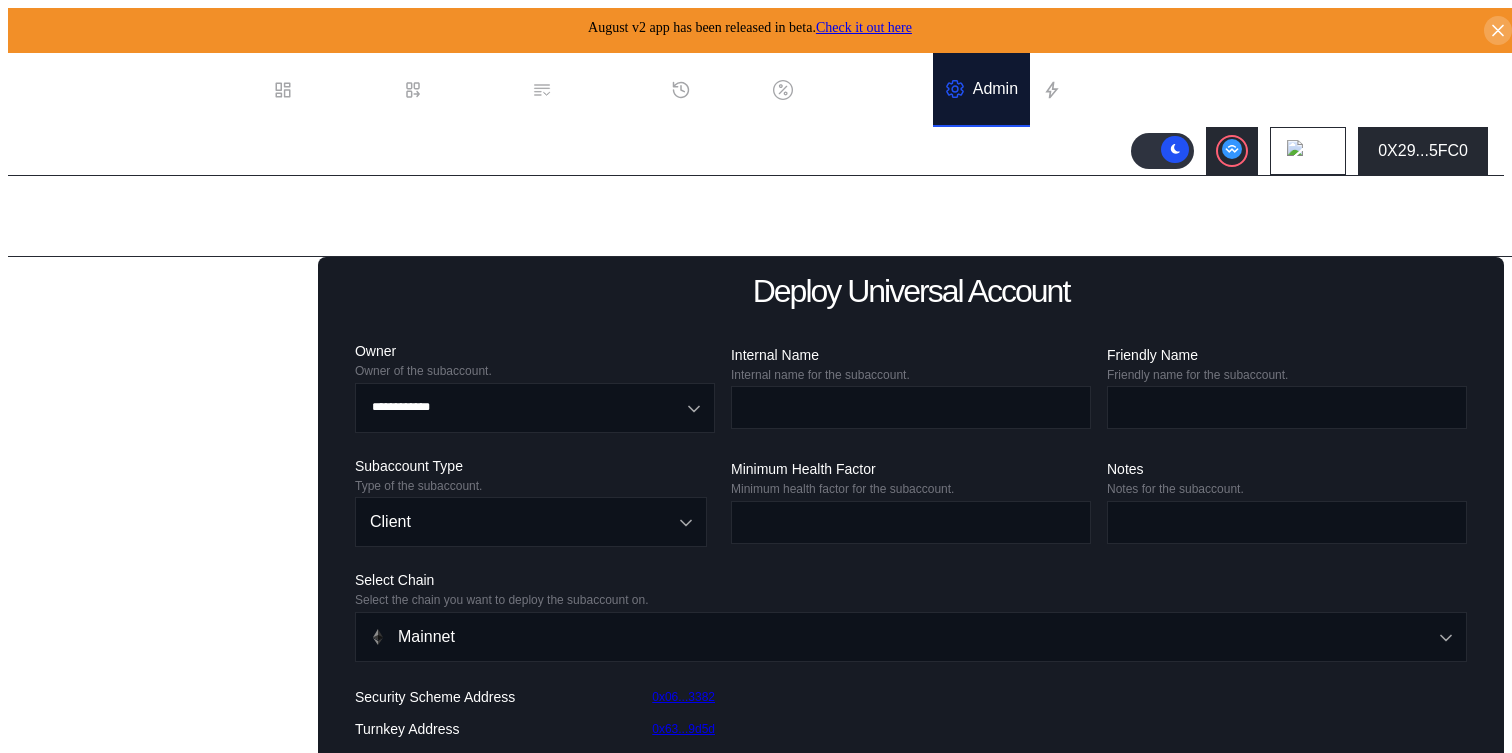 click on "Balance Collateral" at bounding box center [100, 630] 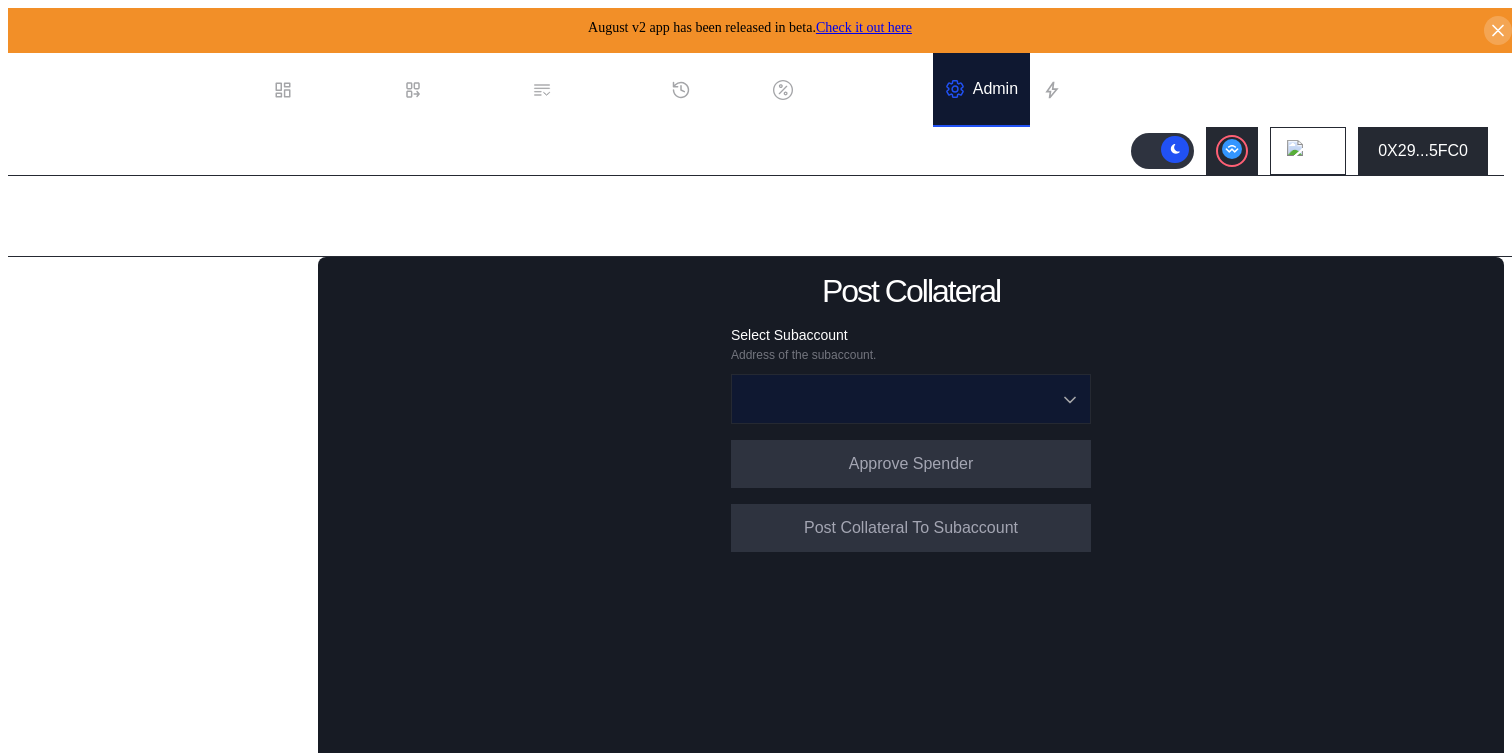 click at bounding box center (900, 399) 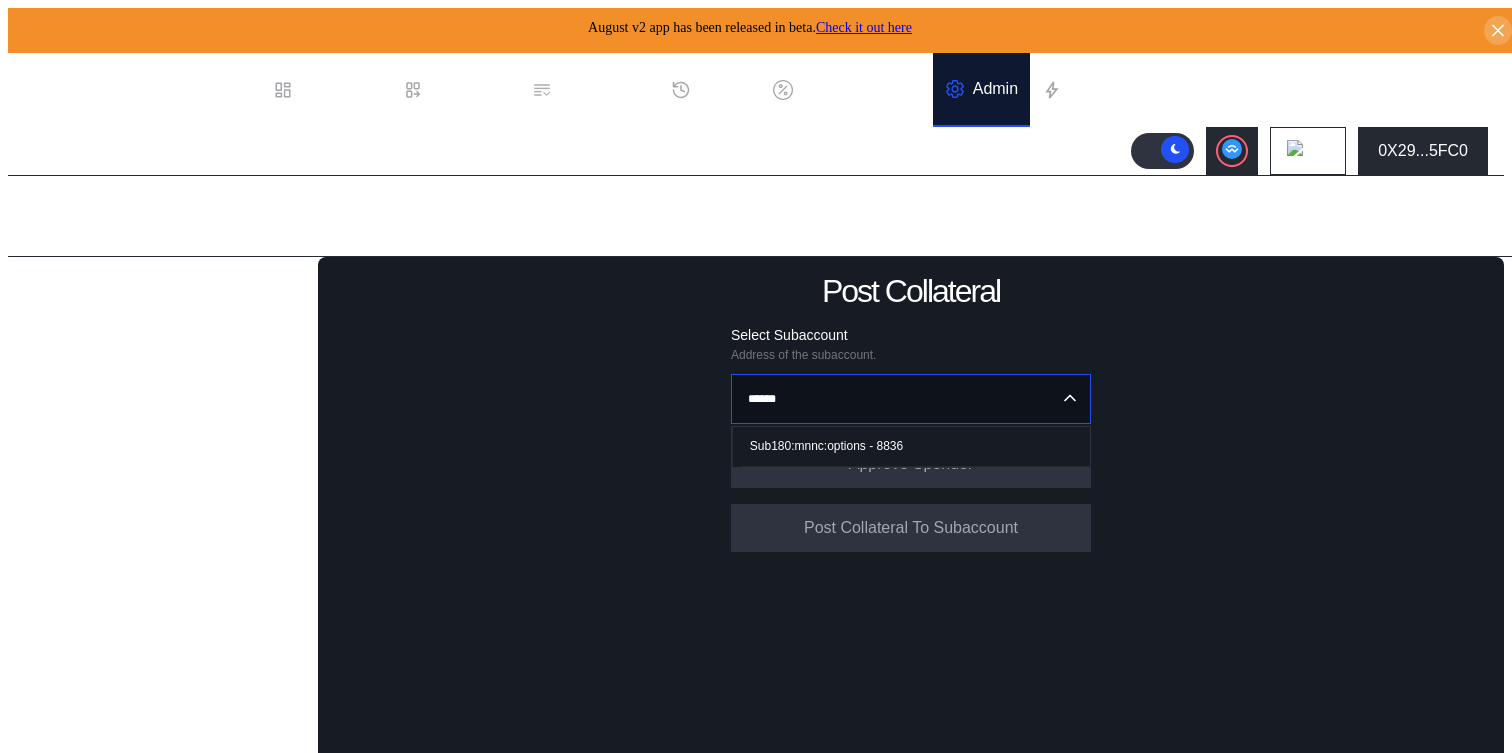 click on "Sub180:mnnc:options - 8836" at bounding box center [916, 446] 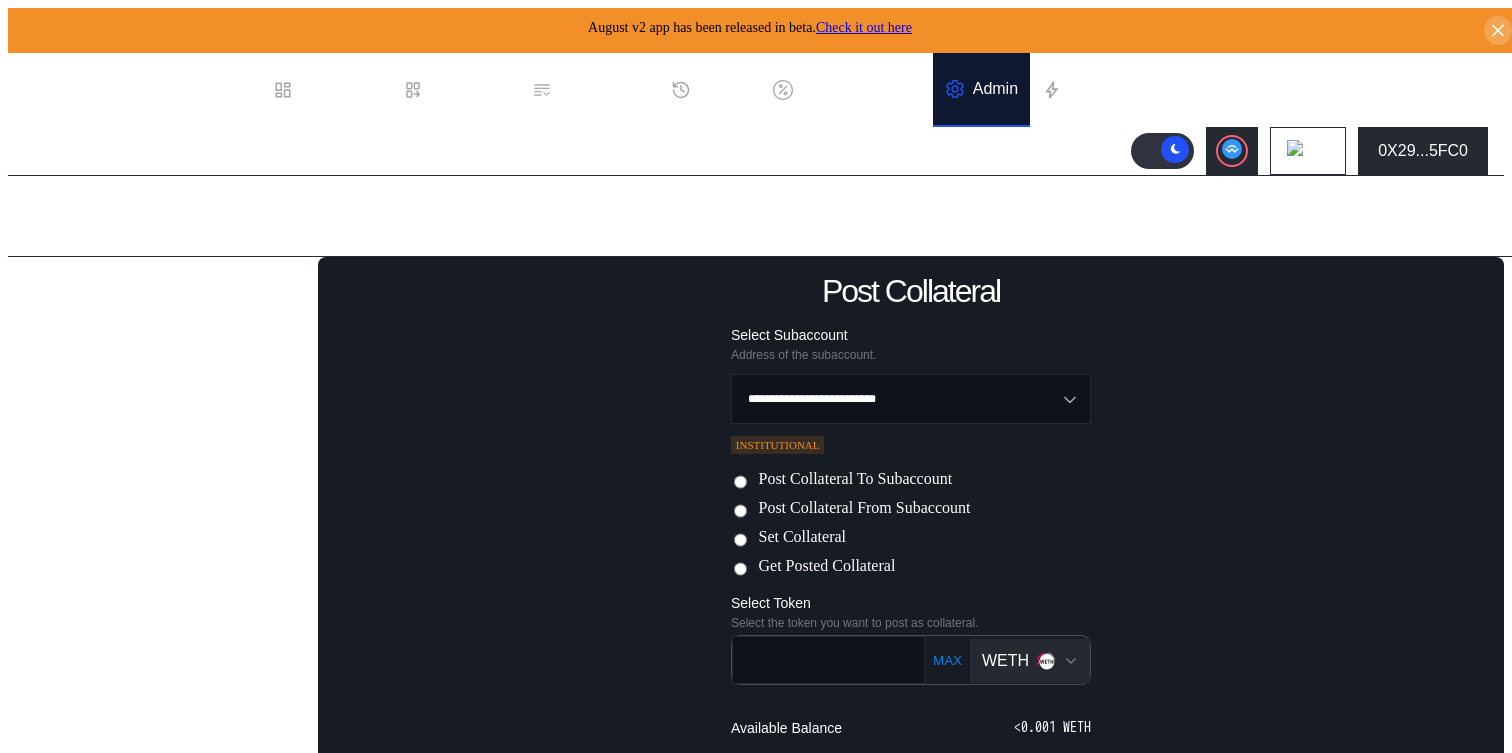 scroll, scrollTop: 195, scrollLeft: 0, axis: vertical 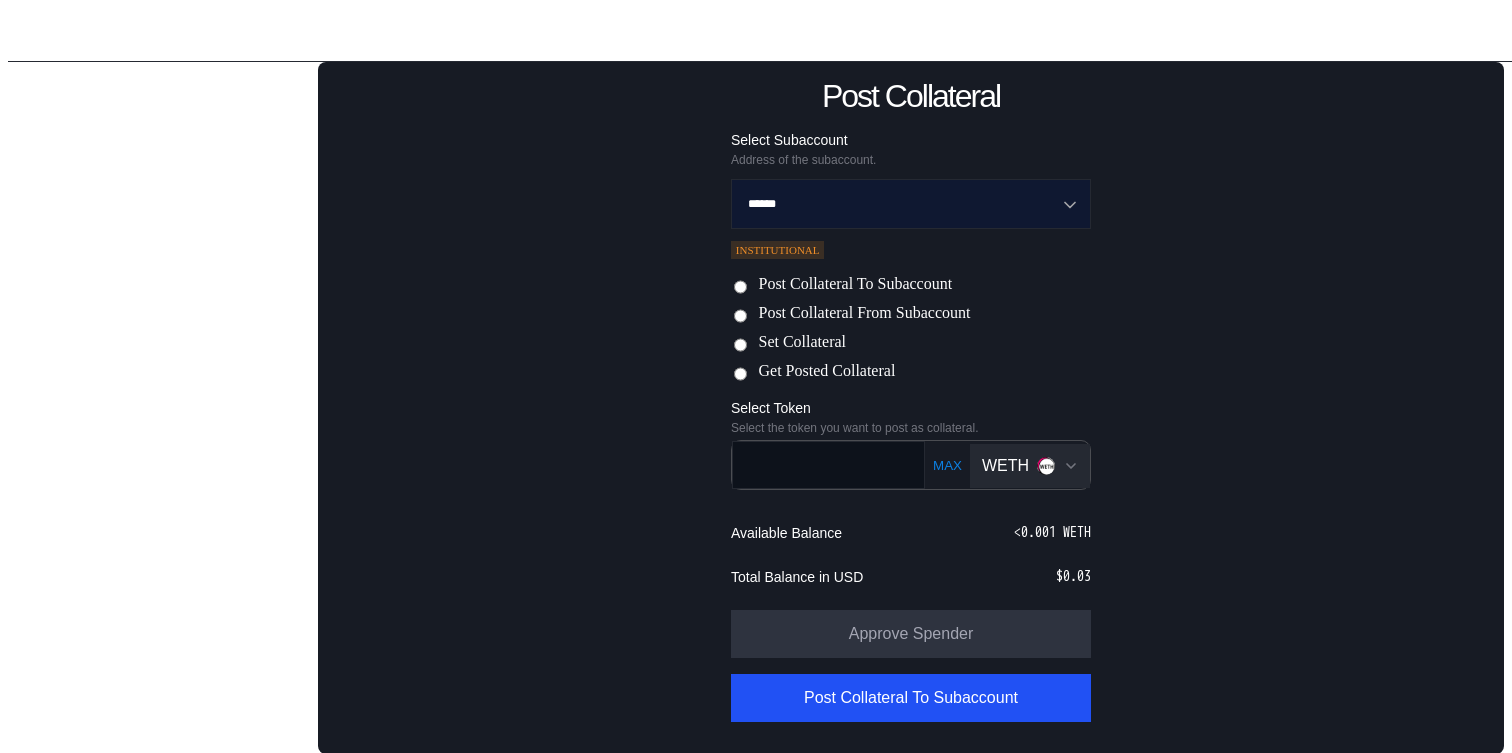 click on "******" at bounding box center [900, 204] 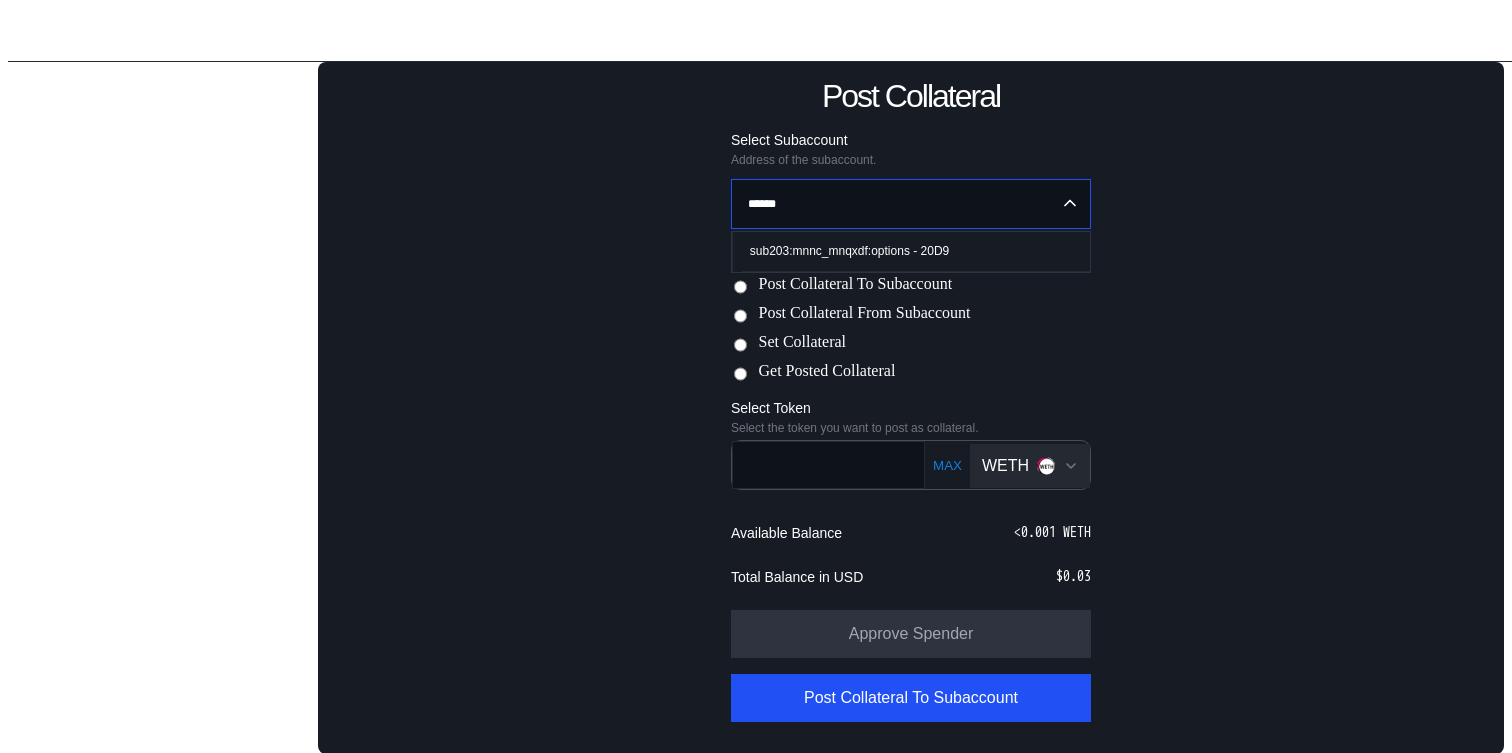 click on "sub203:mnnc_mnqxdf:options - 20D9" at bounding box center (849, 251) 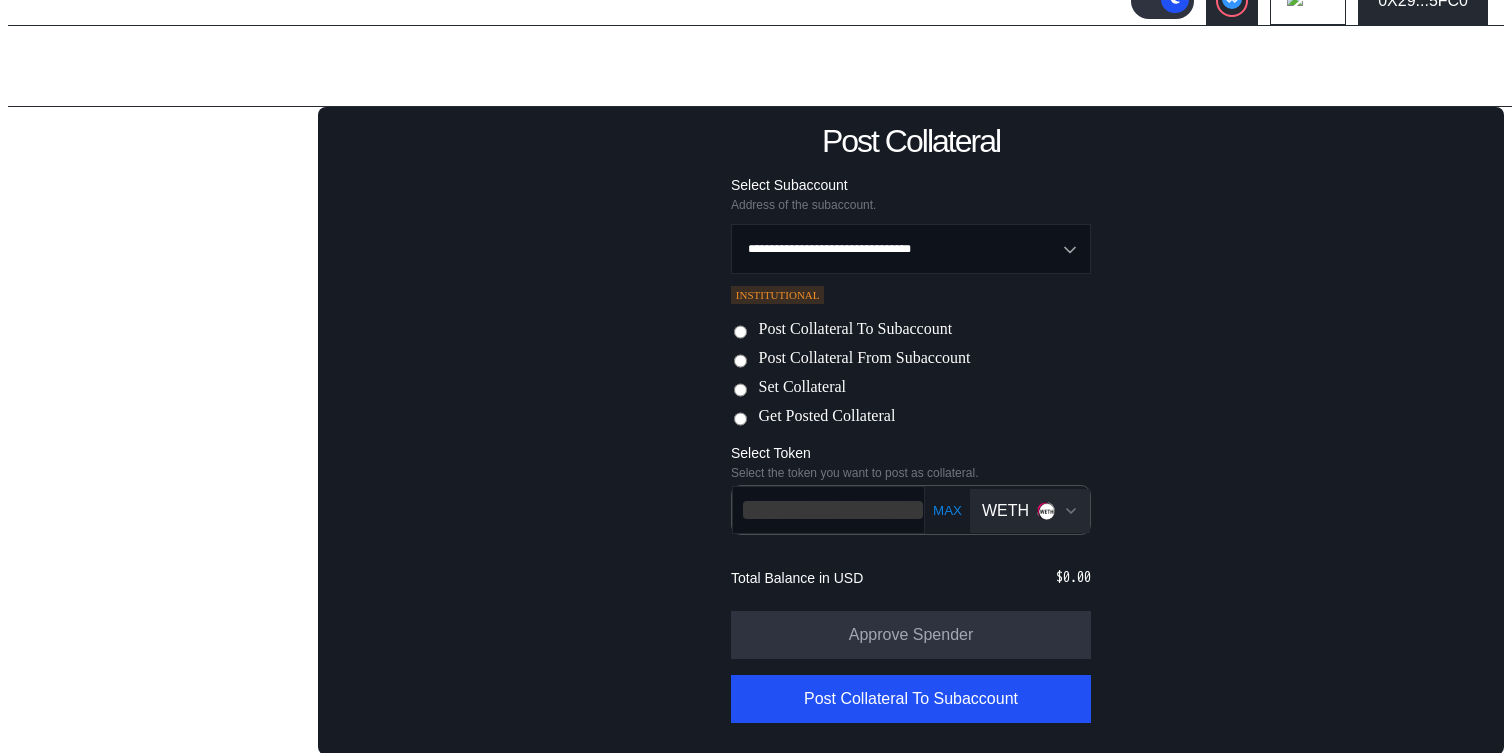 scroll, scrollTop: 195, scrollLeft: 0, axis: vertical 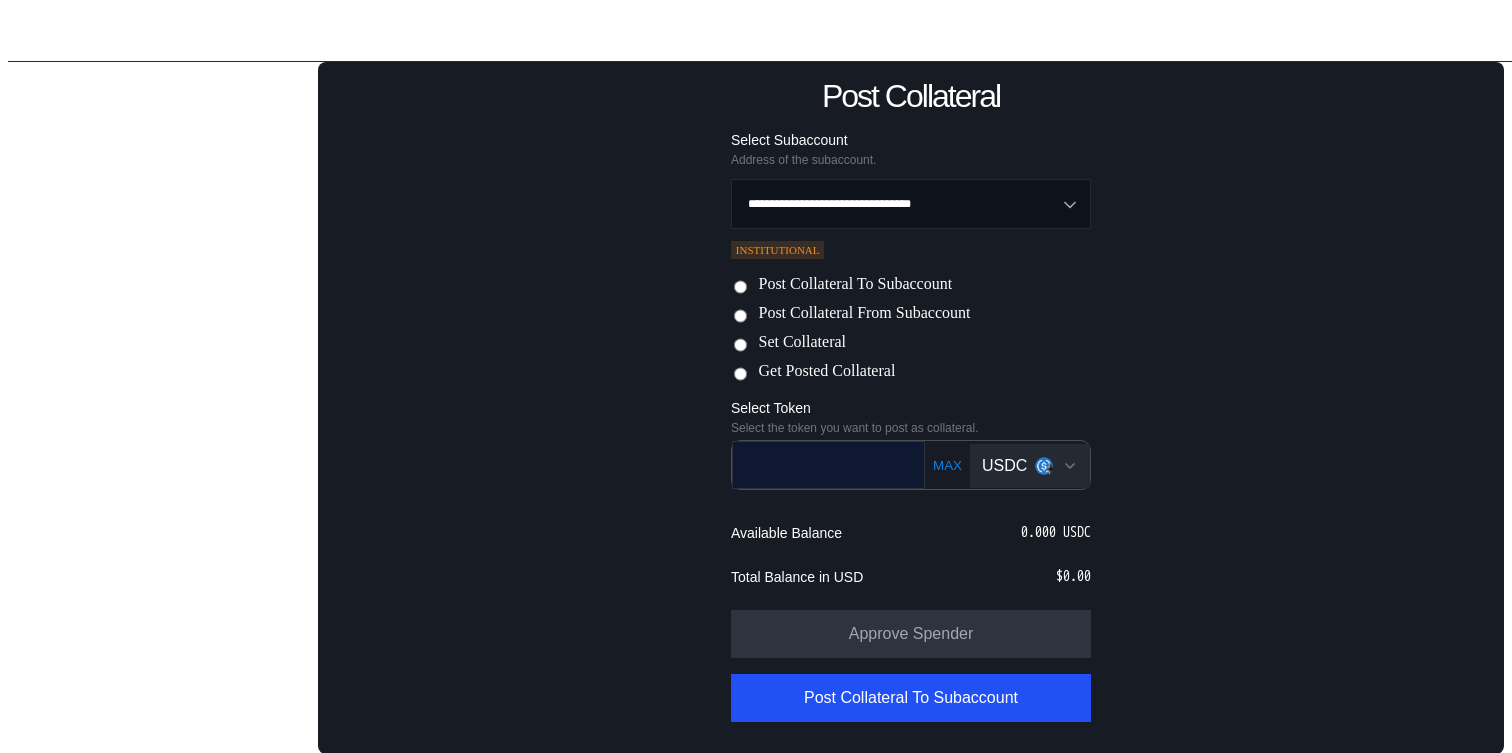 click at bounding box center (814, 464) 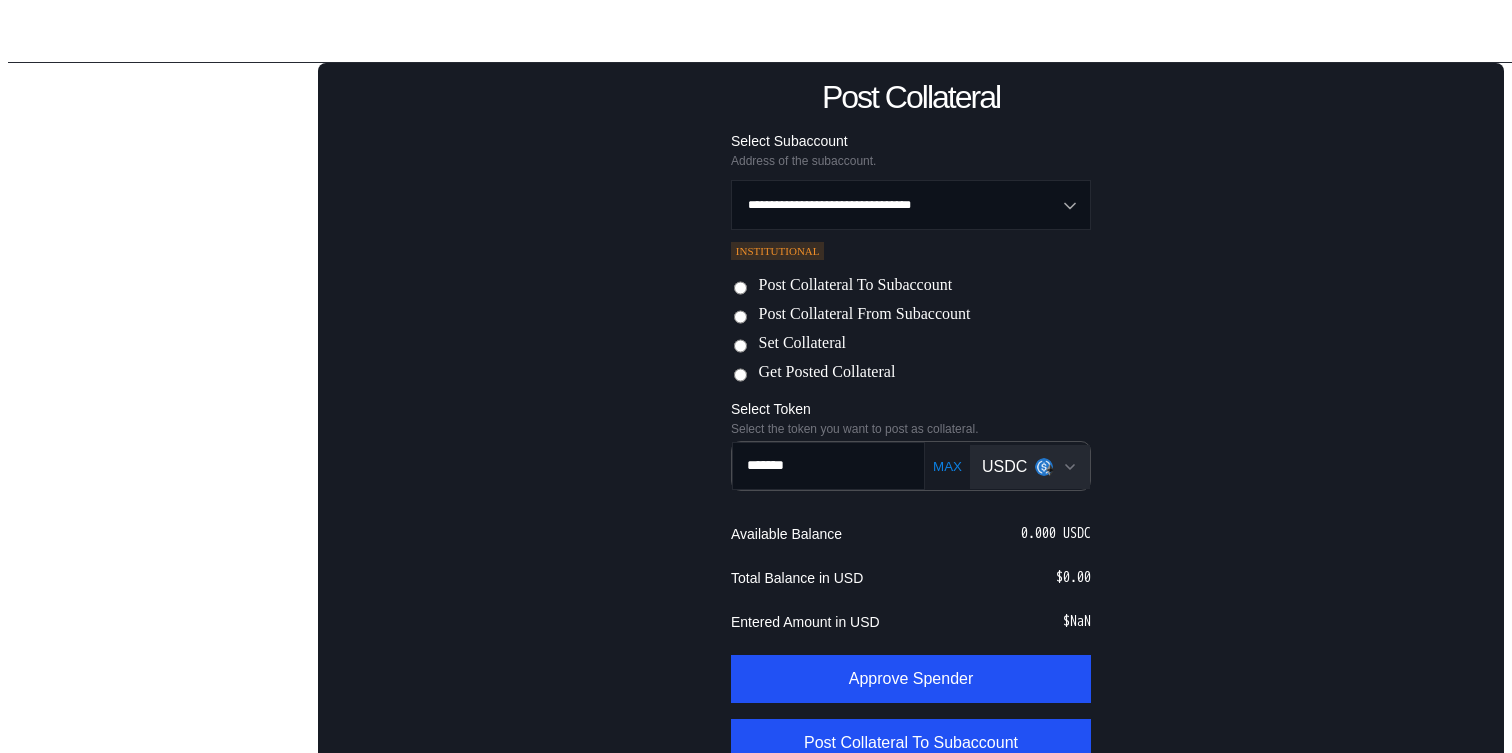 scroll, scrollTop: 0, scrollLeft: 0, axis: both 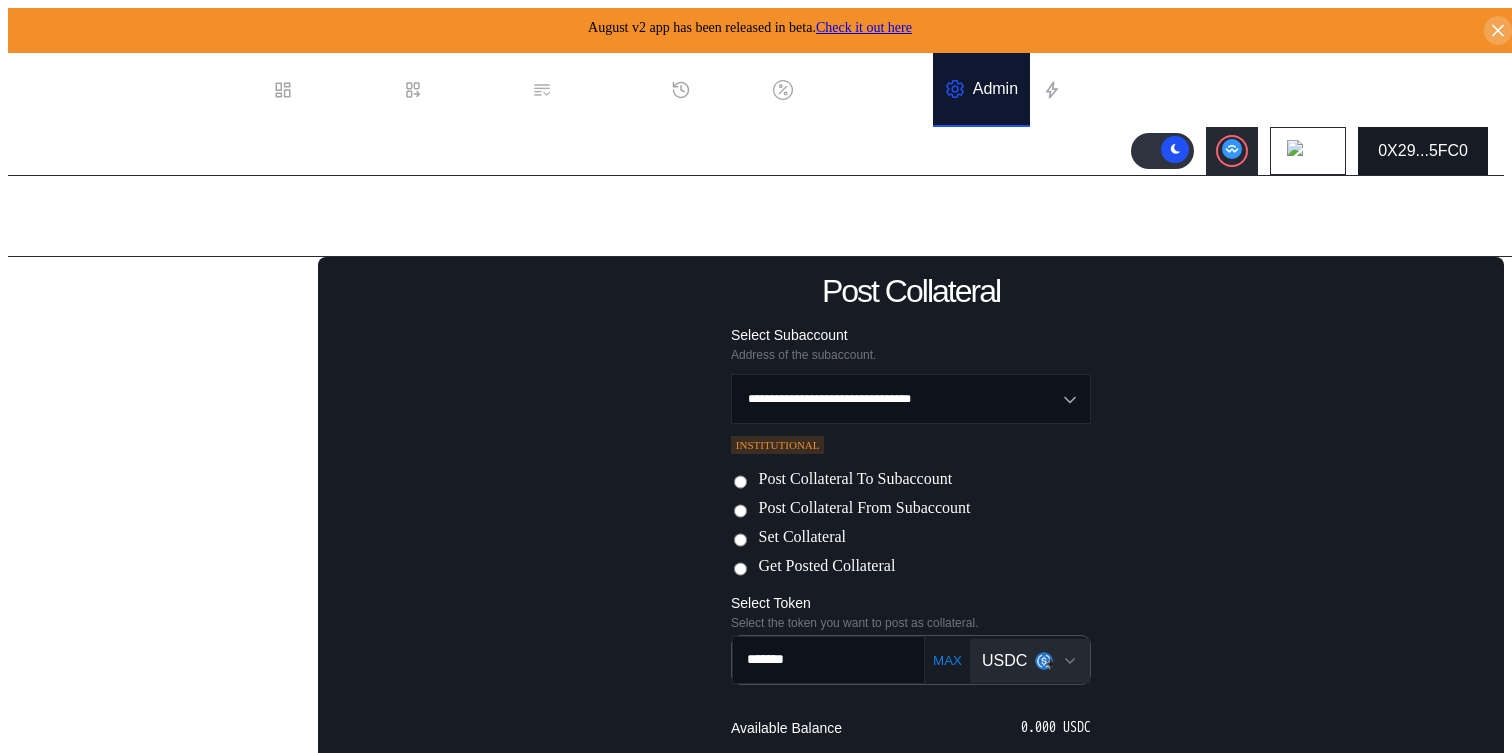 type on "*******" 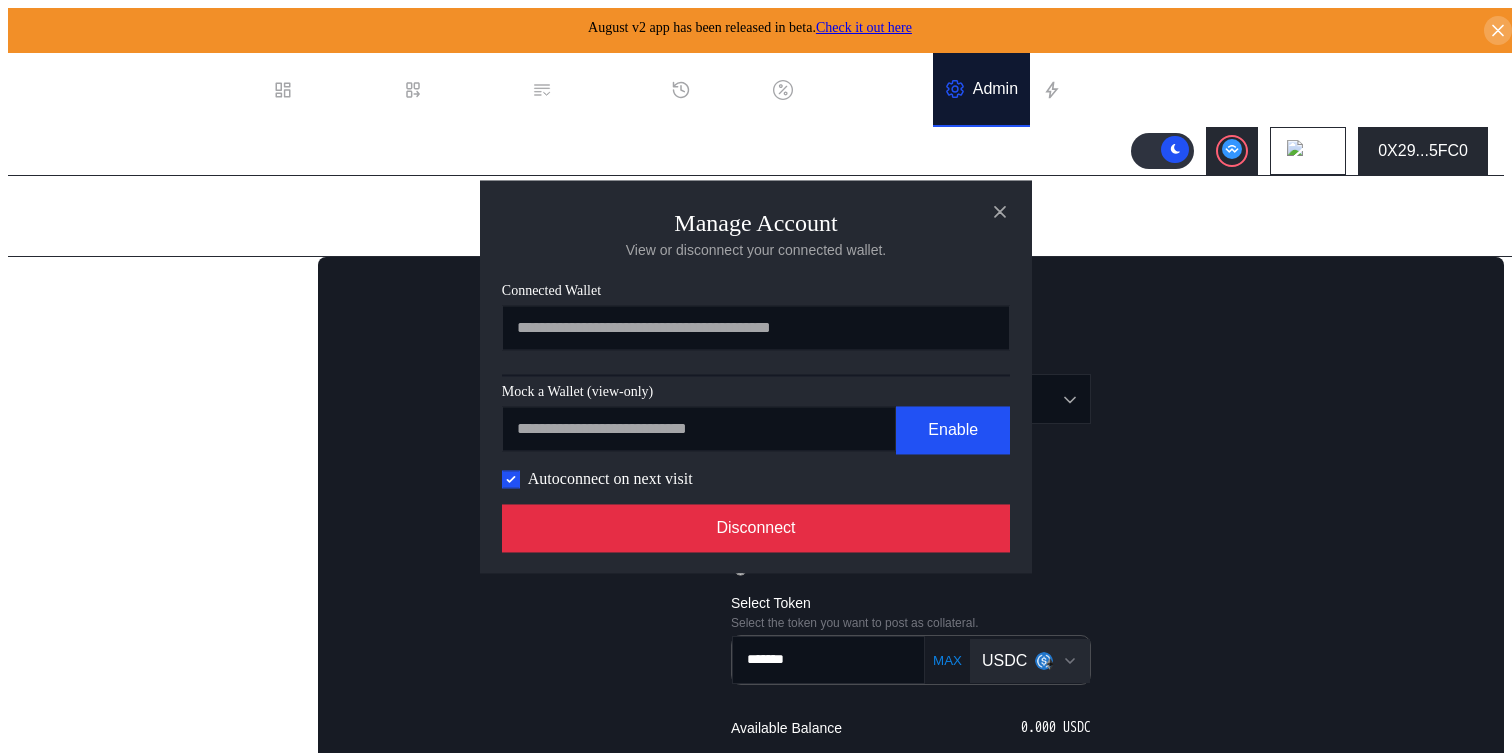 click on "Disconnect" at bounding box center (756, 528) 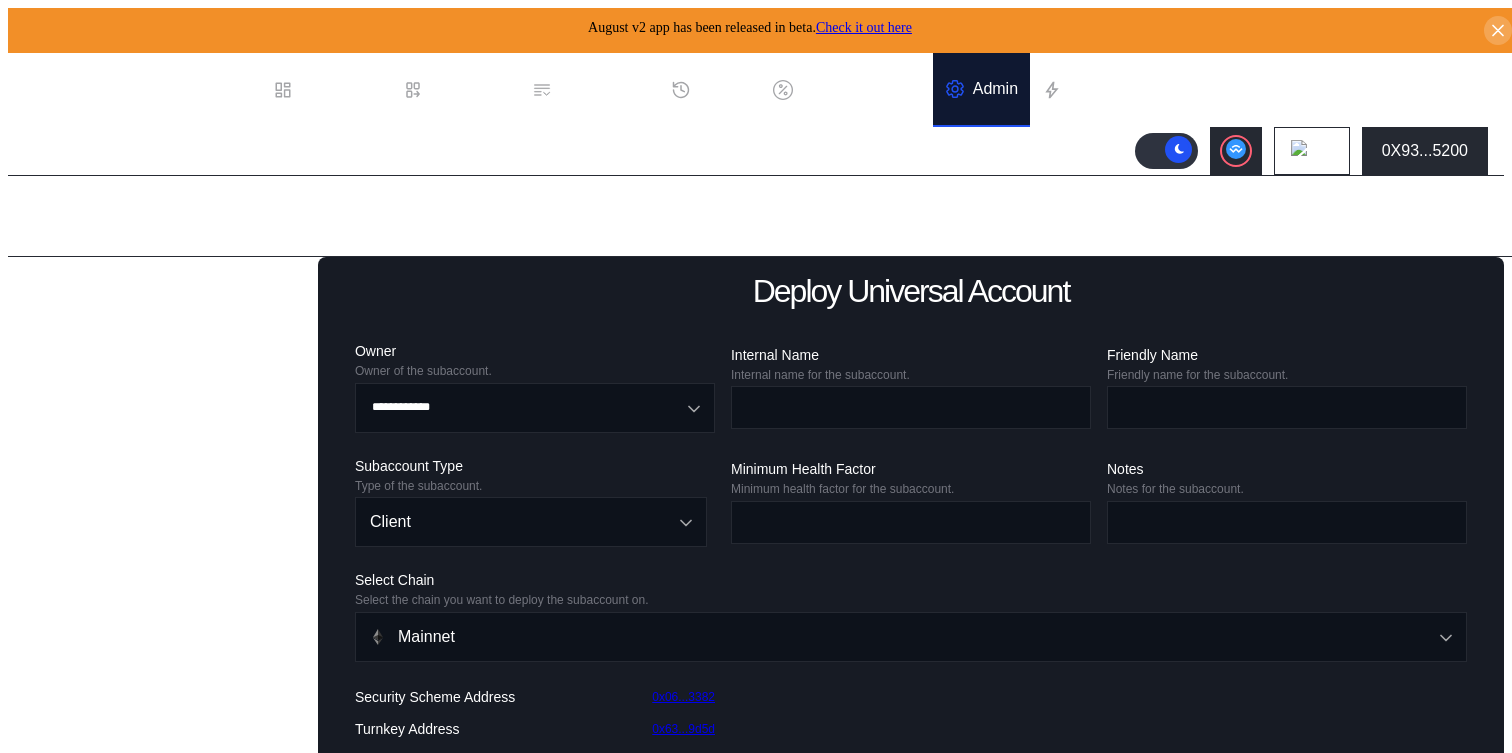 click on "Balance Collateral" at bounding box center [100, 630] 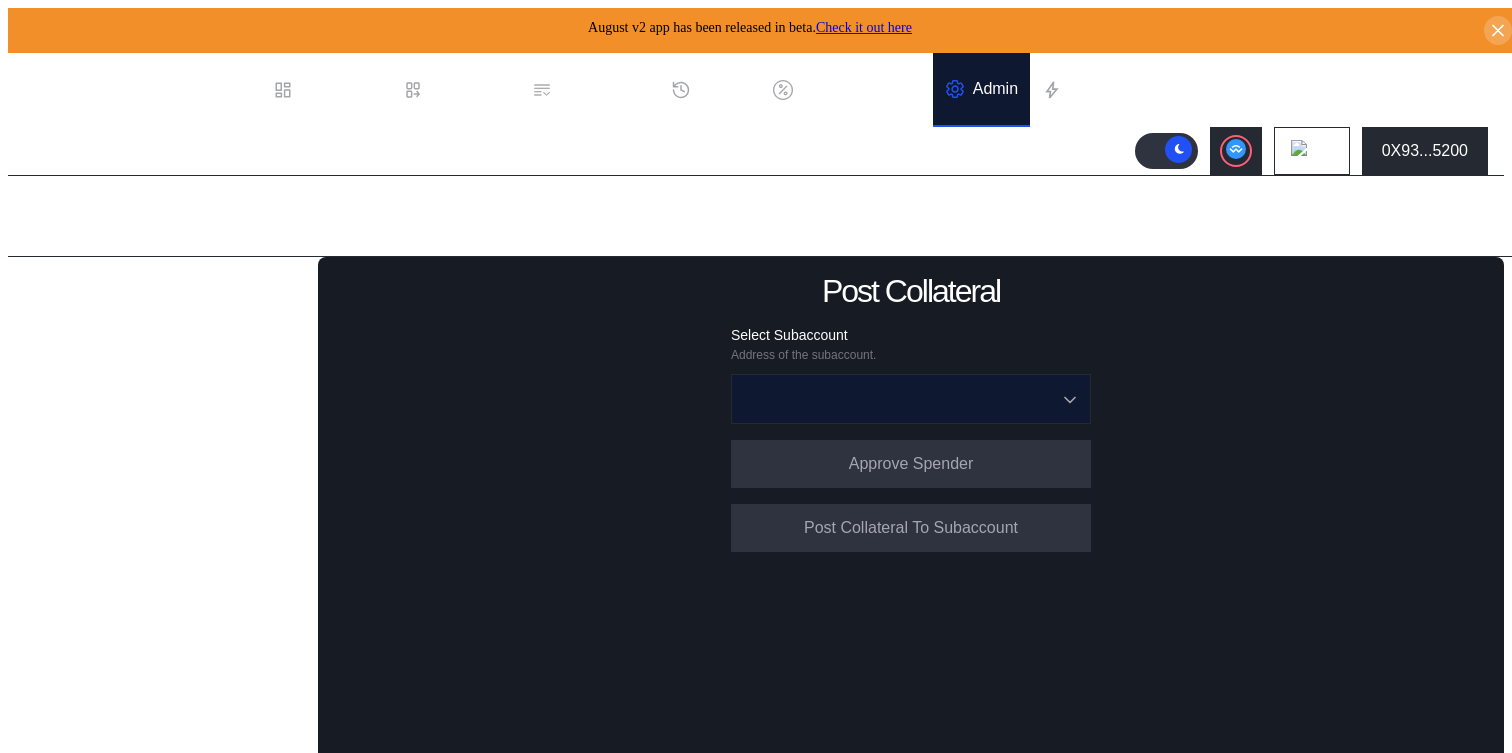 click at bounding box center [900, 399] 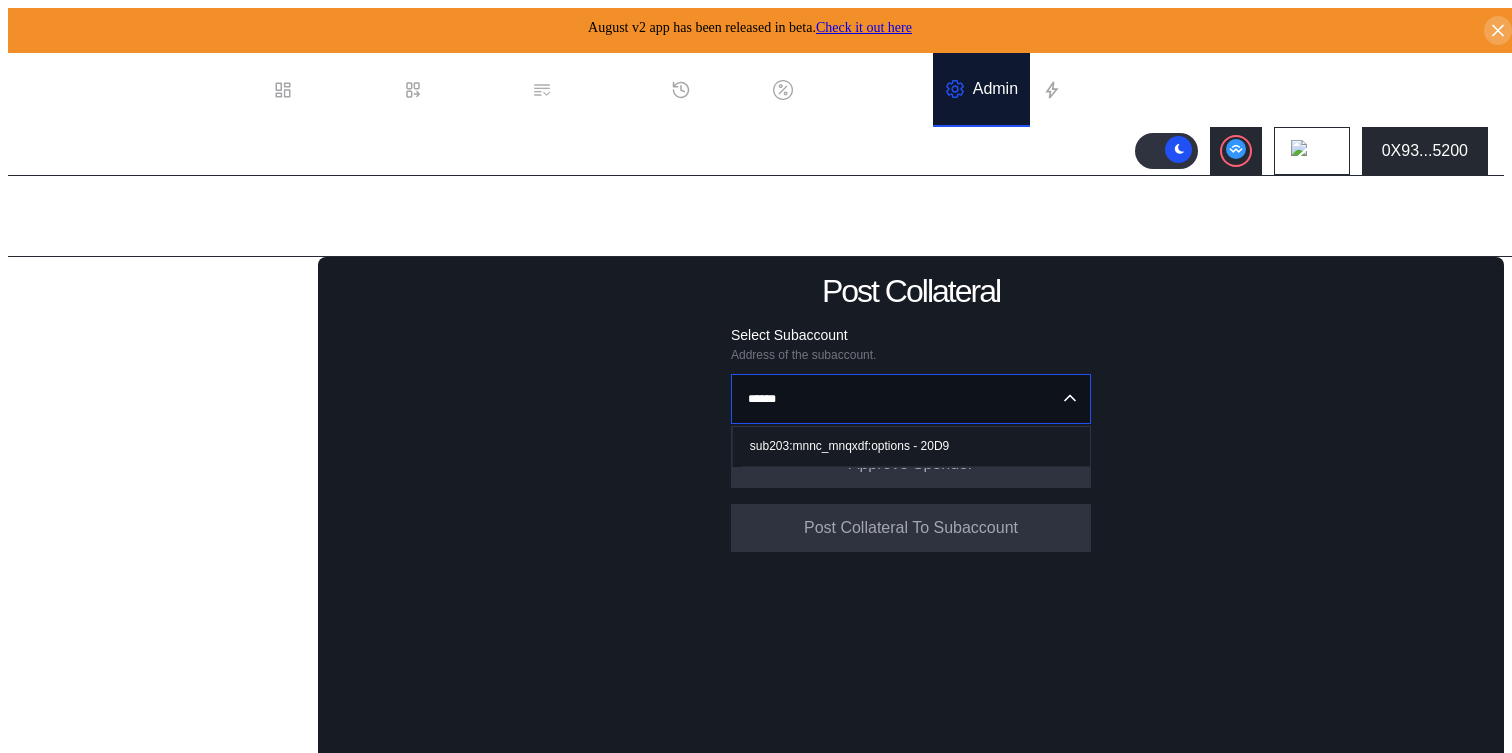 click on "sub203:mnnc_mnqxdf:options - 20D9" at bounding box center [849, 446] 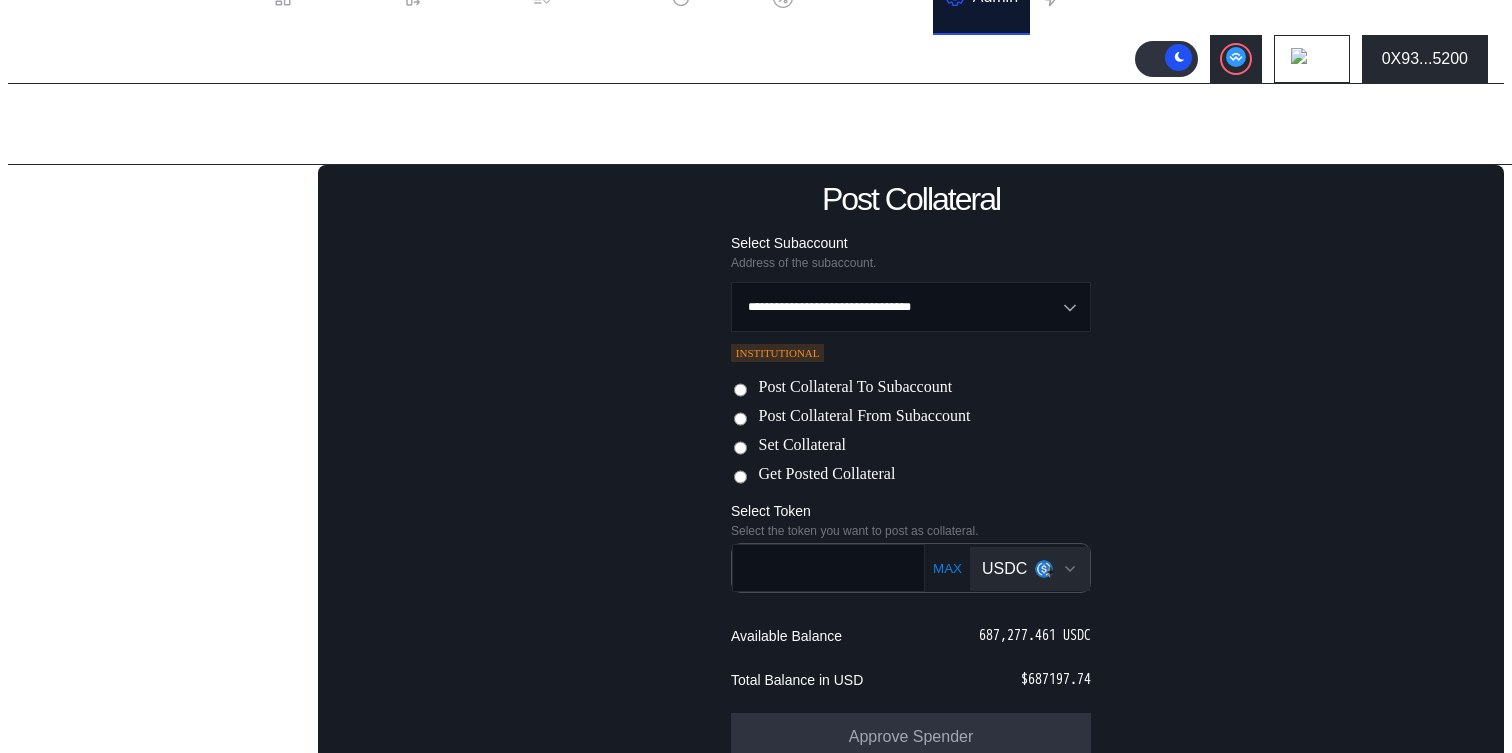 scroll, scrollTop: 97, scrollLeft: 0, axis: vertical 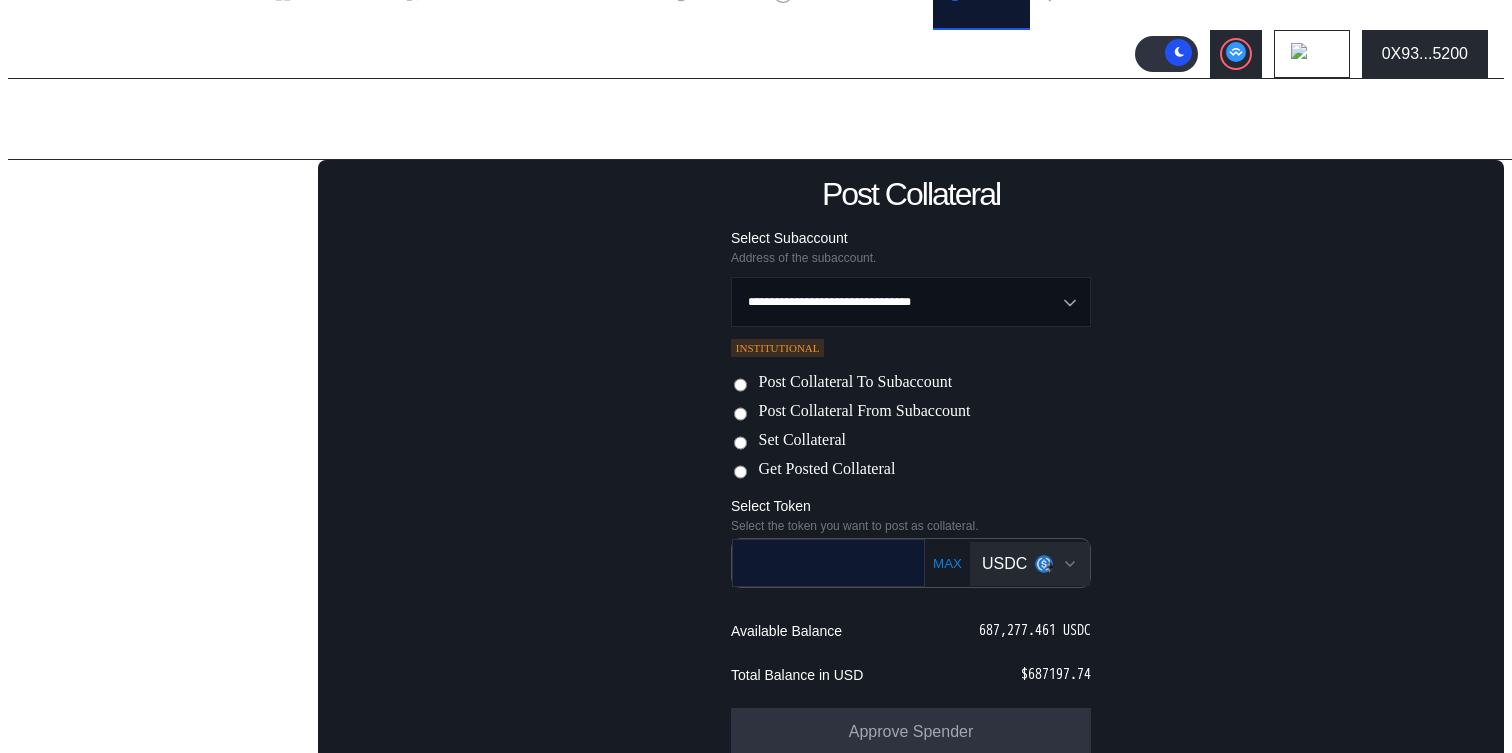 click at bounding box center (814, 562) 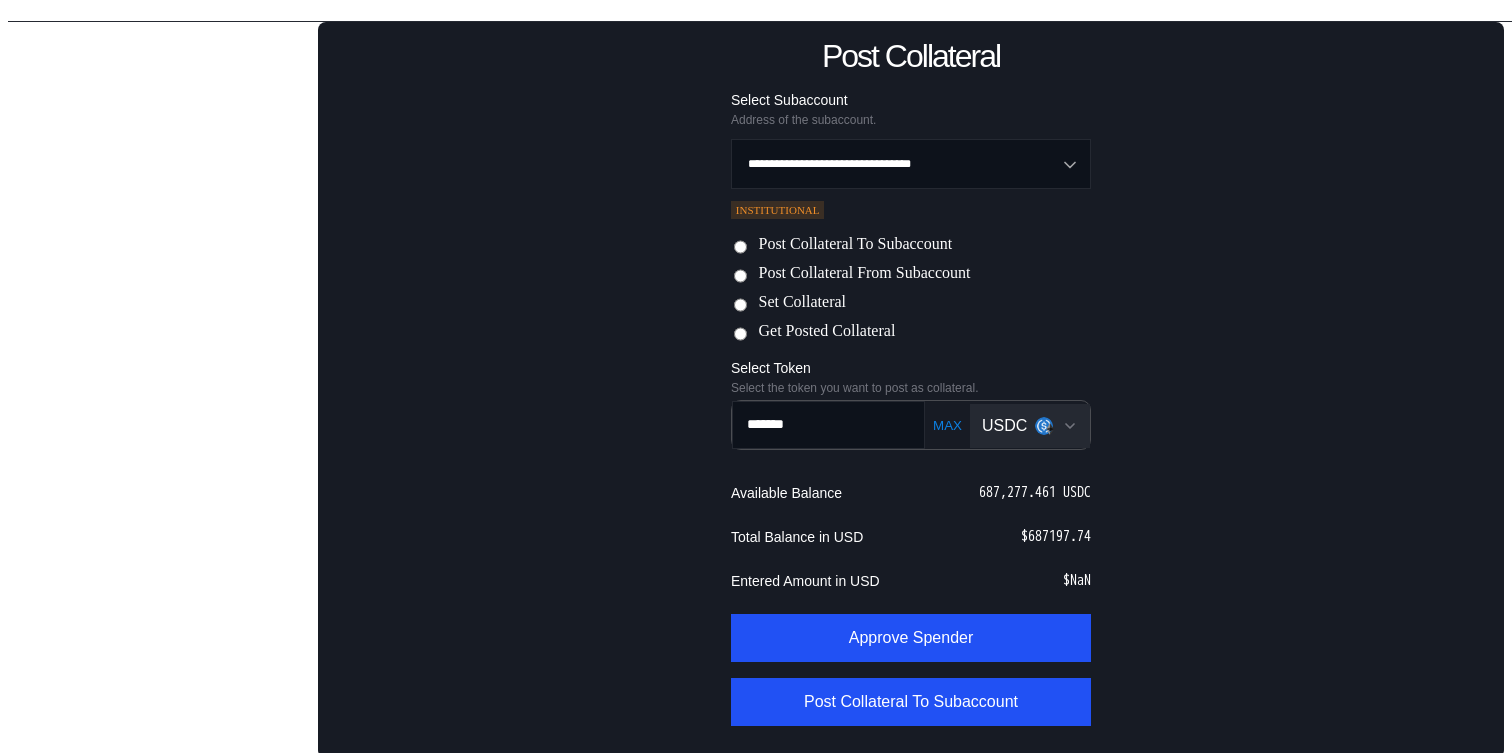 scroll, scrollTop: 239, scrollLeft: 0, axis: vertical 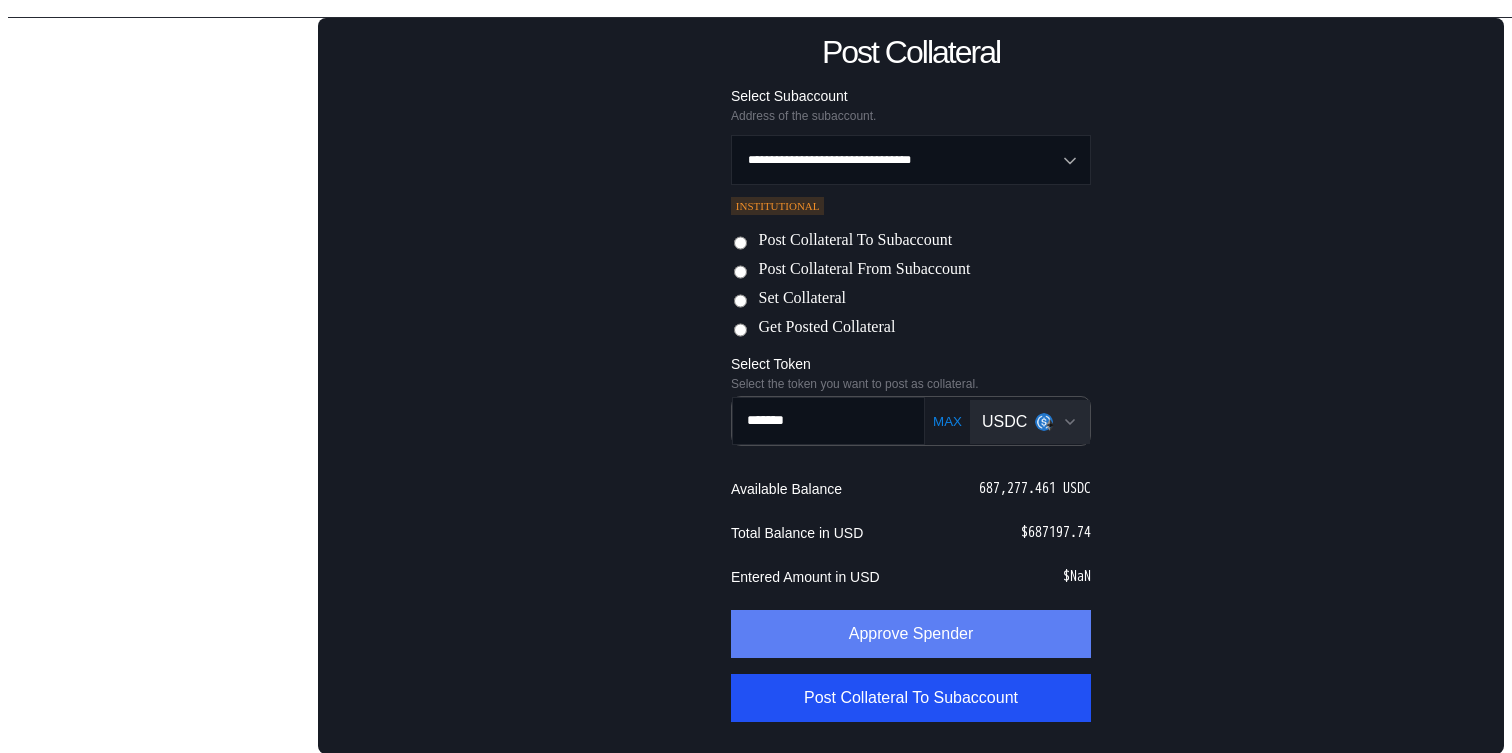 type on "*******" 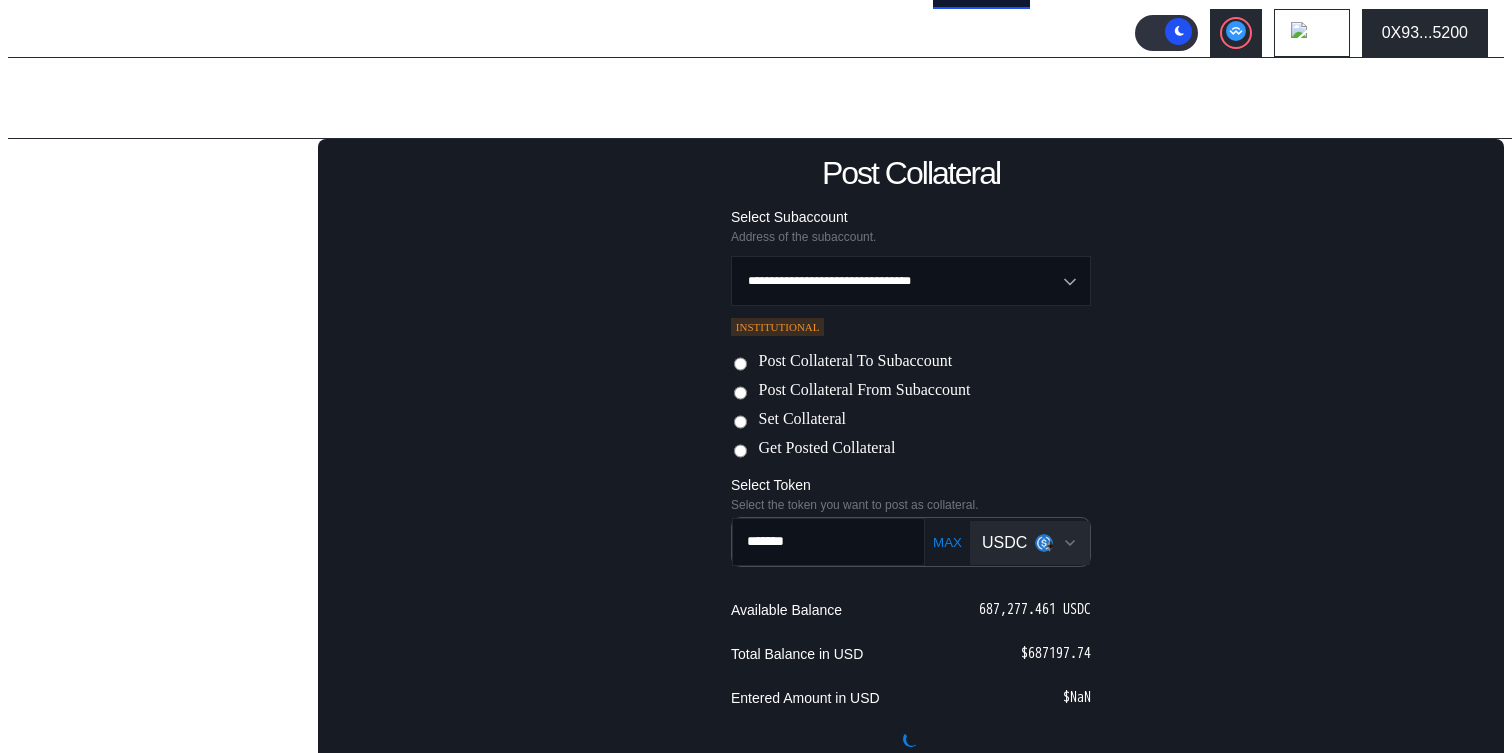 scroll, scrollTop: 143, scrollLeft: 0, axis: vertical 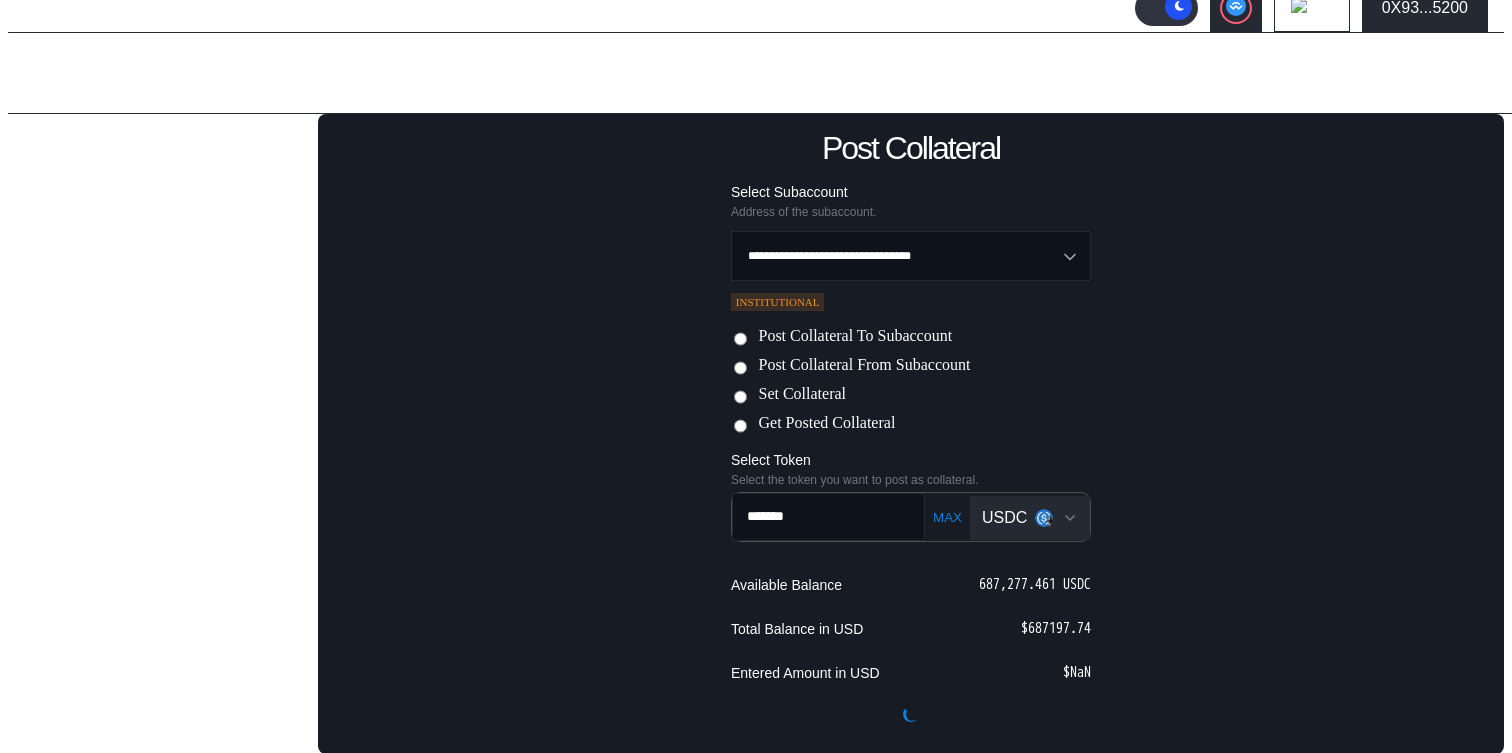 click on "**********" at bounding box center (911, 434) 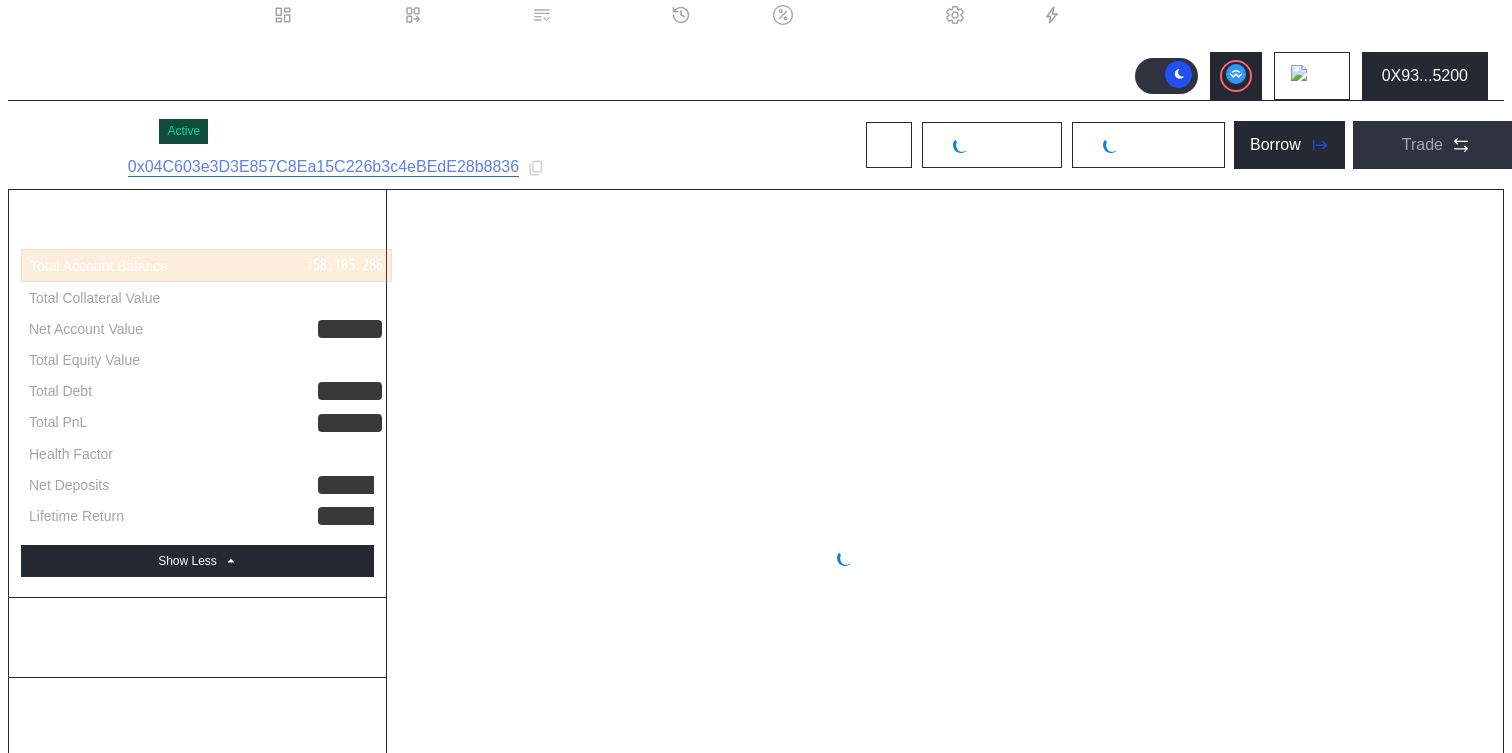 scroll, scrollTop: 84, scrollLeft: 0, axis: vertical 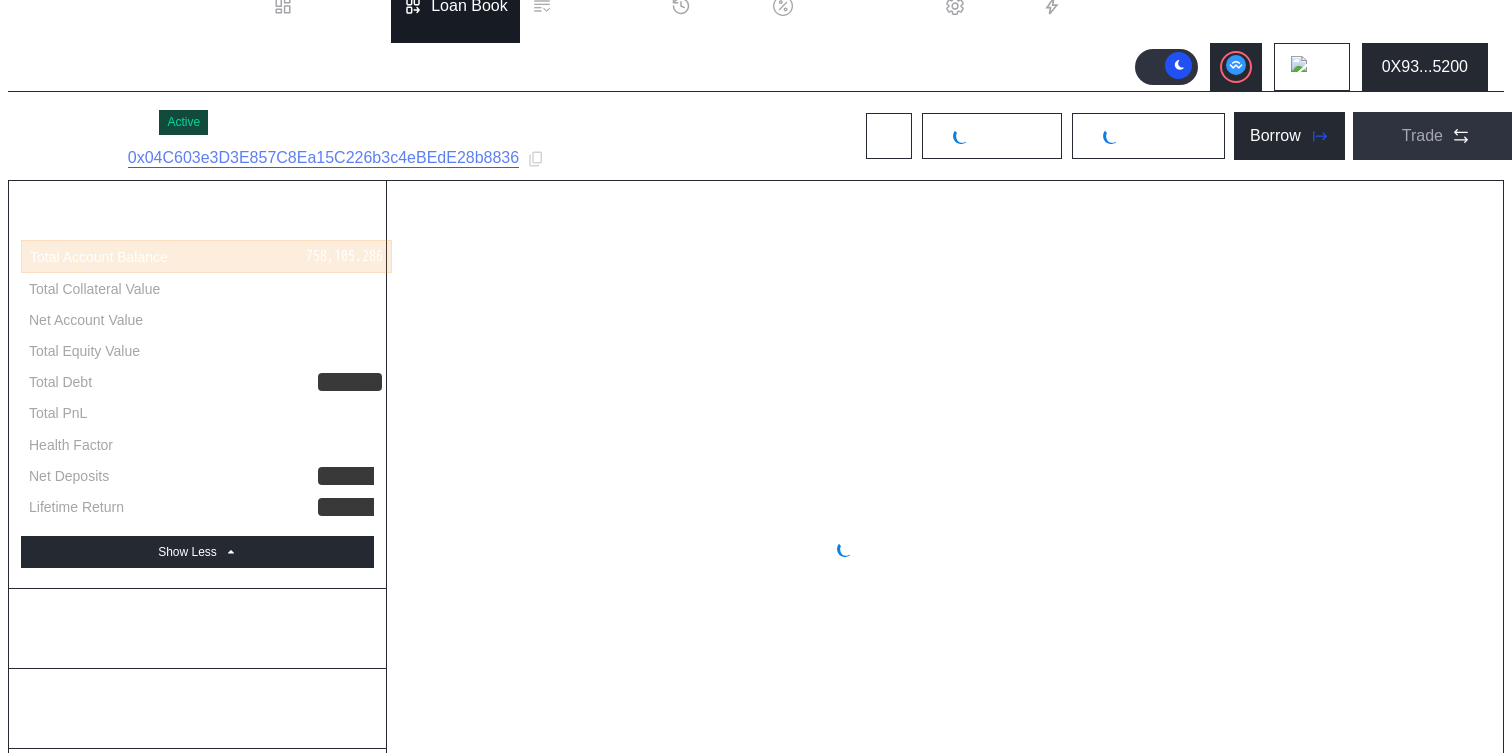 select on "*" 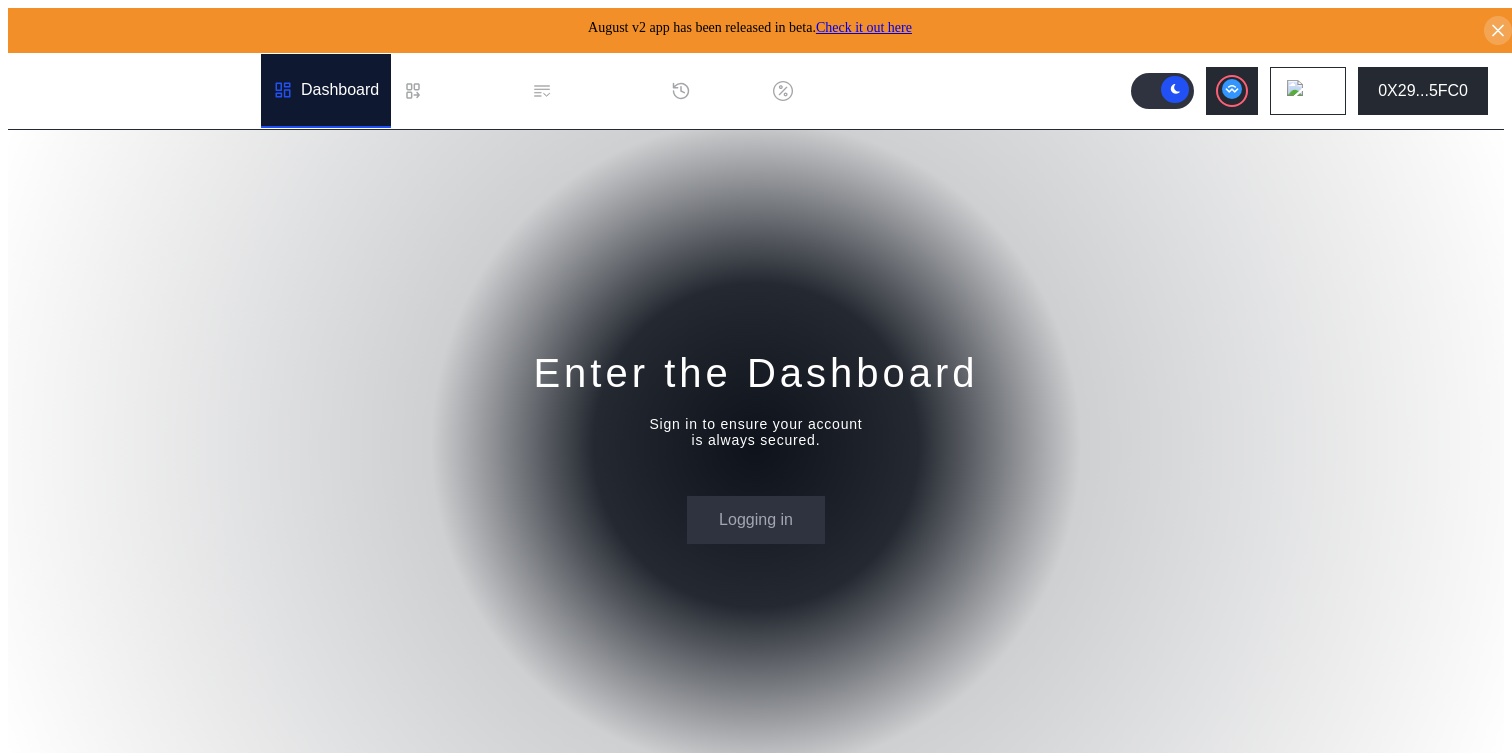 scroll, scrollTop: 0, scrollLeft: 0, axis: both 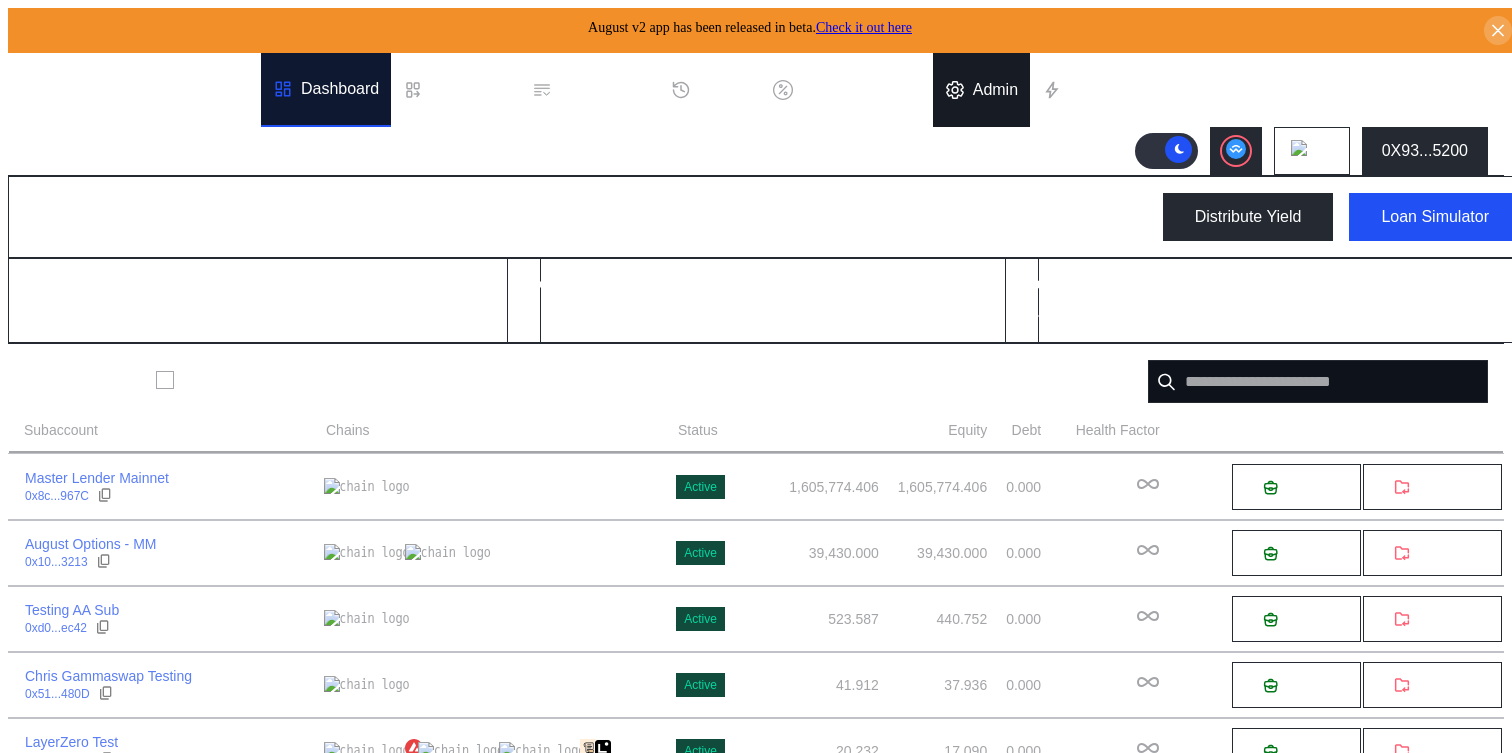 click on "Admin" at bounding box center (995, 90) 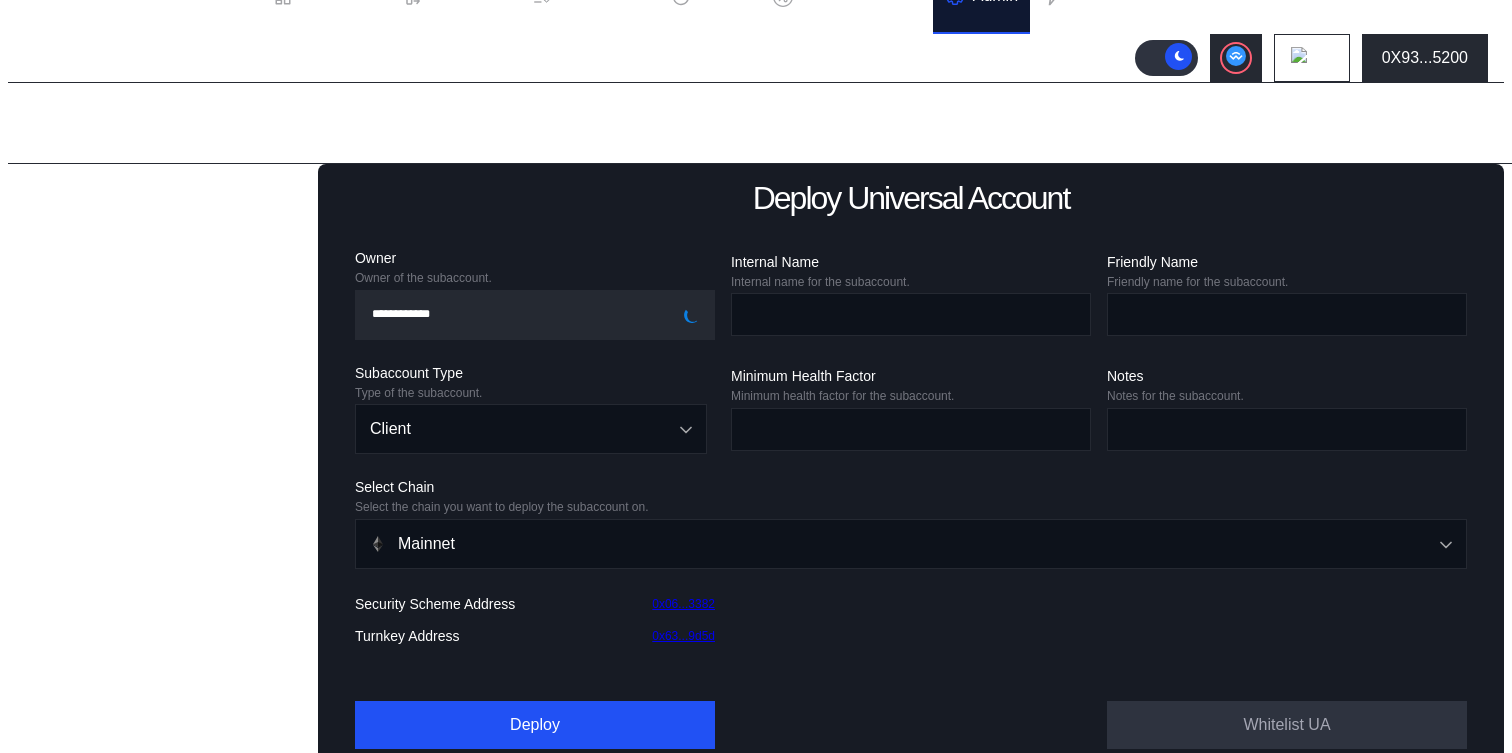 scroll, scrollTop: 127, scrollLeft: 0, axis: vertical 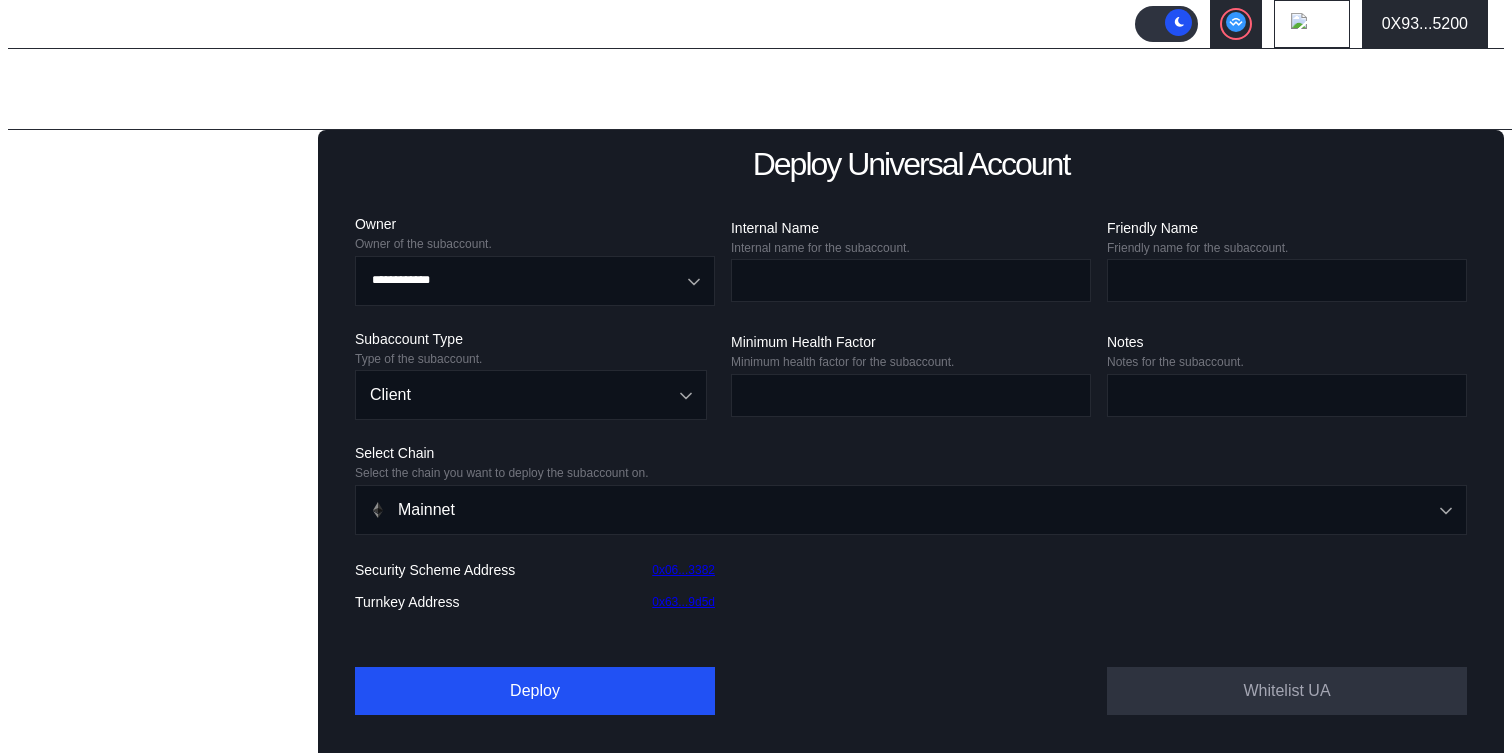 click on "Balance Collateral" at bounding box center [100, 503] 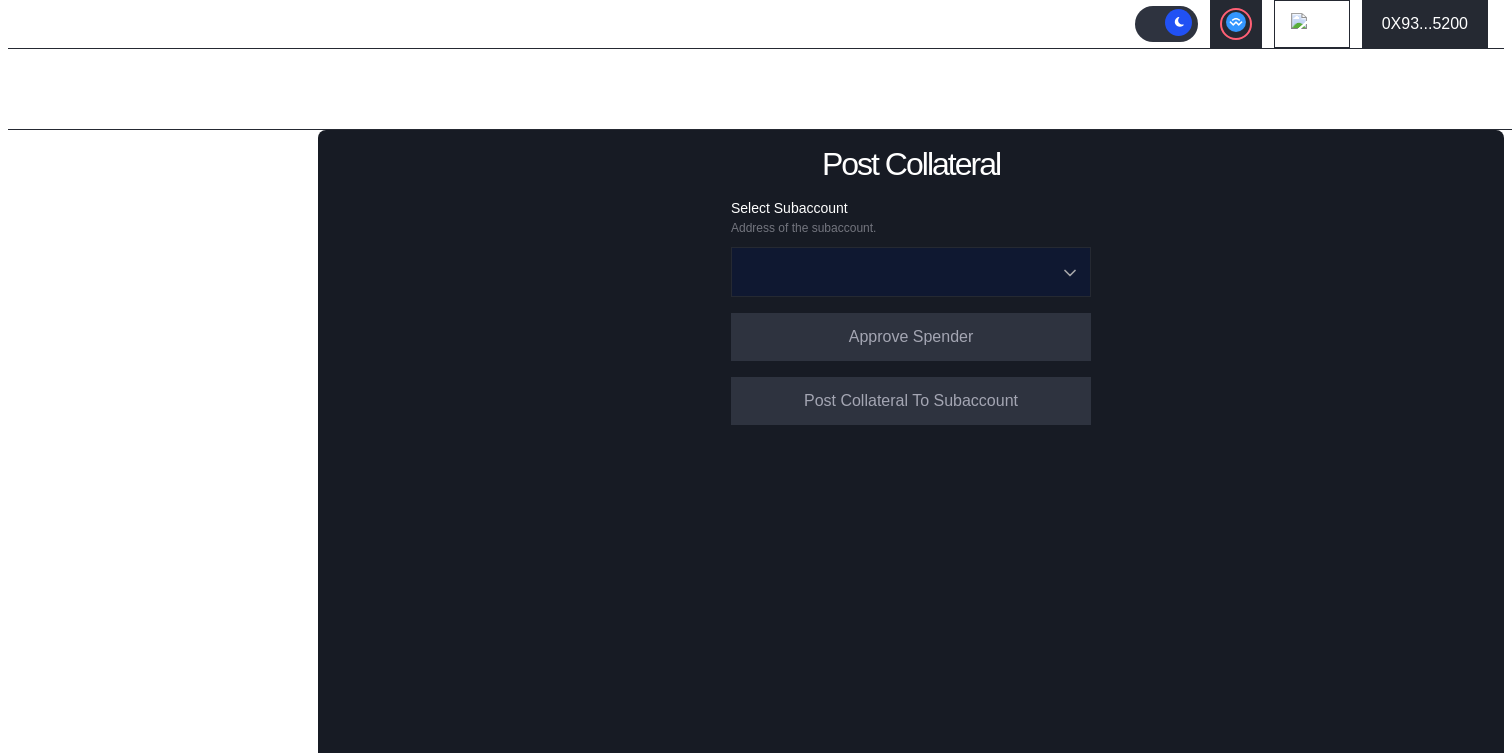 click at bounding box center (900, 272) 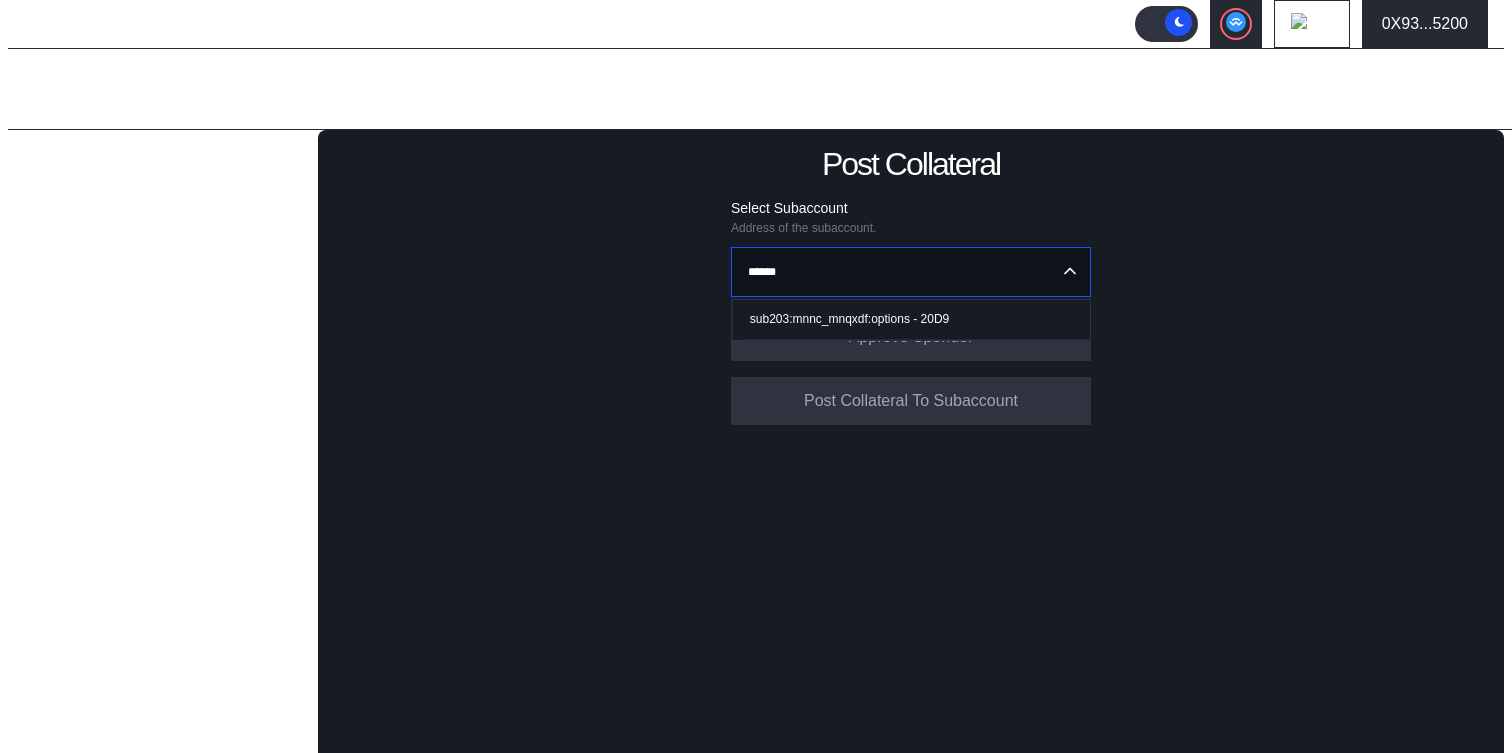 click on "sub203:mnnc_mnqxdf:options - 20D9" at bounding box center (849, 319) 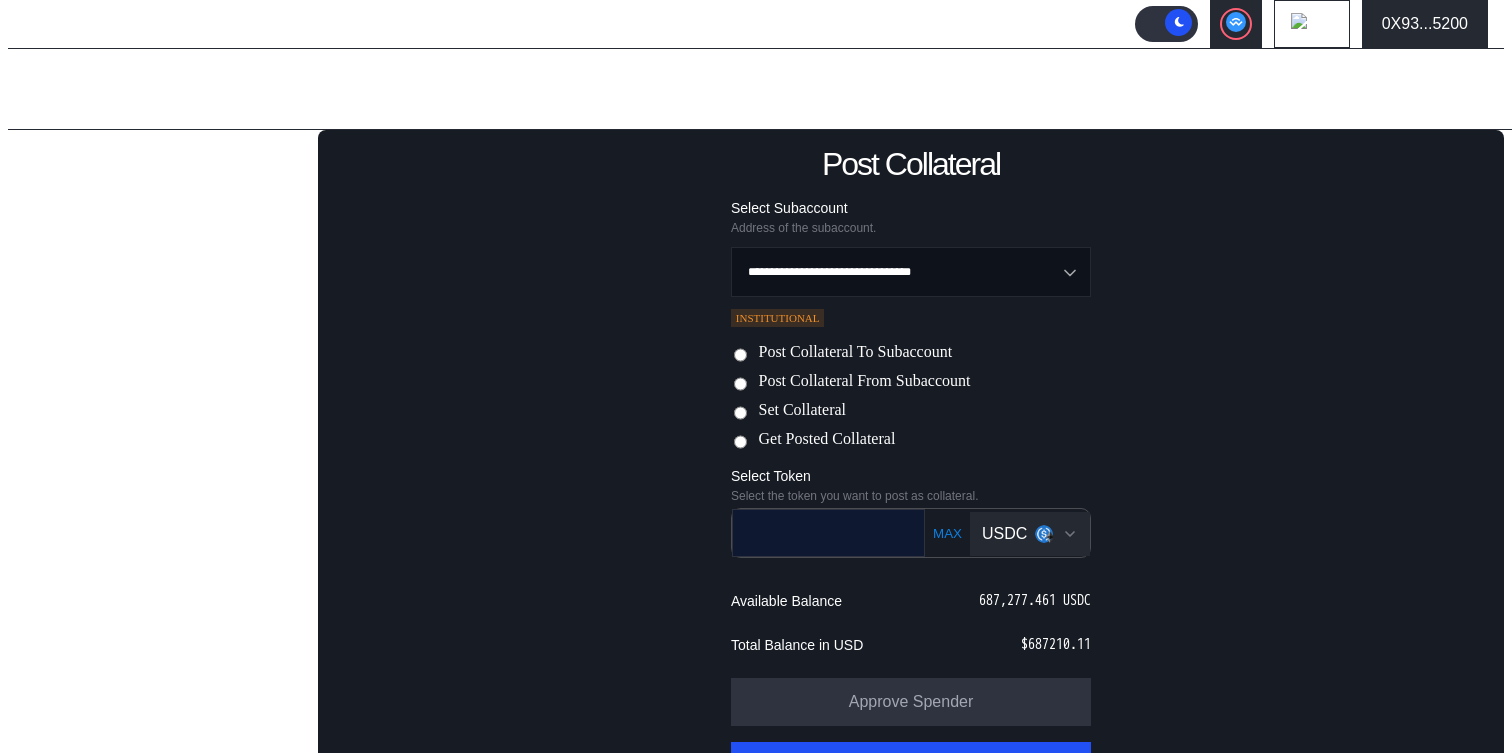 click at bounding box center (814, 532) 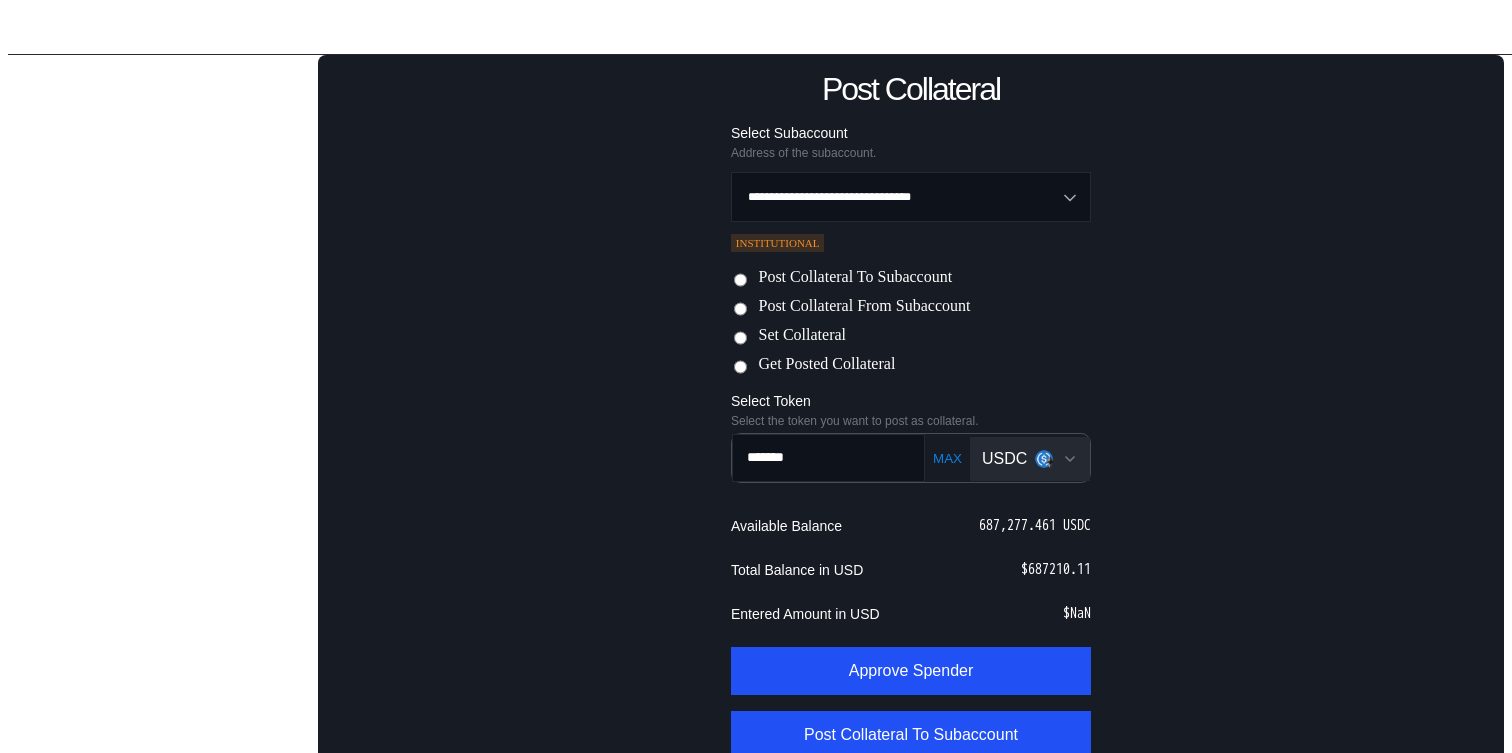 scroll, scrollTop: 239, scrollLeft: 0, axis: vertical 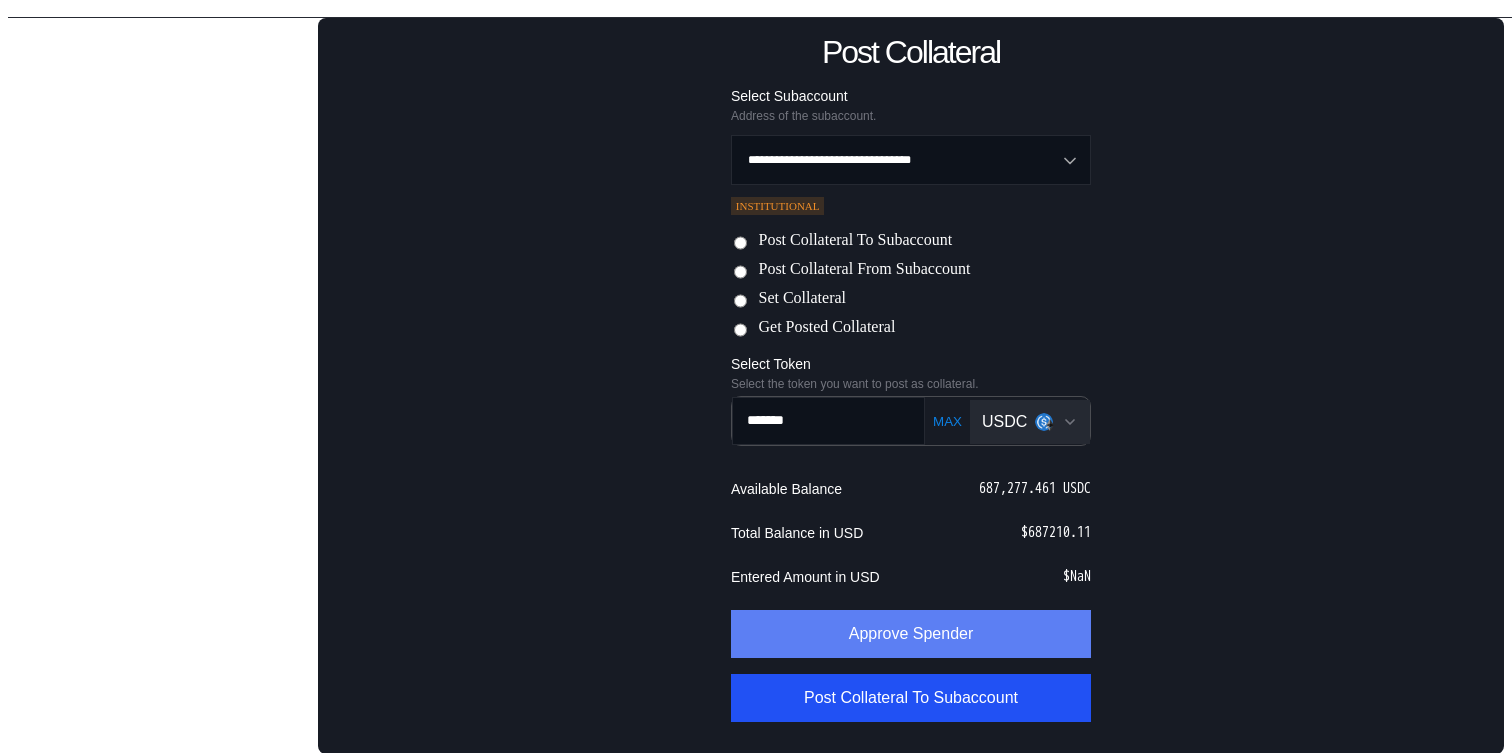 type on "*******" 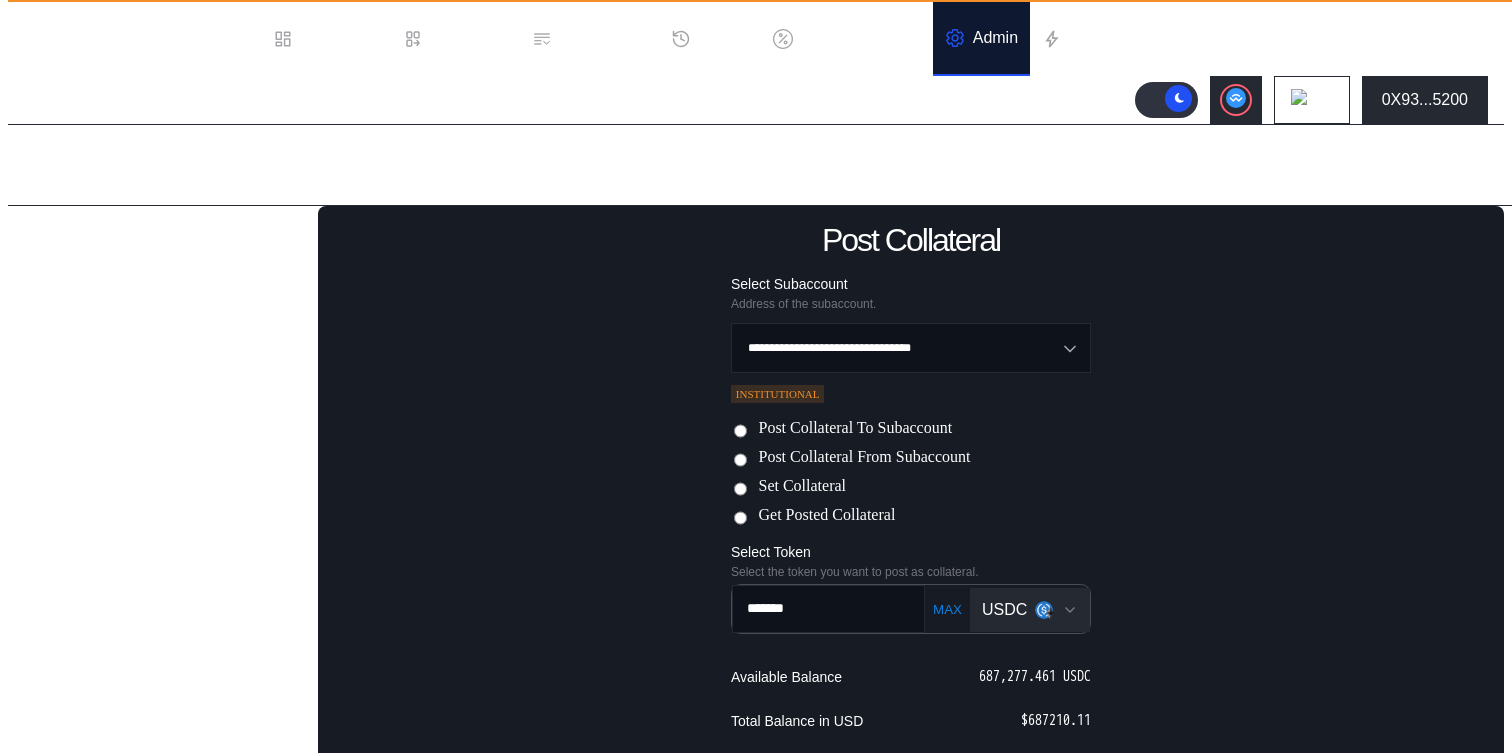 scroll, scrollTop: 0, scrollLeft: 0, axis: both 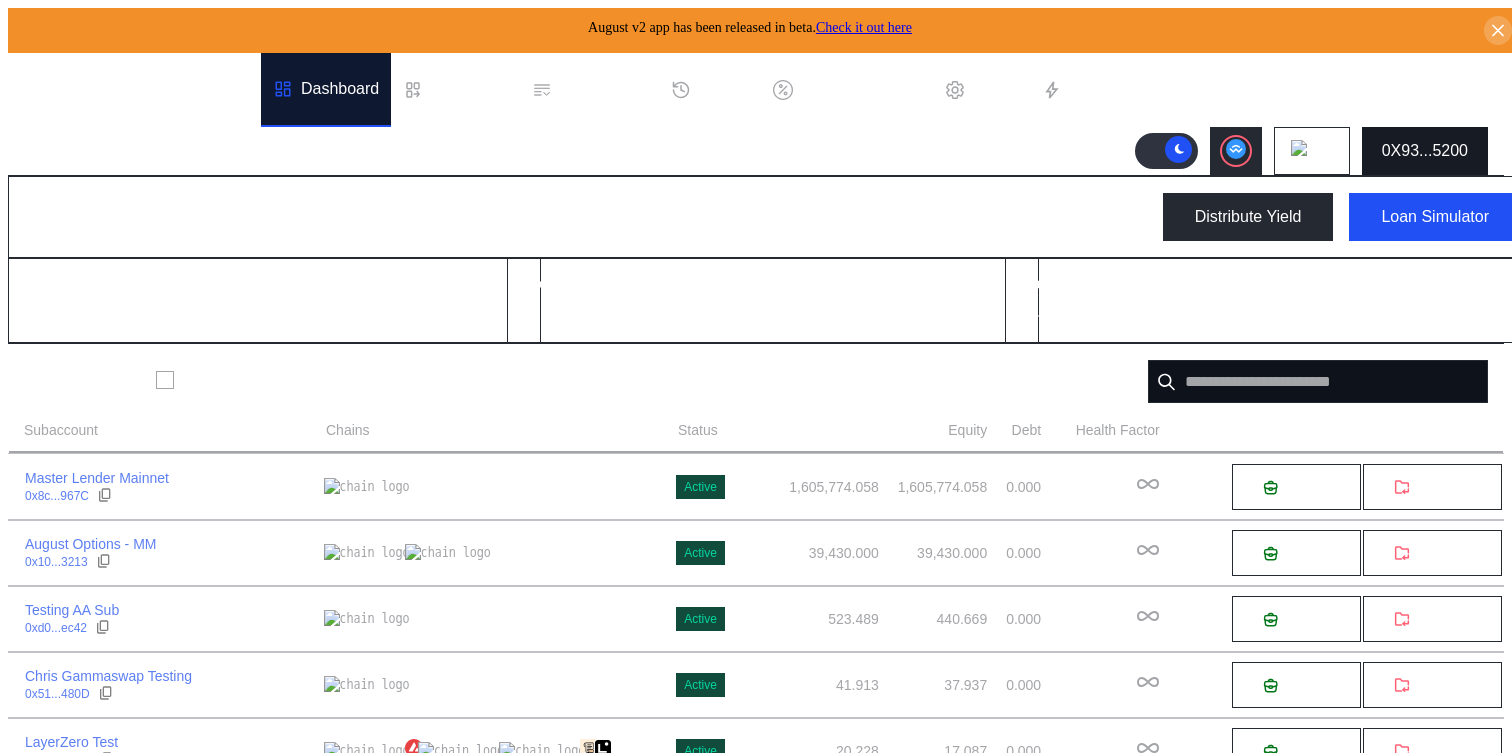 click on "0X93...5200" at bounding box center (1425, 151) 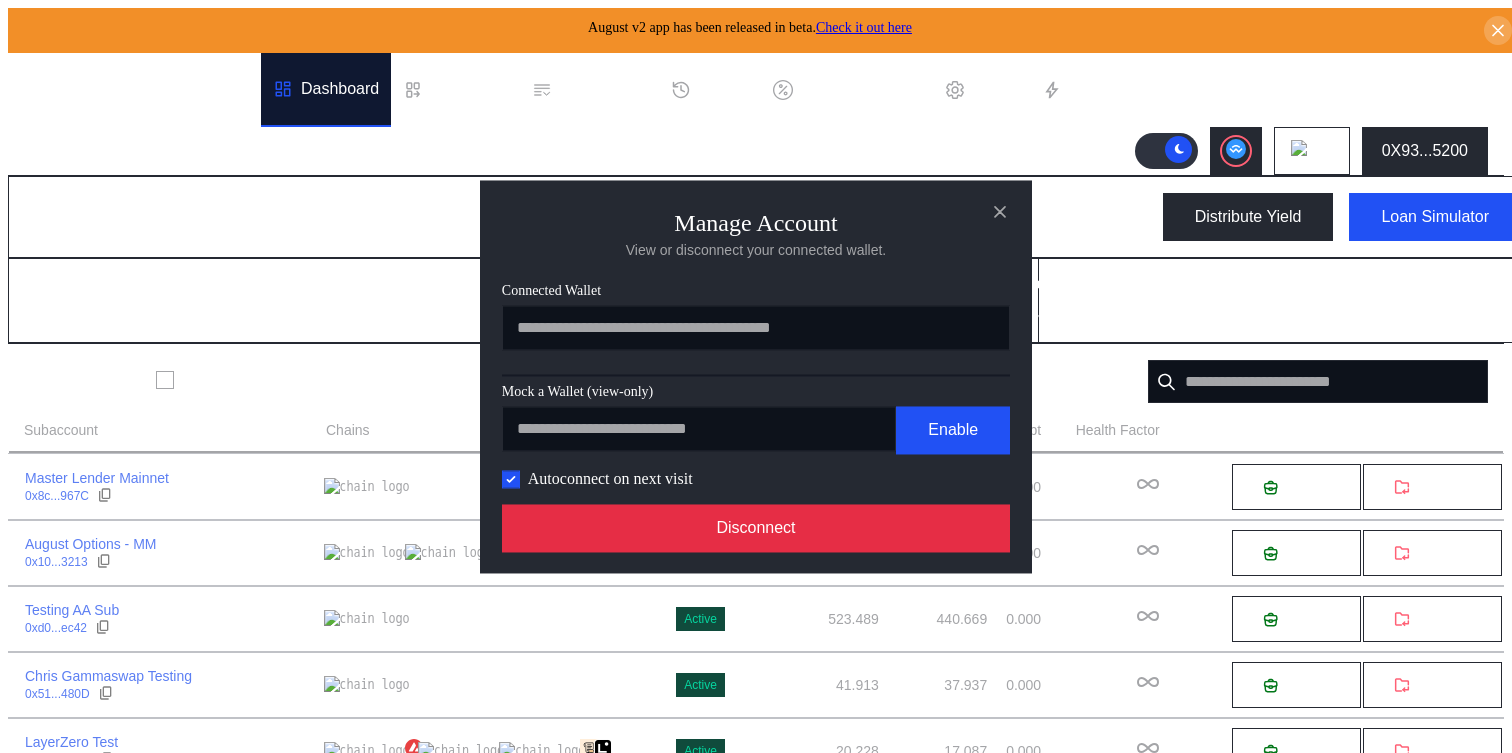 click on "Disconnect" at bounding box center [756, 528] 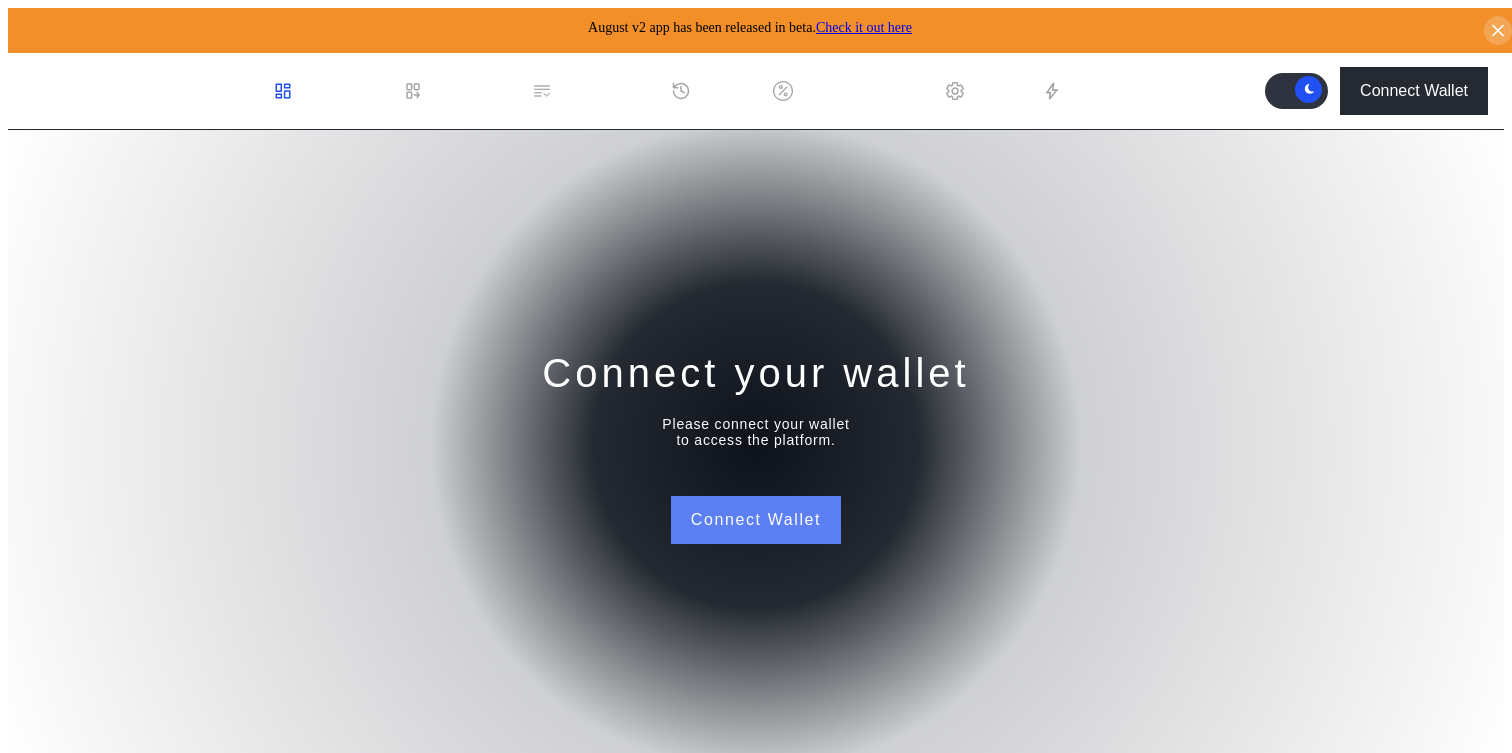 click on "Connect Wallet" at bounding box center (756, 520) 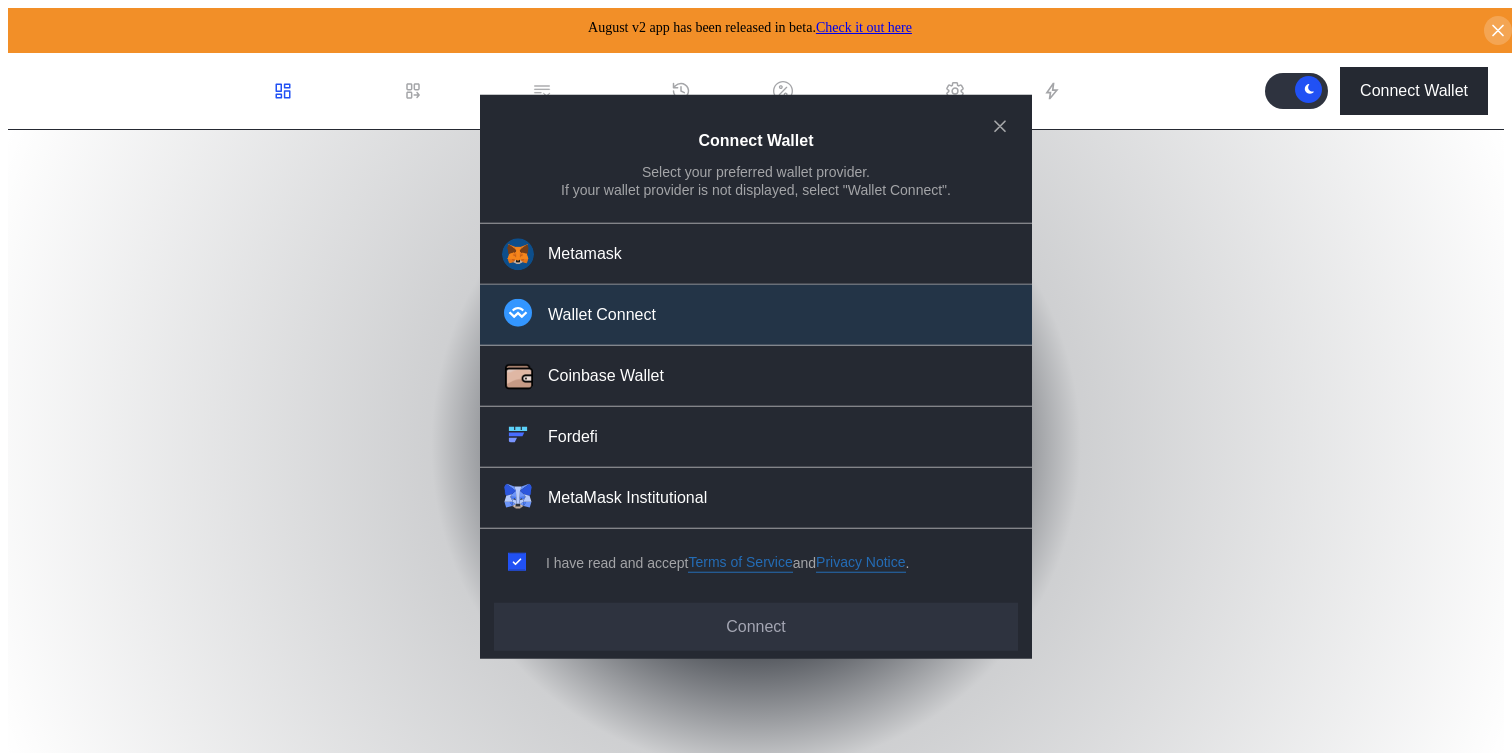 click on "Wallet Connect" at bounding box center (756, 315) 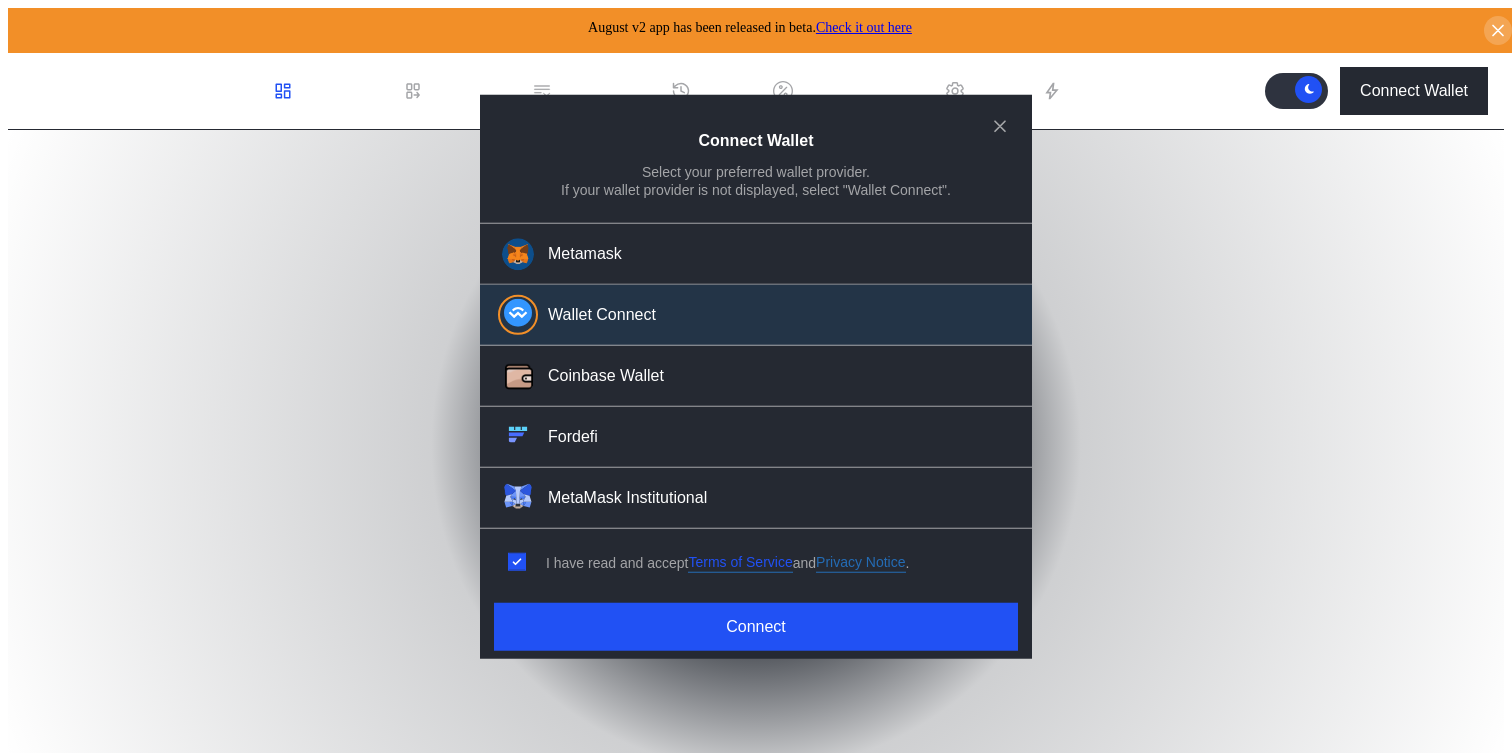 click on "Terms of Service" at bounding box center (740, 562) 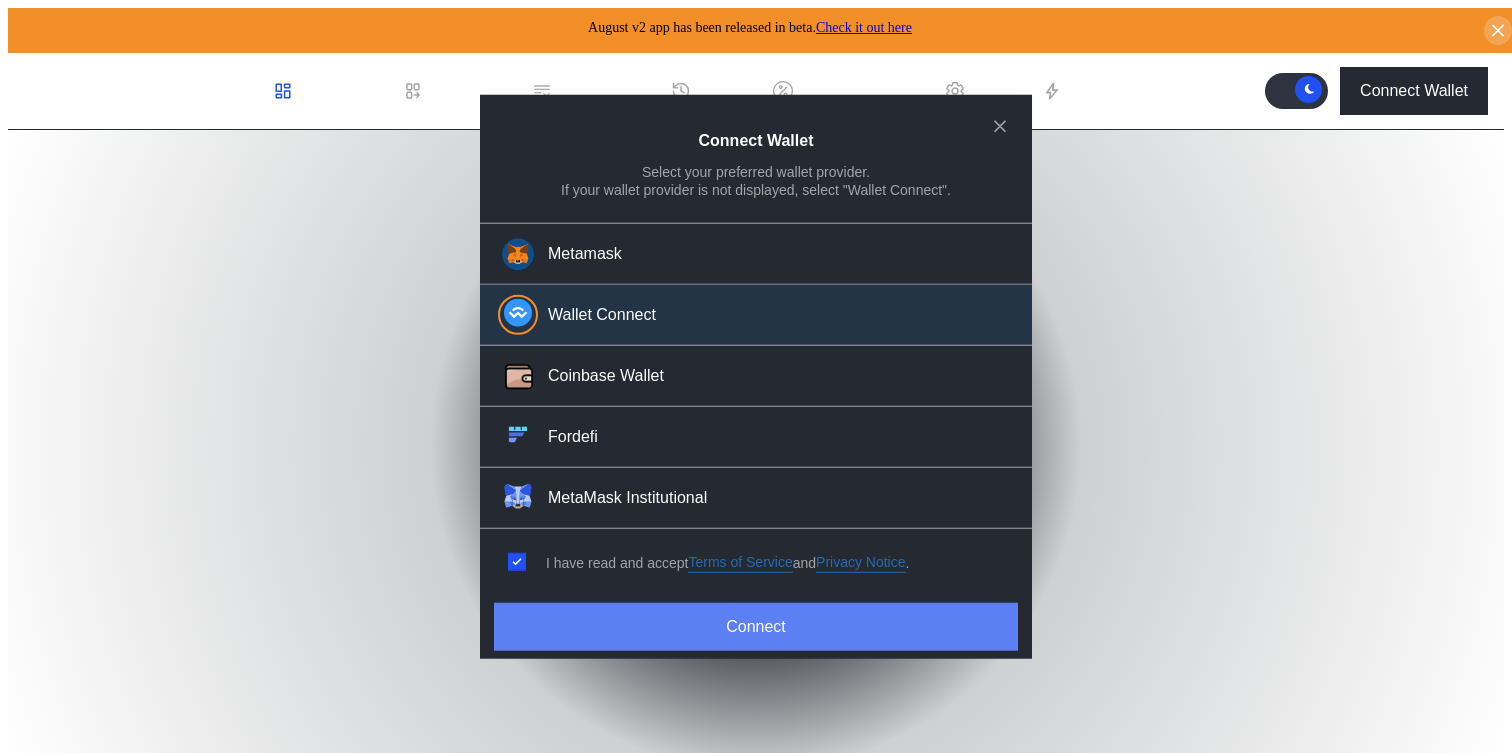 click on "Connect" at bounding box center [756, 627] 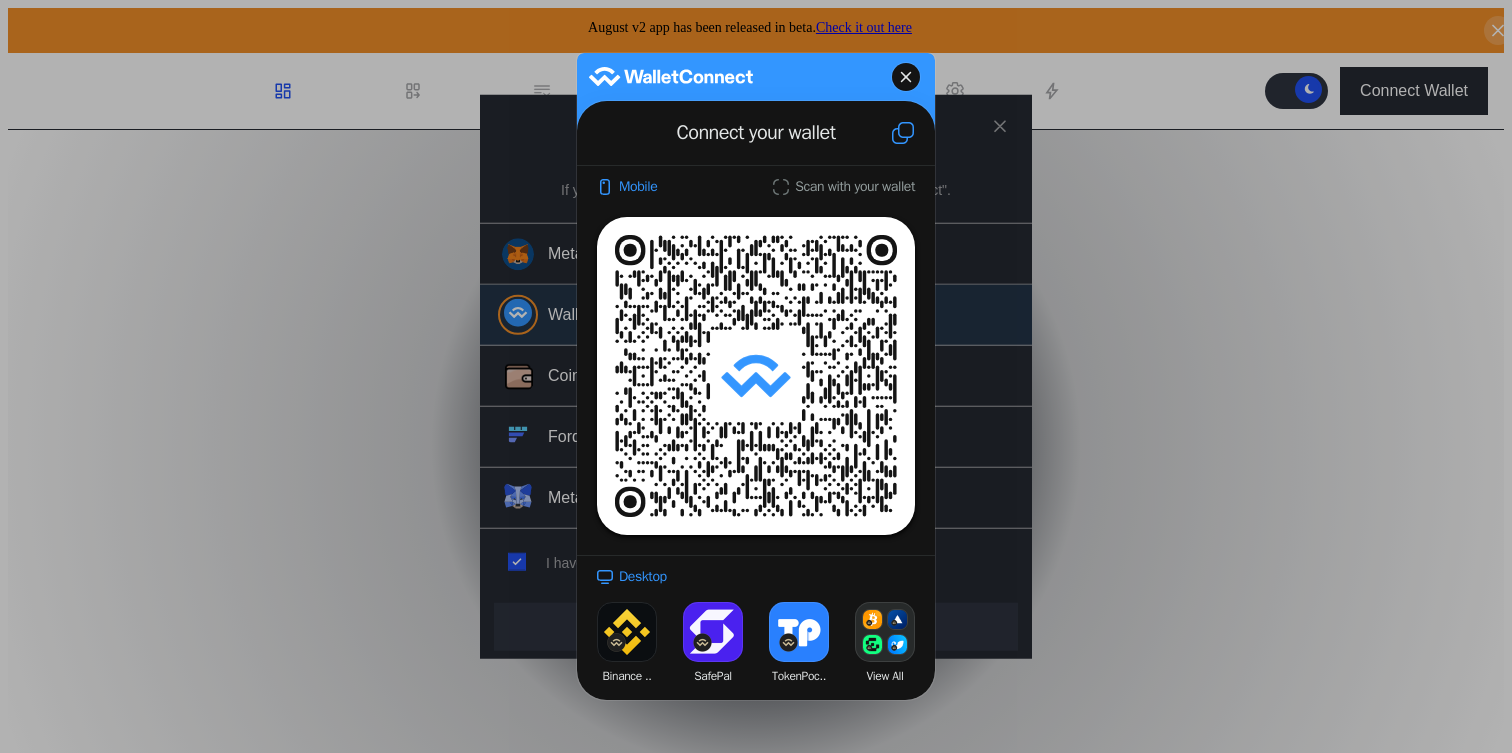 click 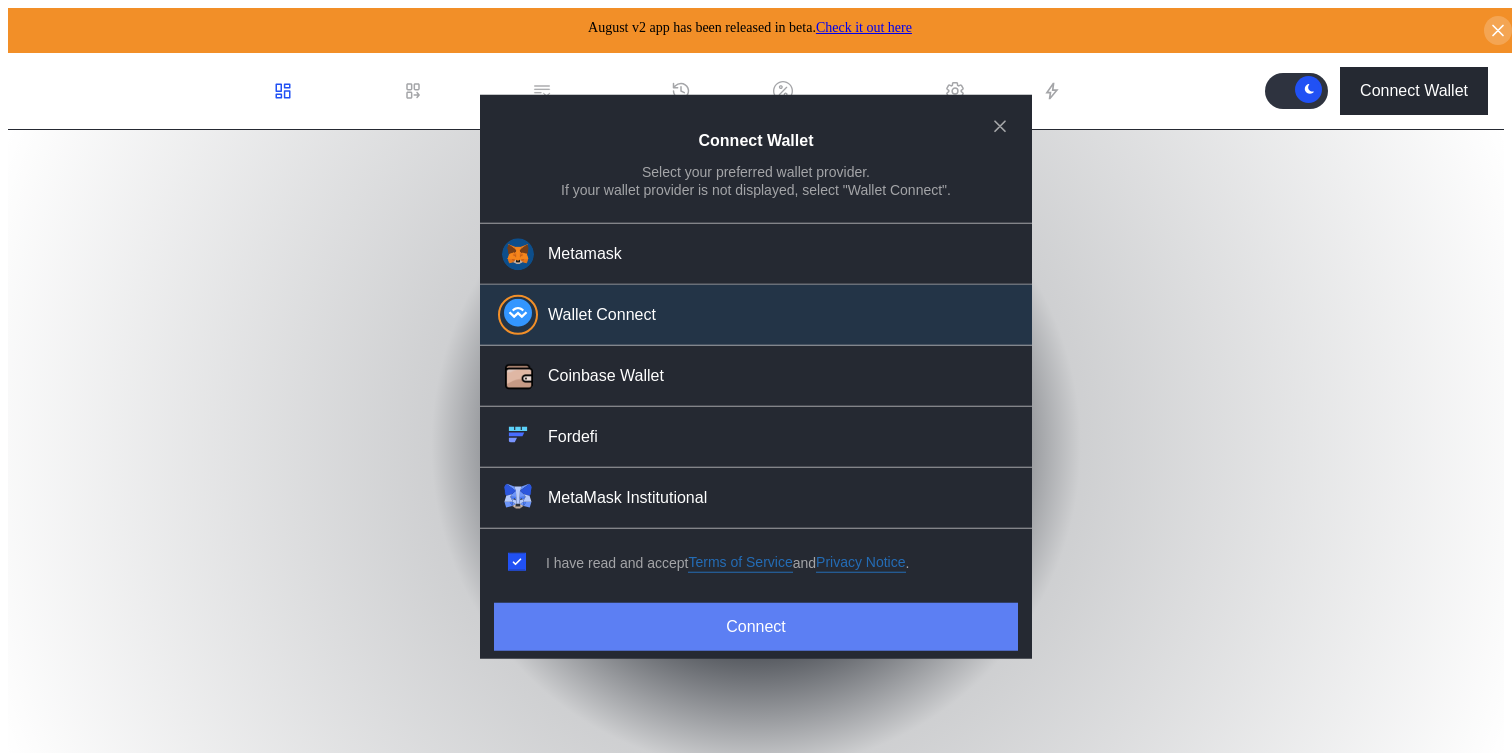 click on "Connect" at bounding box center [756, 627] 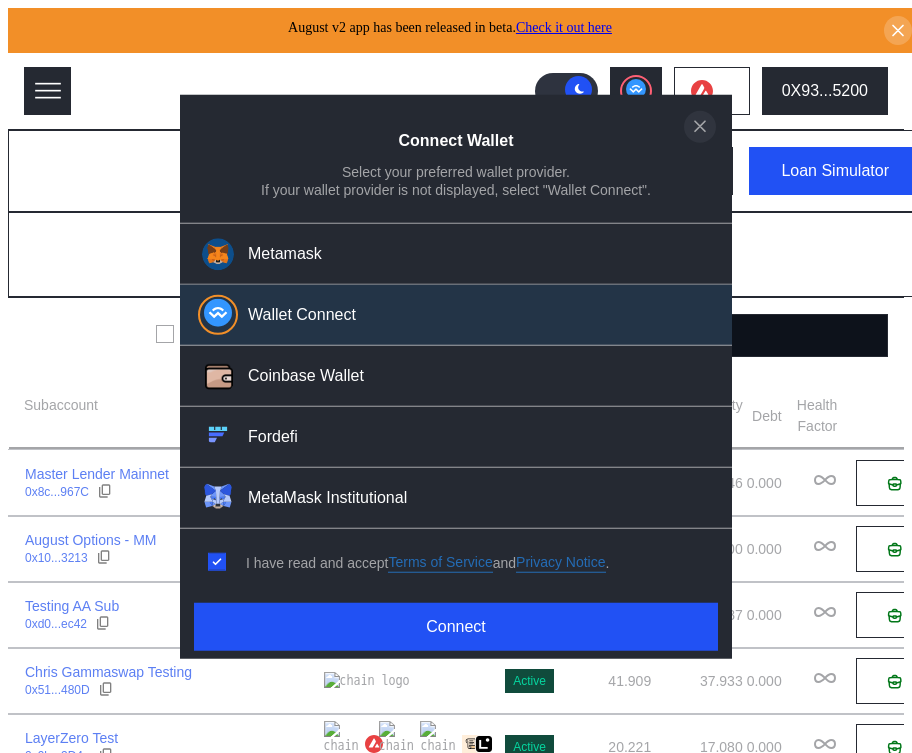 click 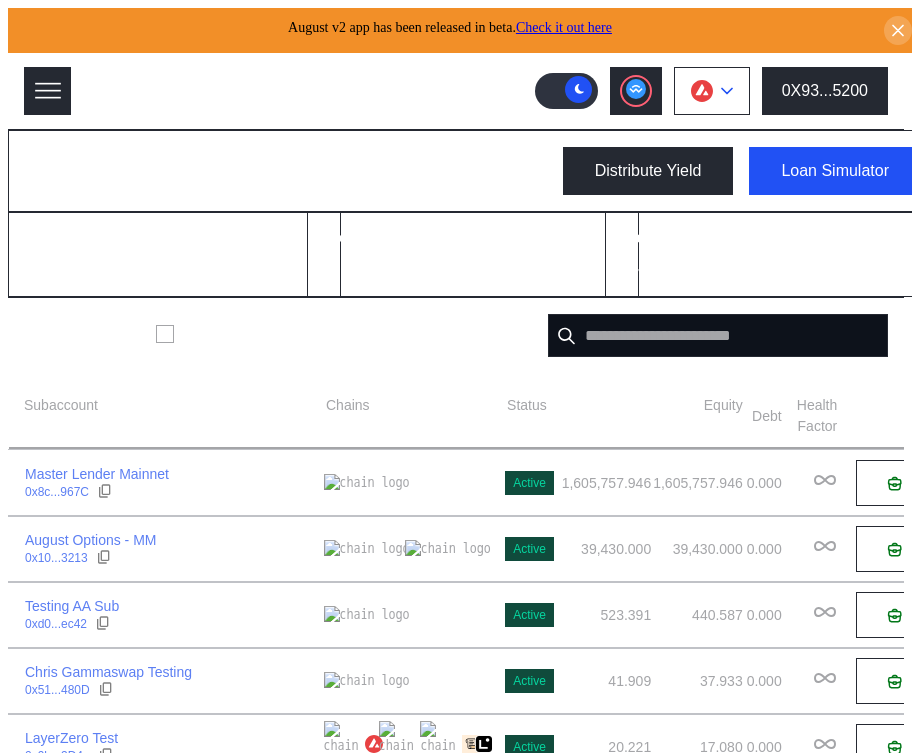 click at bounding box center [712, 91] 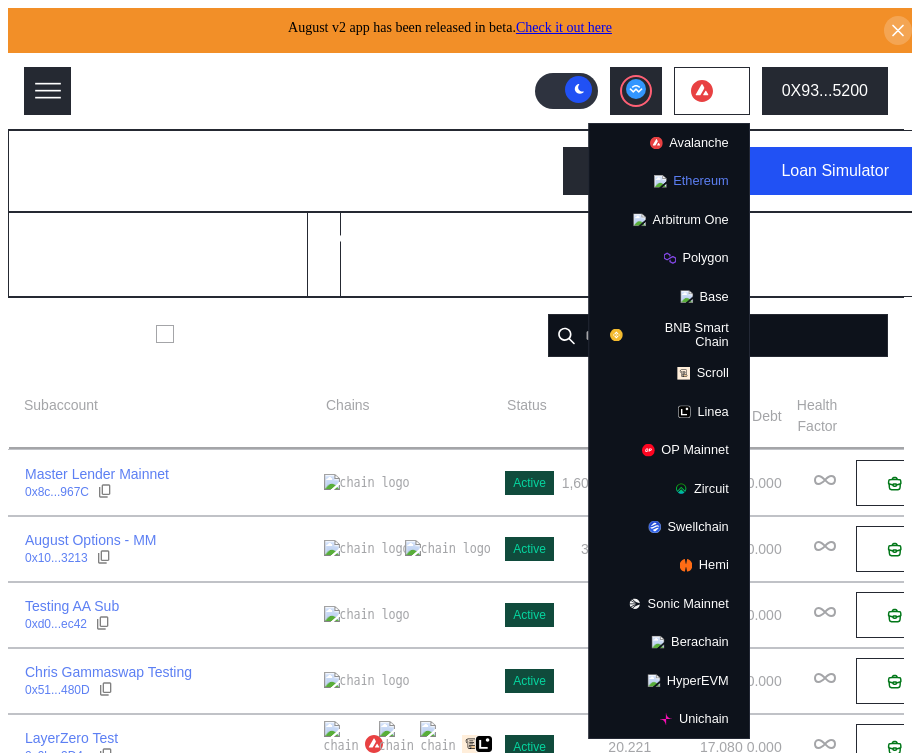 click on "Ethereum" at bounding box center [669, 181] 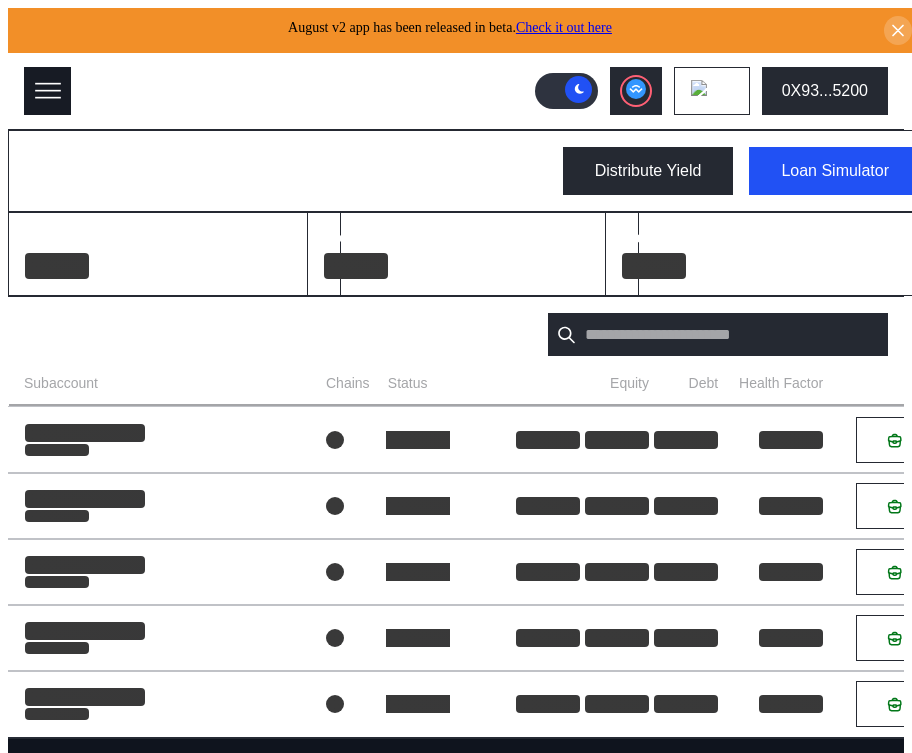 click 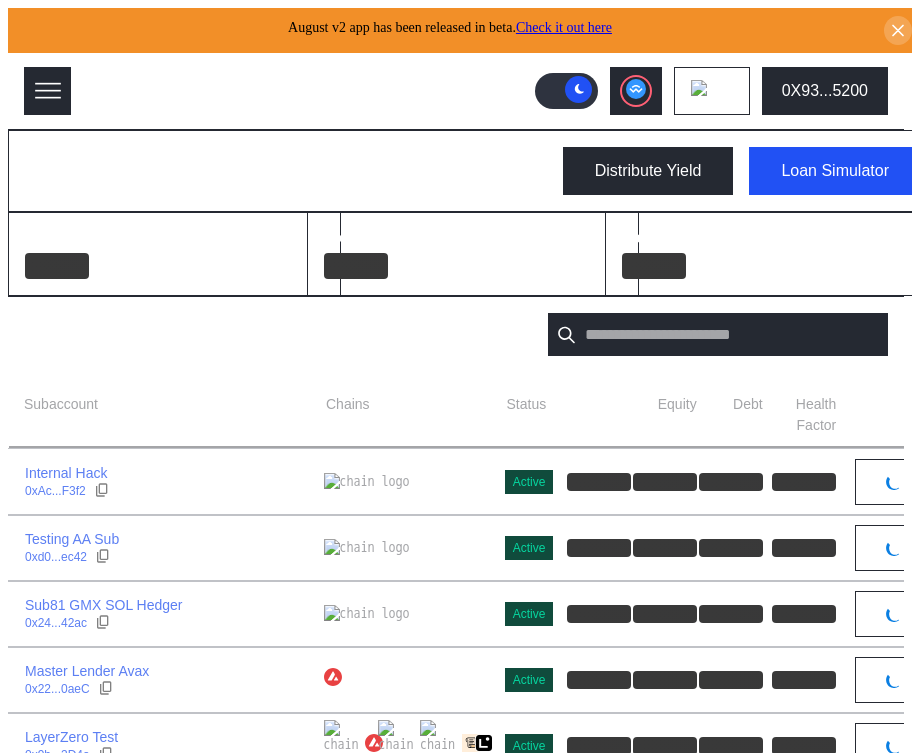 click on "Admin" at bounding box center [190, 1727] 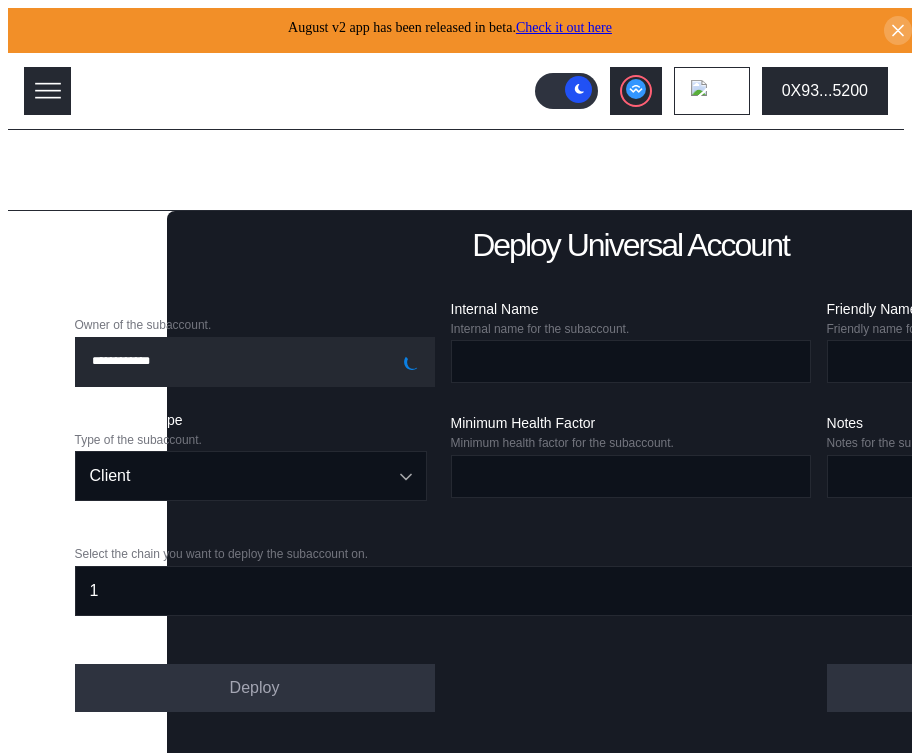 click on "Menu Dashboard Loan Book Permissions History Discount Factors Admin Automations 0X93...5200 Light Mode" at bounding box center (456, 1110) 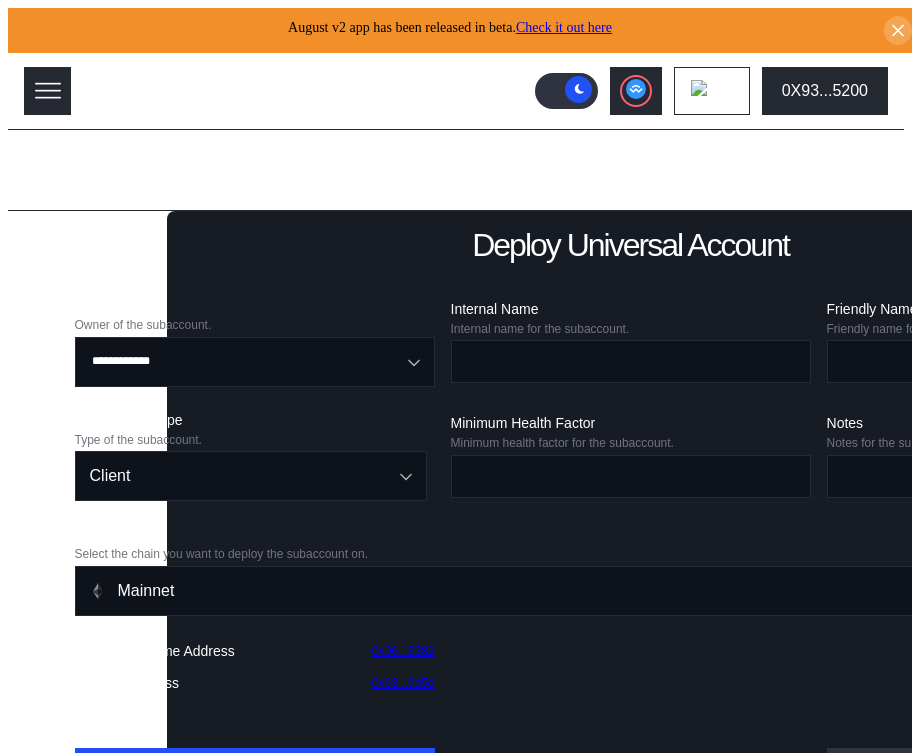 scroll, scrollTop: 80, scrollLeft: 0, axis: vertical 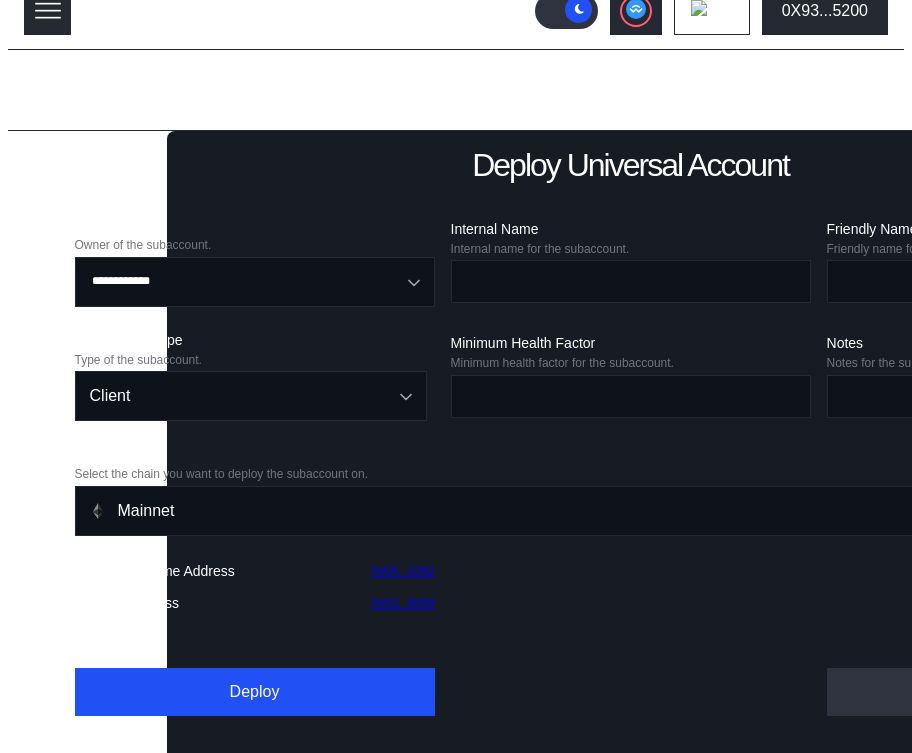 click on "Balance Collateral" at bounding box center [88, 639] 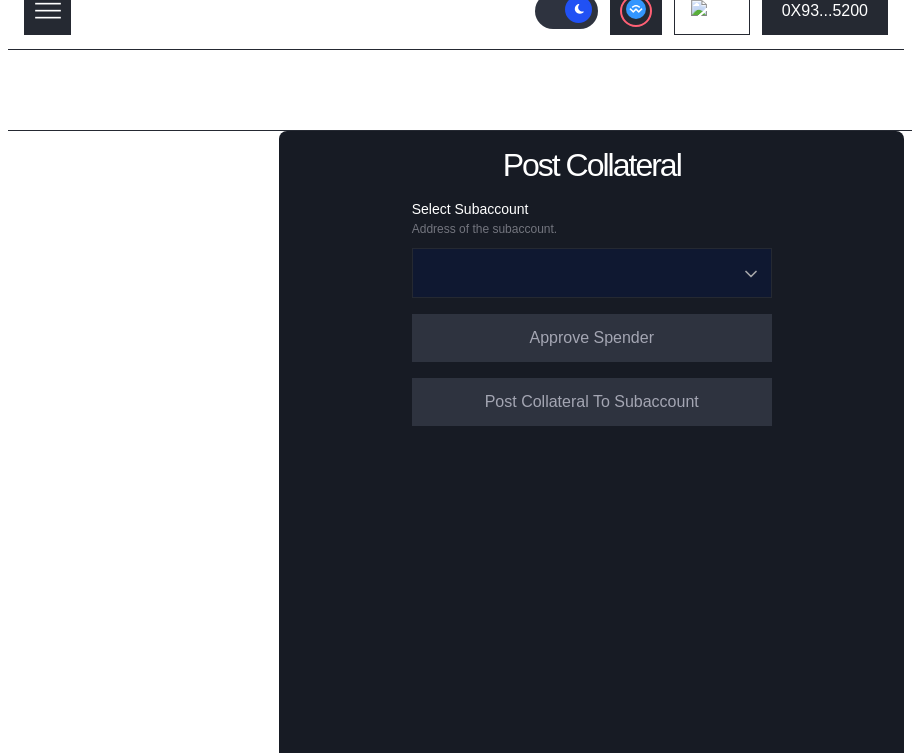 click at bounding box center (581, 273) 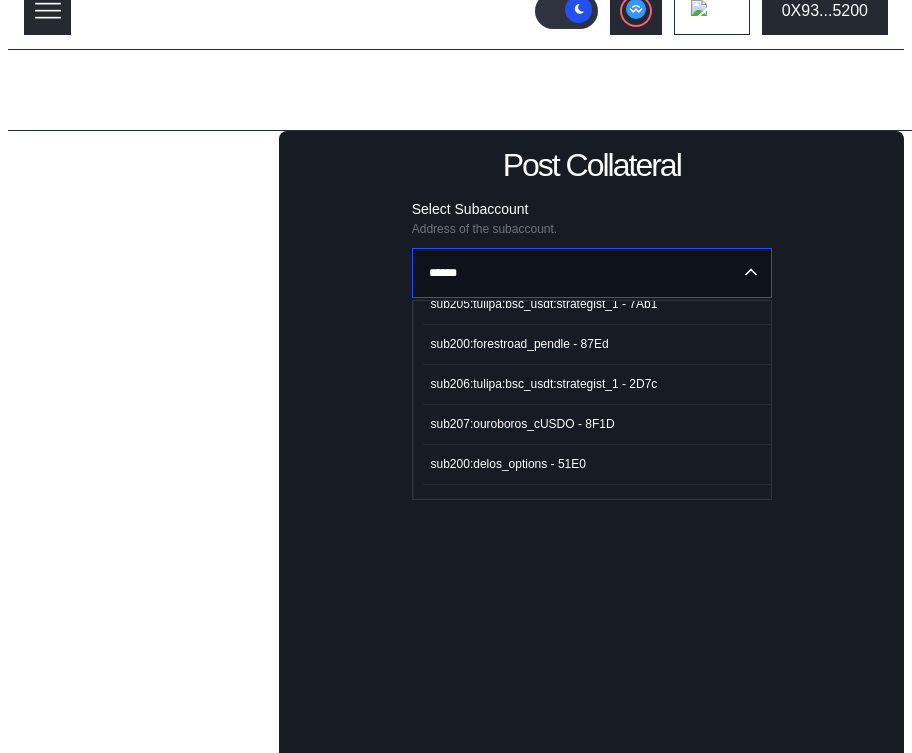scroll, scrollTop: 0, scrollLeft: 0, axis: both 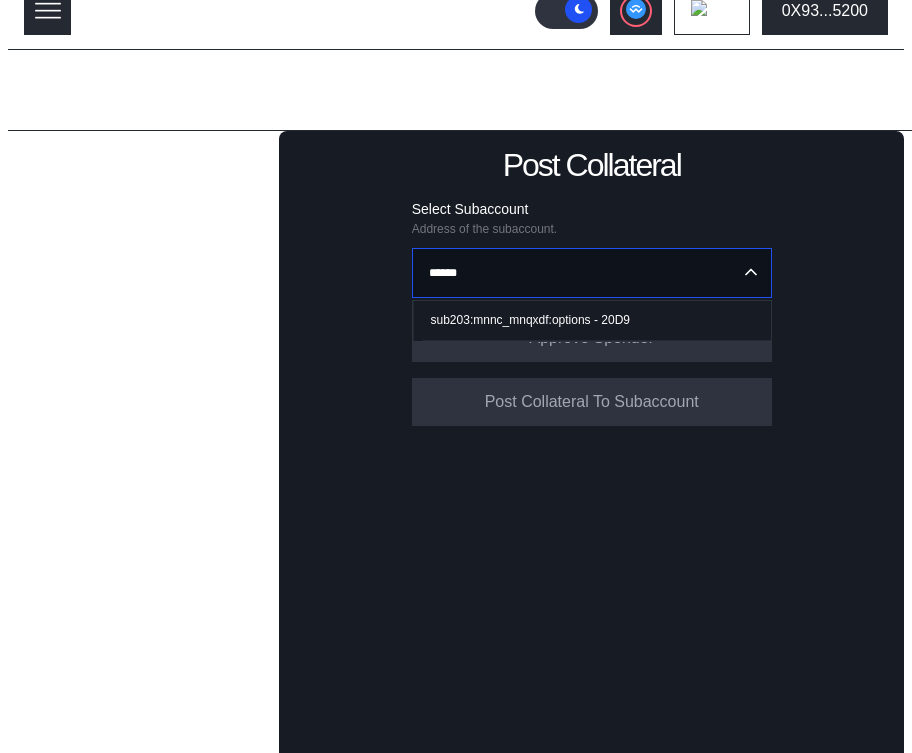 click on "sub203:mnnc_mnqxdf:options - 20D9" at bounding box center (530, 320) 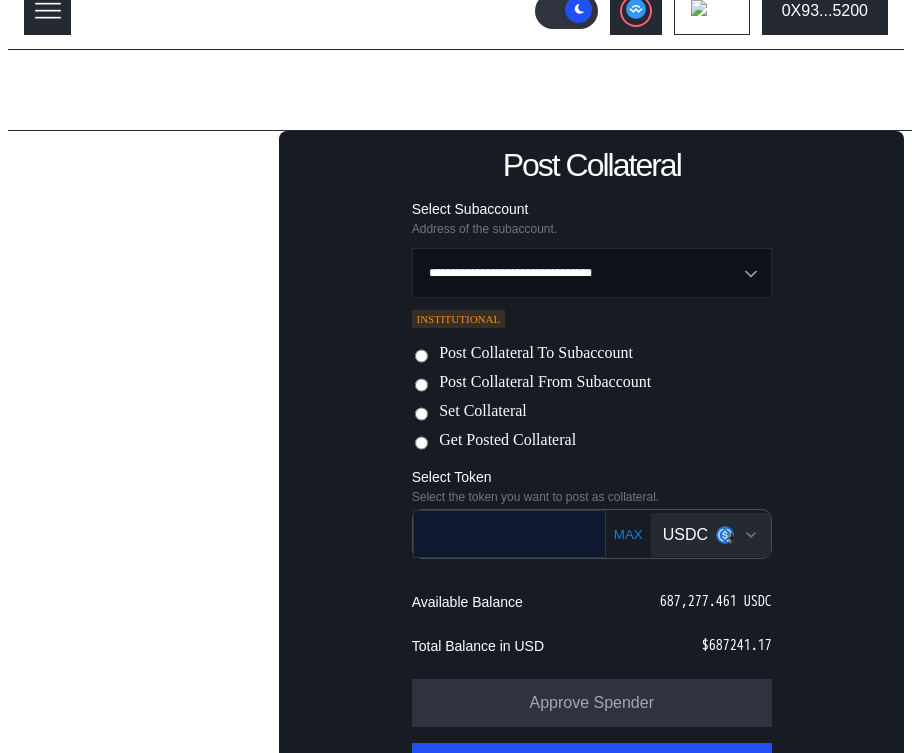 click at bounding box center [495, 533] 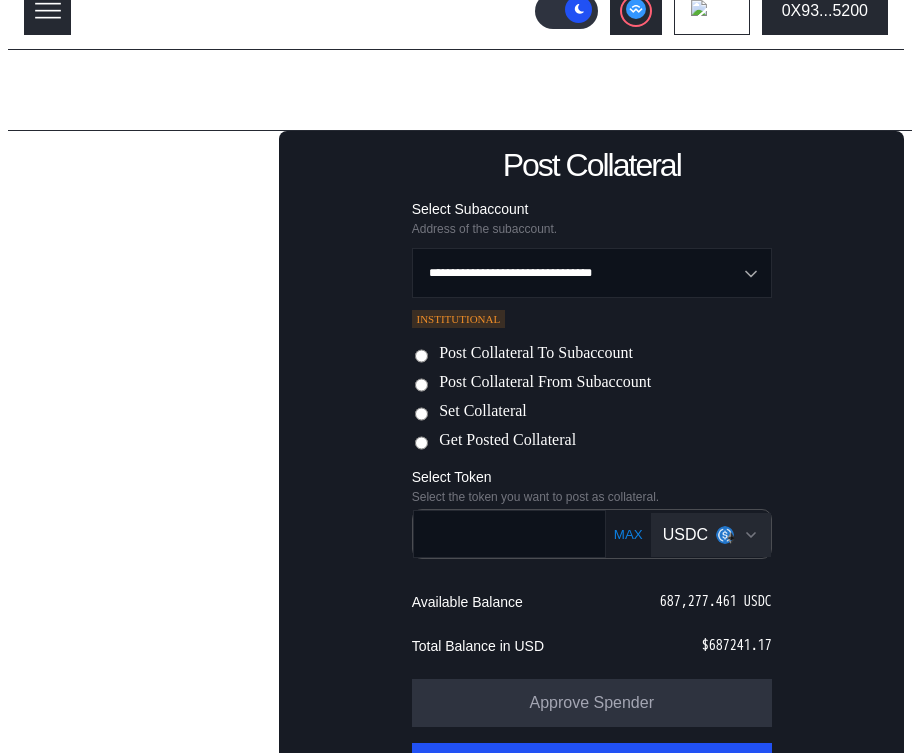 paste on "*******" 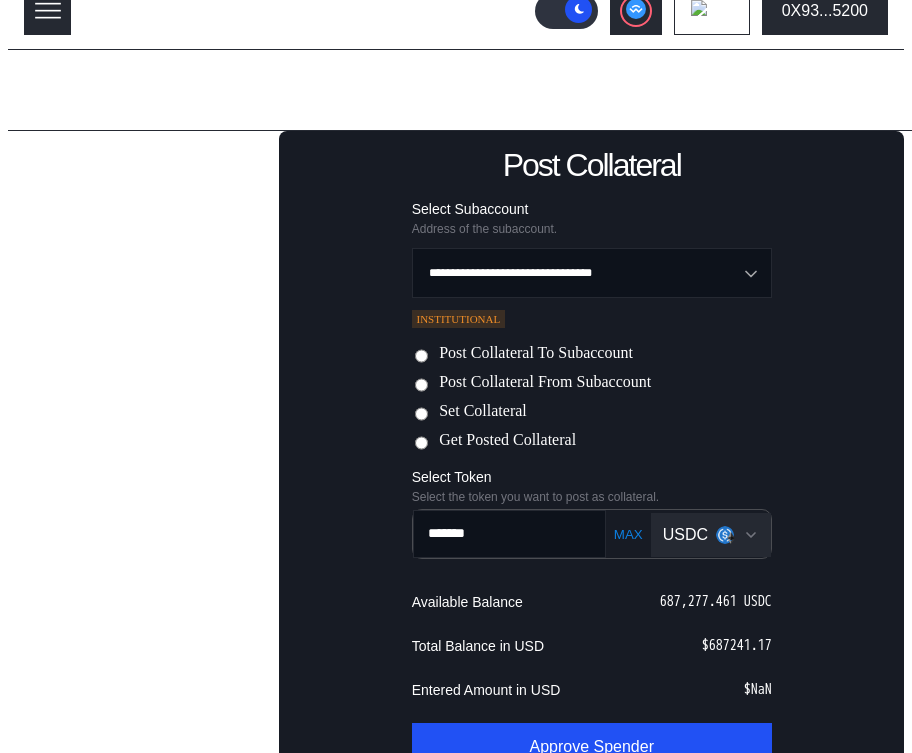 type on "*******" 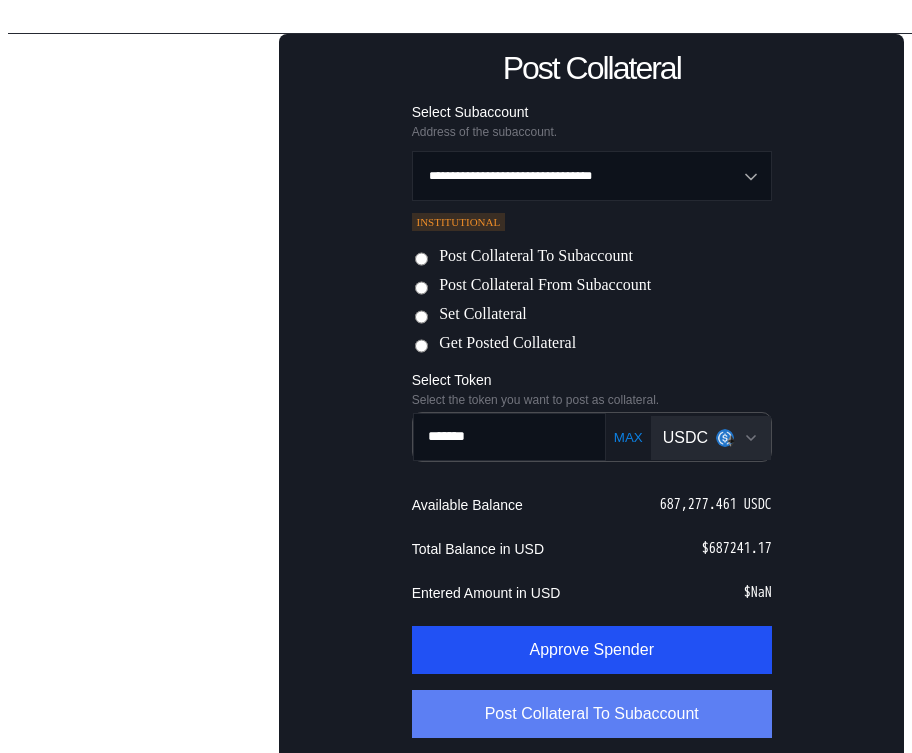 scroll, scrollTop: 192, scrollLeft: 0, axis: vertical 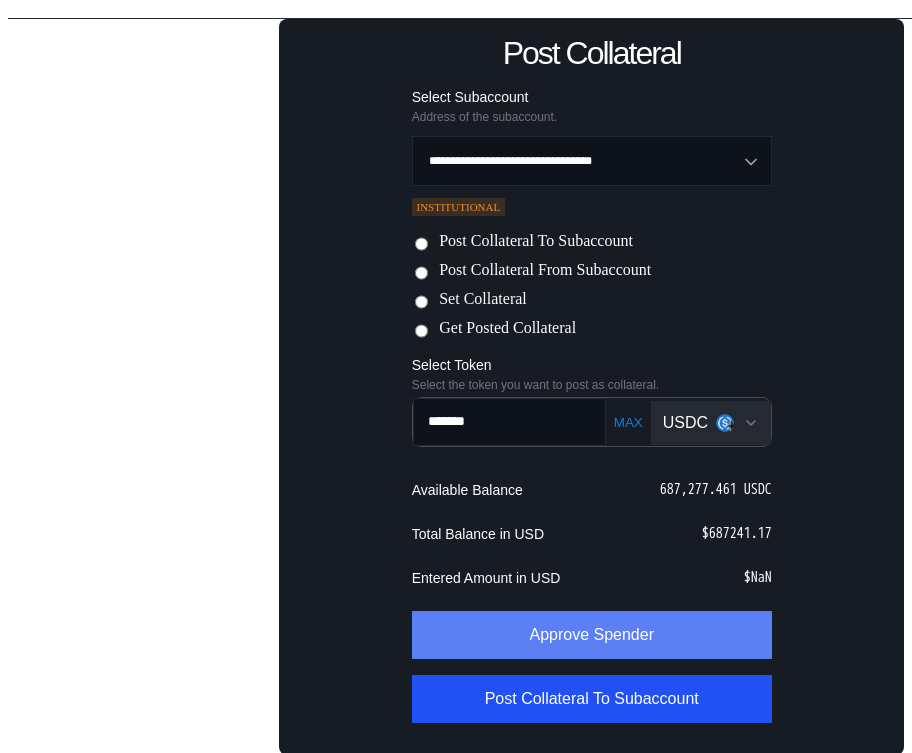click on "Approve Spender" at bounding box center (592, 635) 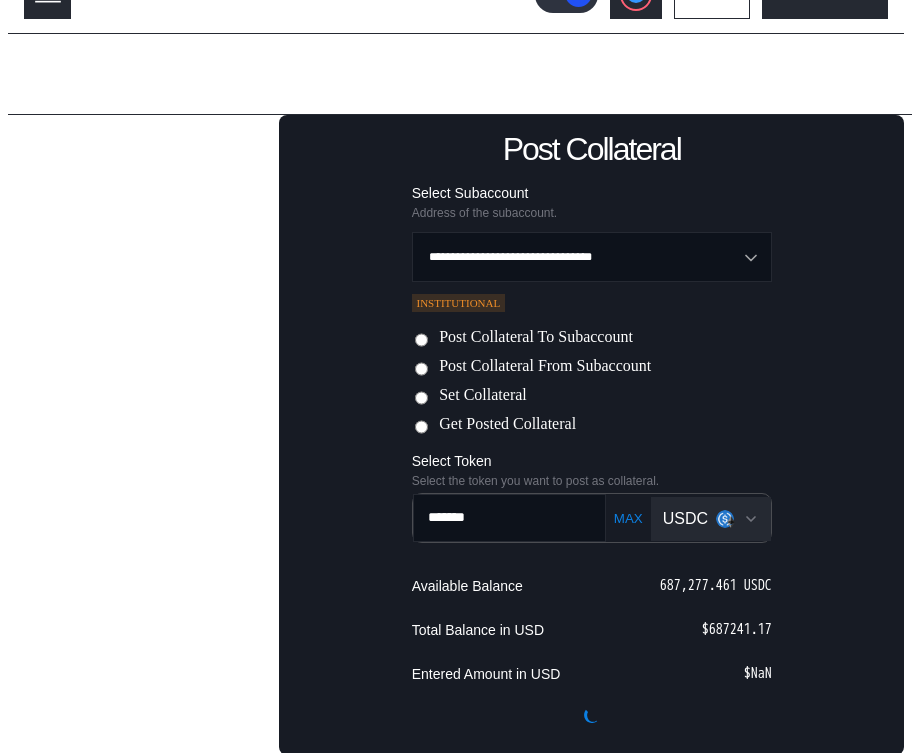 click on "Admin Page" at bounding box center (472, 74) 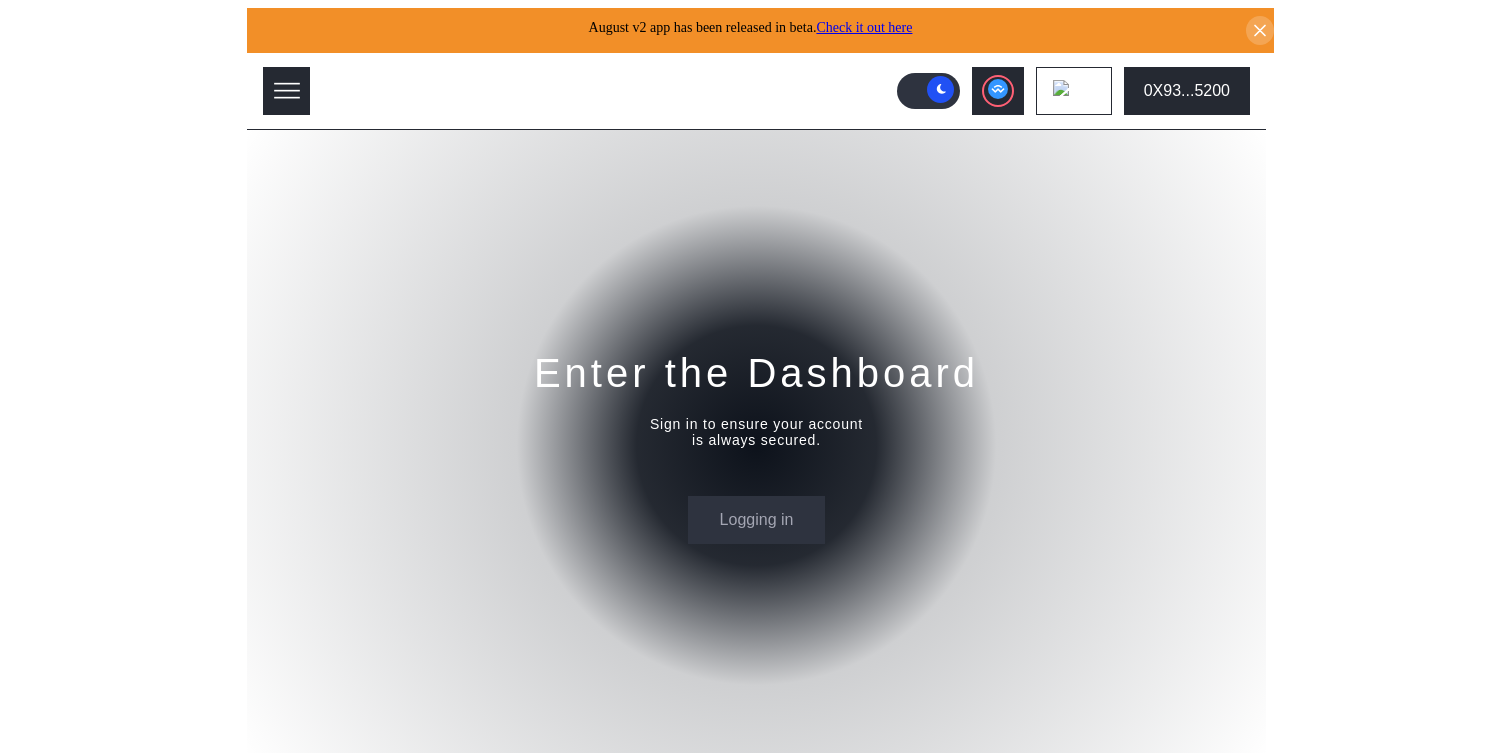 scroll, scrollTop: 0, scrollLeft: 0, axis: both 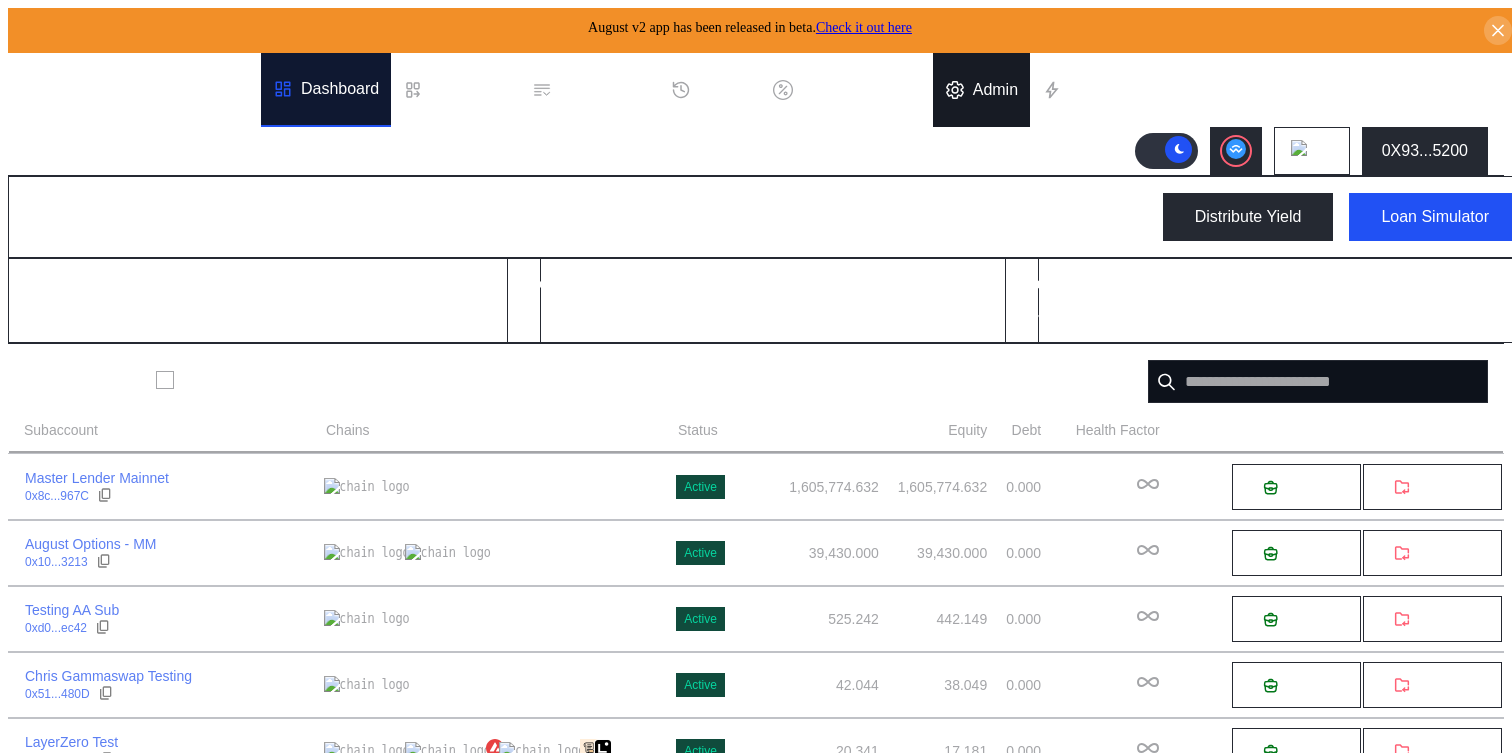 click on "Admin" at bounding box center [995, 90] 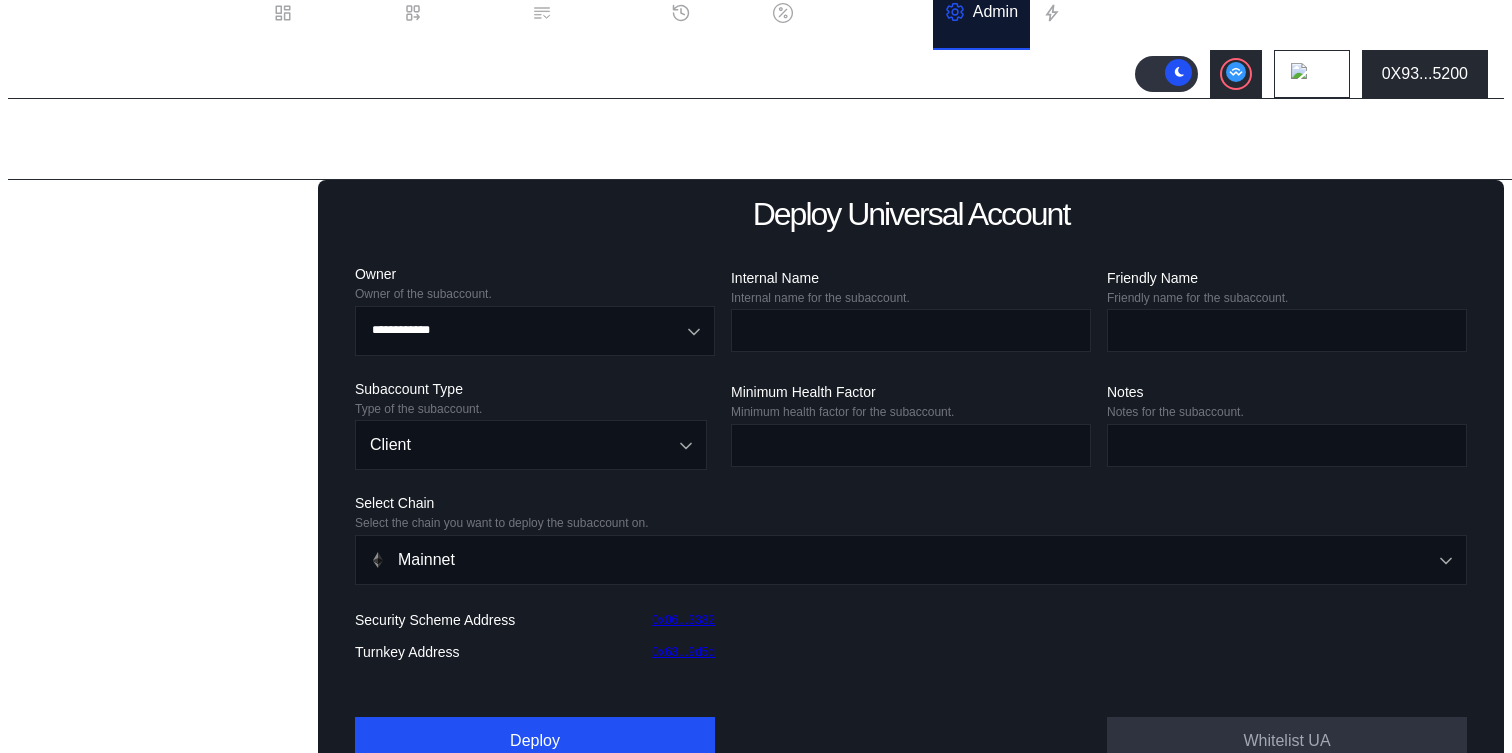 scroll, scrollTop: 82, scrollLeft: 0, axis: vertical 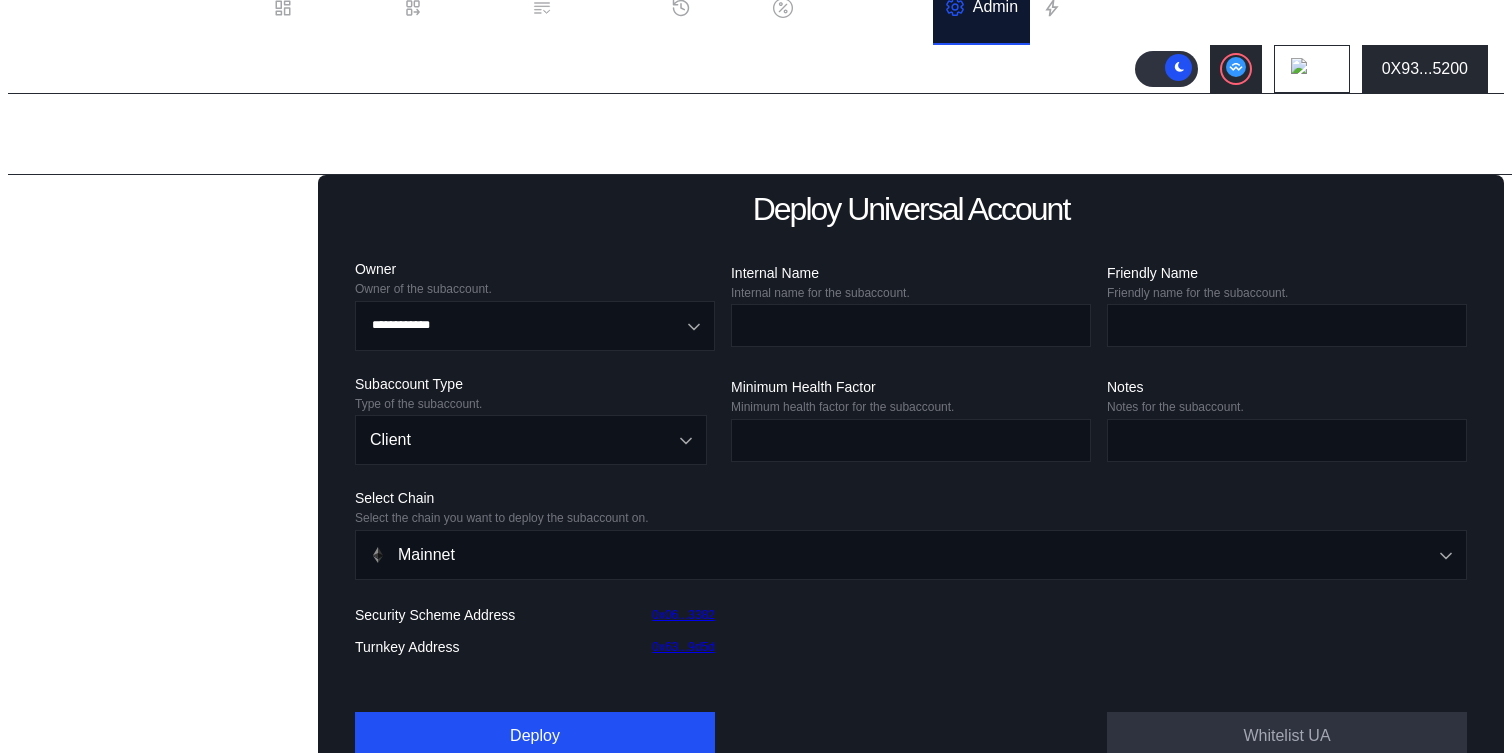 click on "Subaccounts" at bounding box center (81, 242) 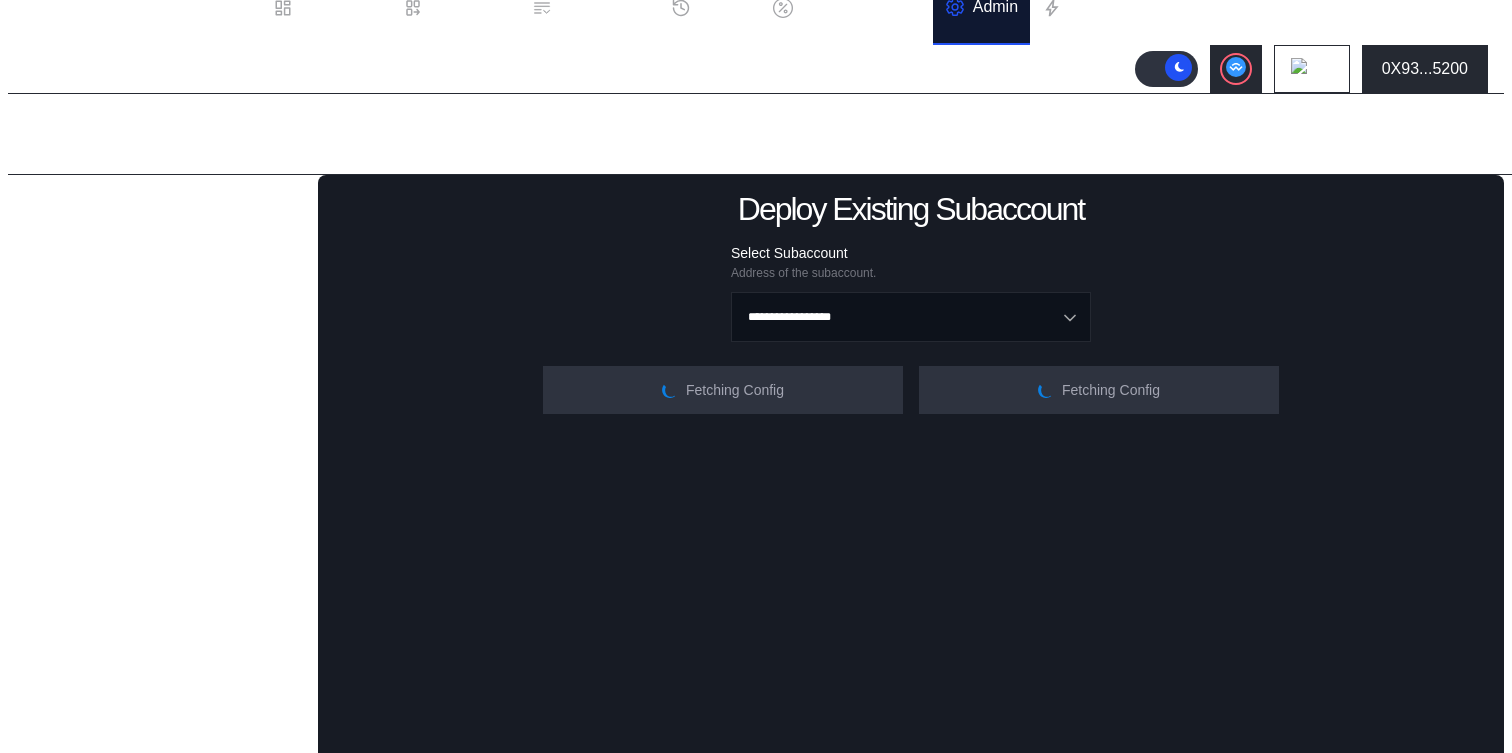 click on "Balance Collateral" at bounding box center (100, 548) 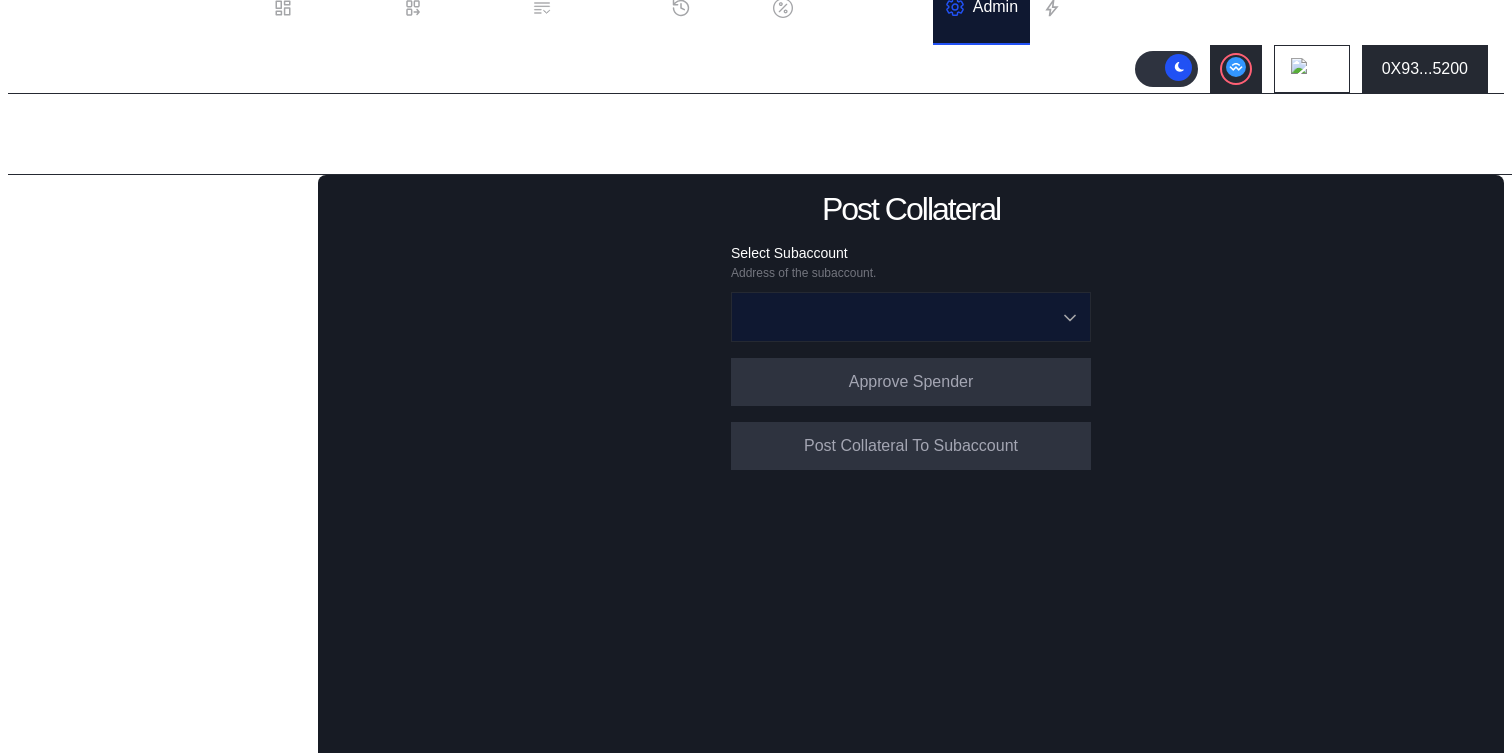 click at bounding box center [900, 317] 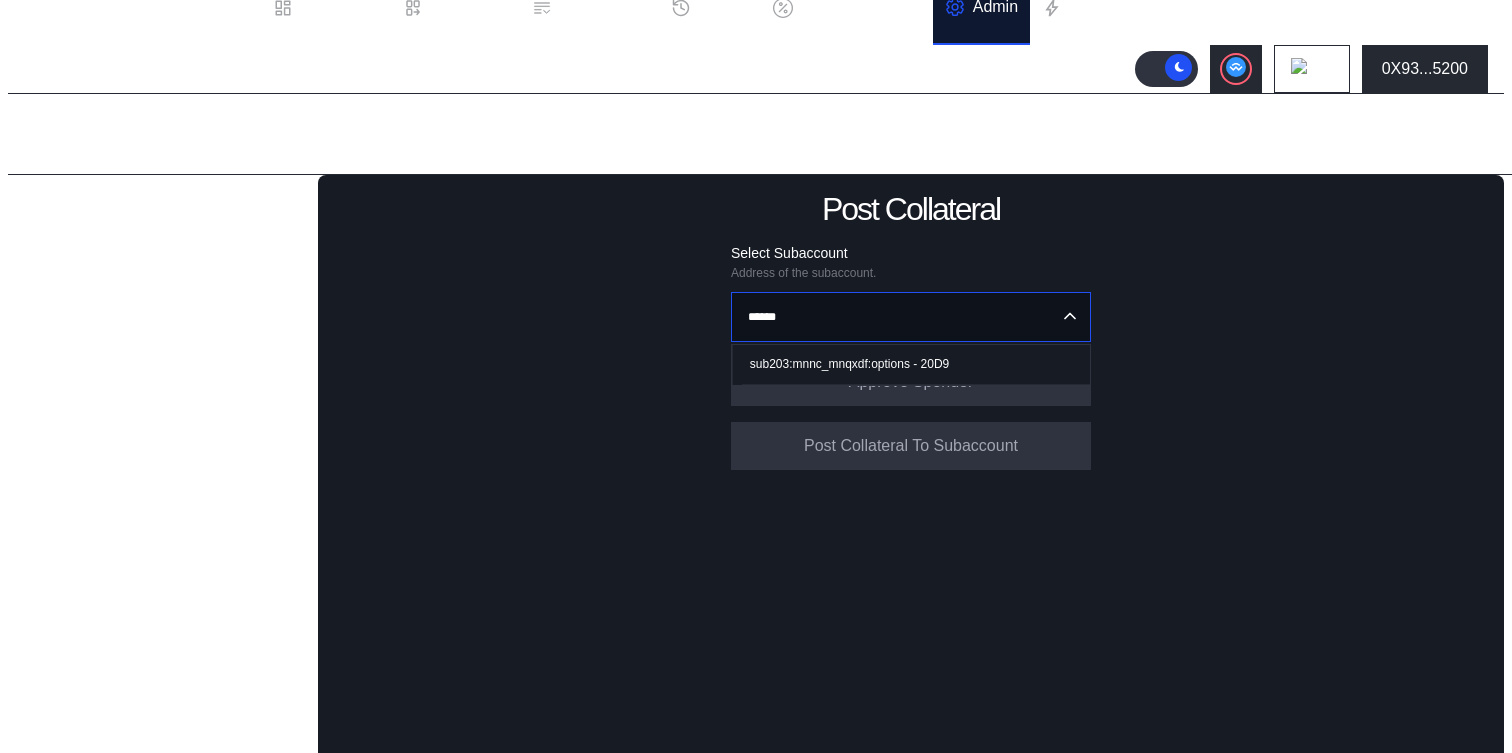 click on "sub203:mnnc_mnqxdf:options - 20D9" at bounding box center [849, 364] 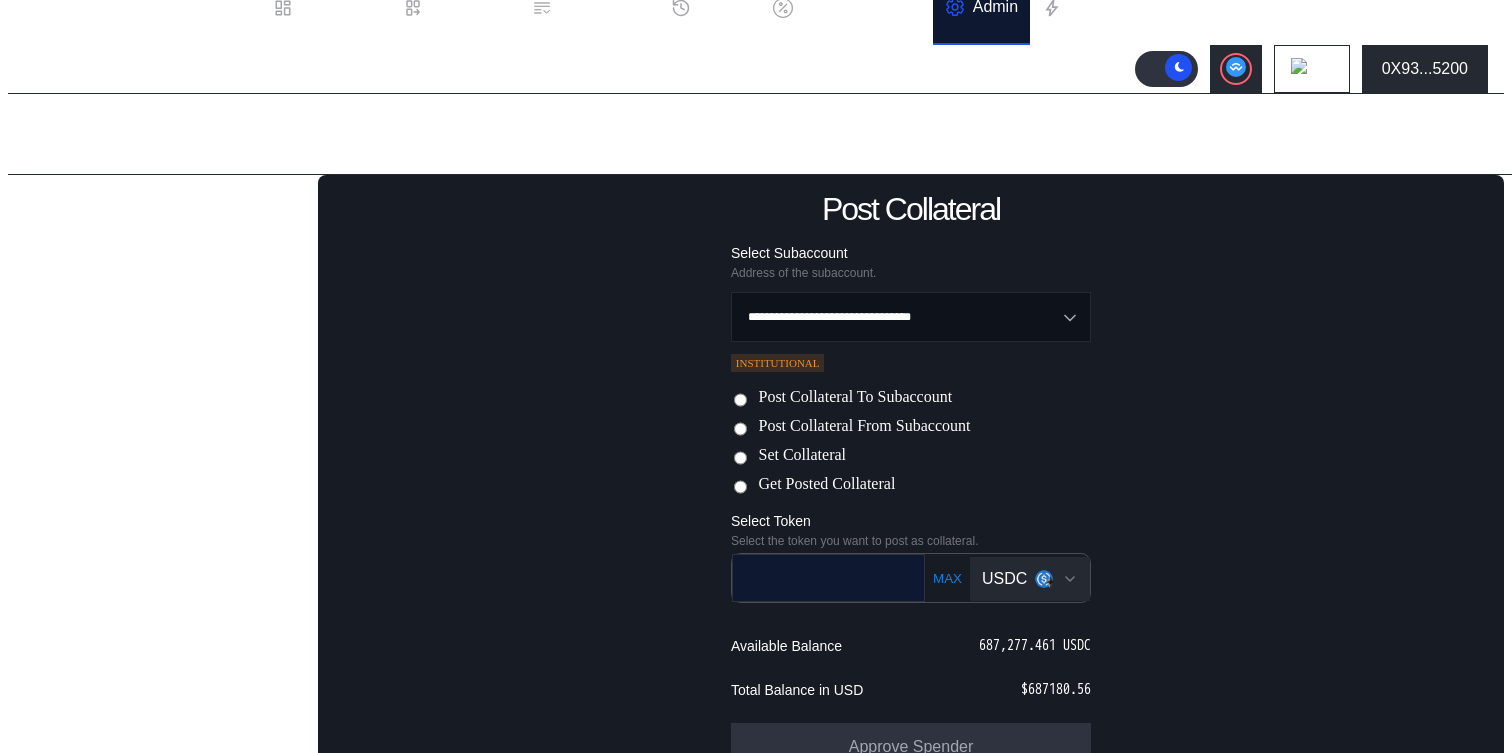 click at bounding box center (814, 577) 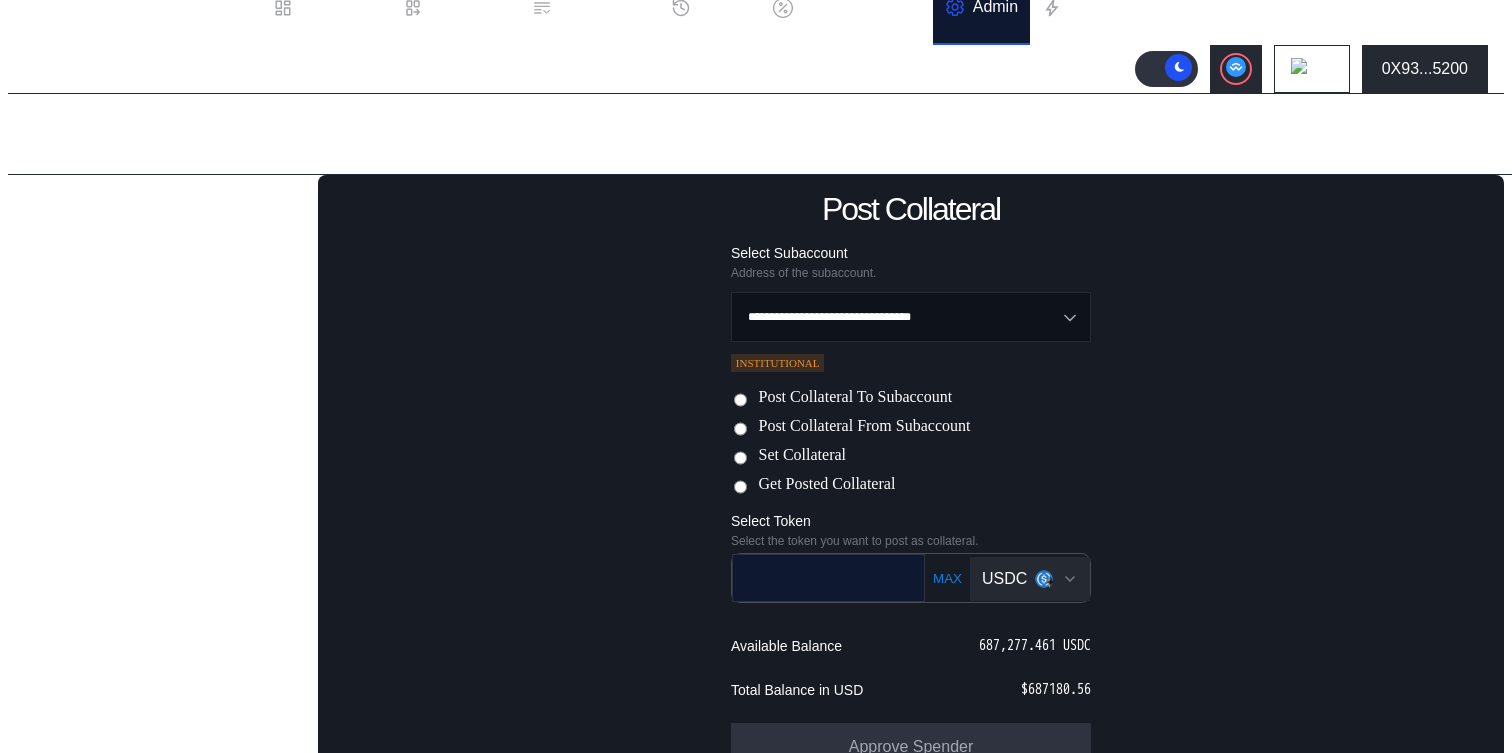 paste on "*******" 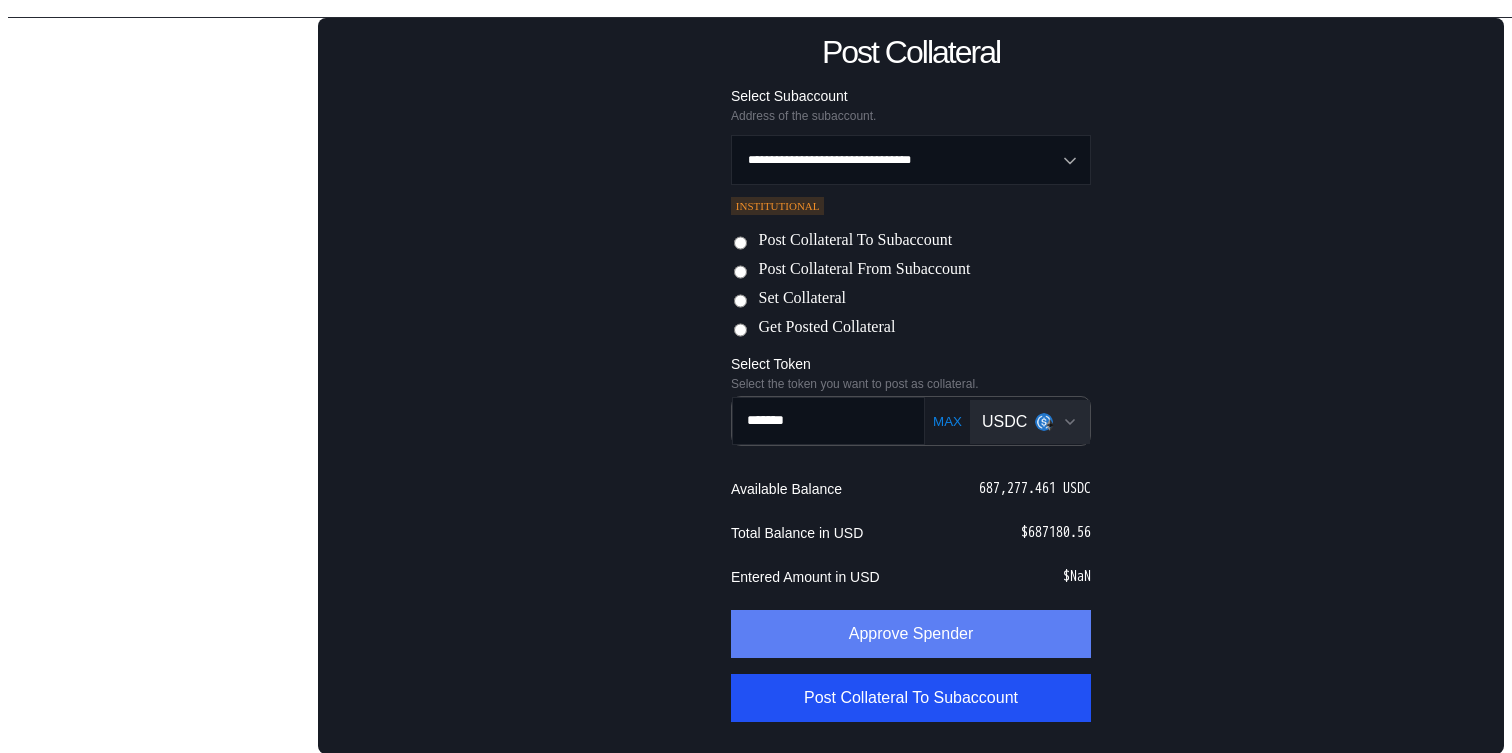 type on "*******" 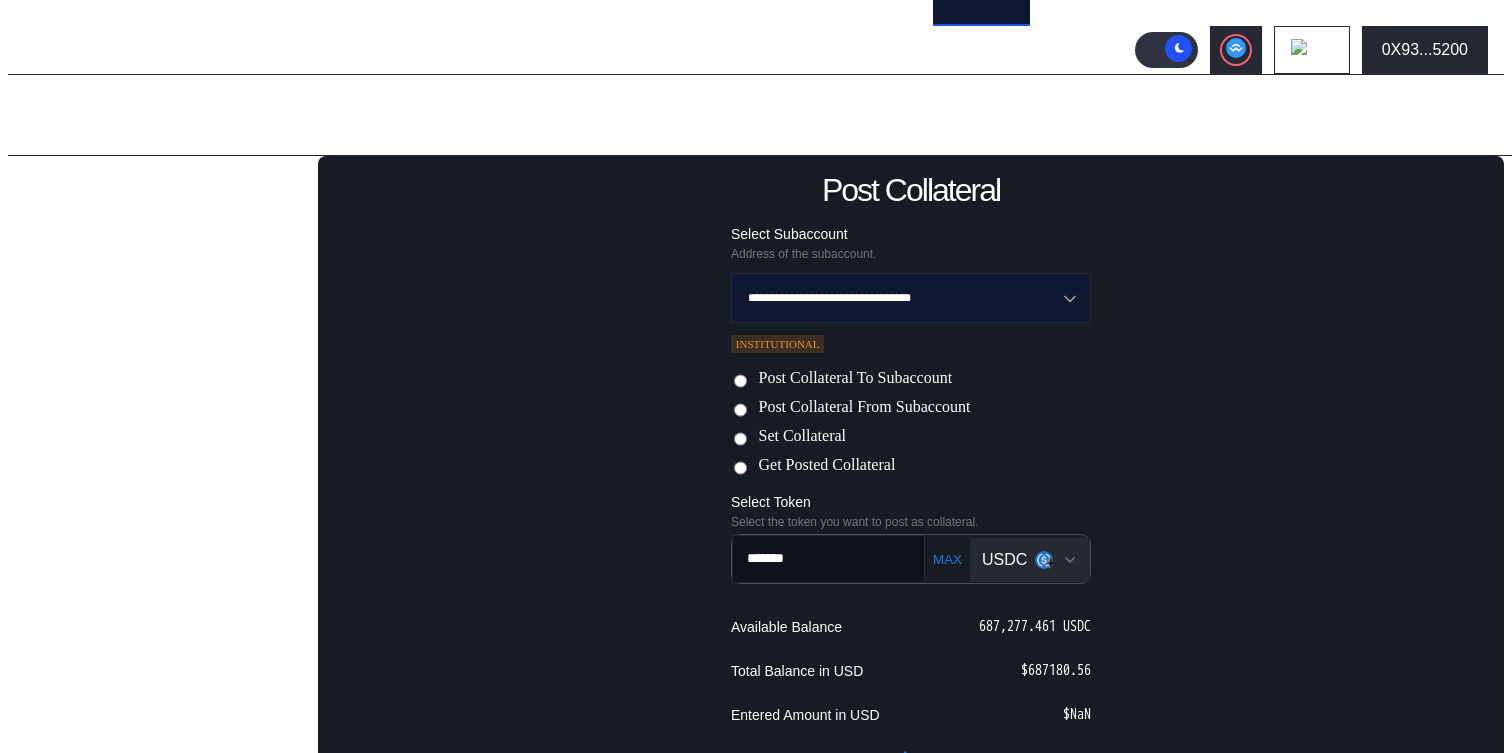scroll, scrollTop: 0, scrollLeft: 0, axis: both 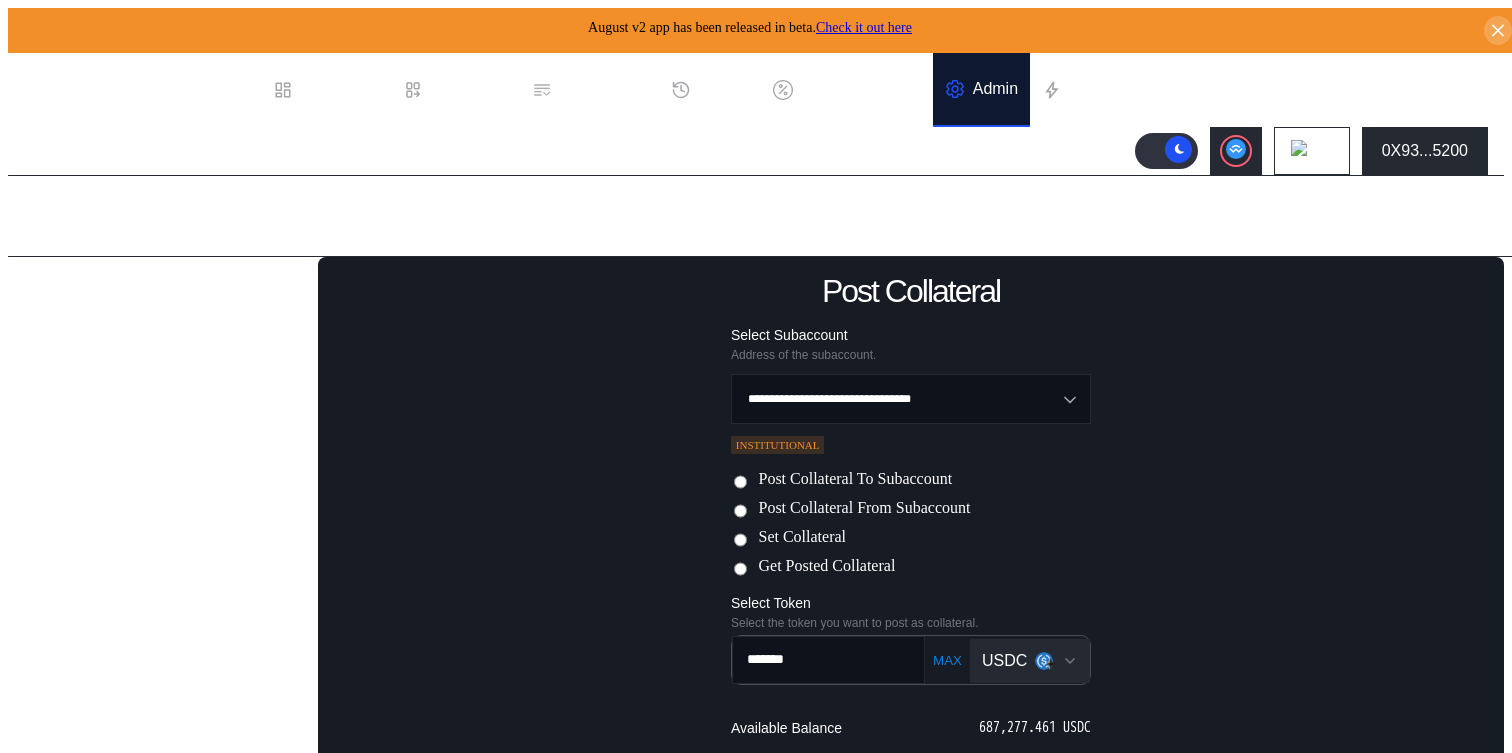 click on "**********" at bounding box center [911, 577] 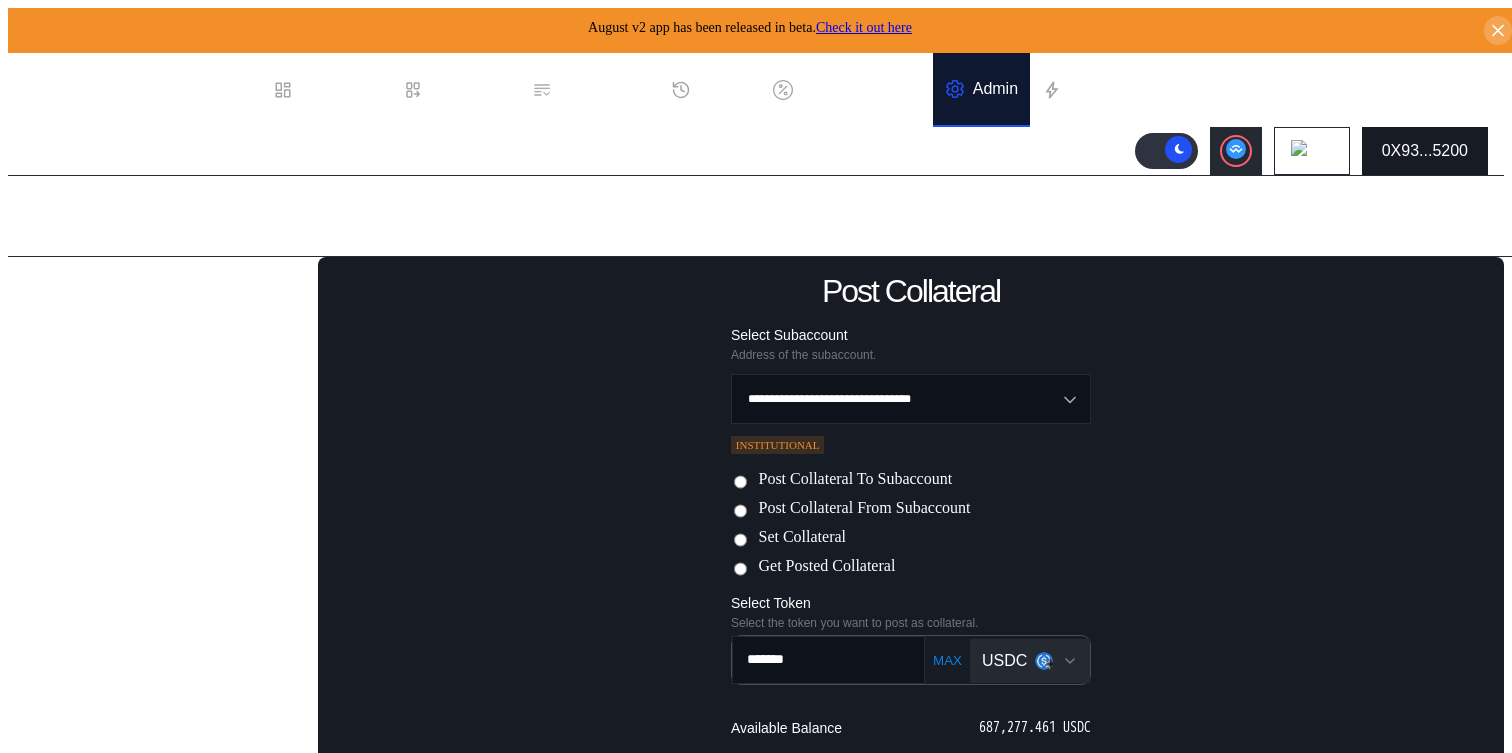 click on "0X93...5200" at bounding box center (1425, 151) 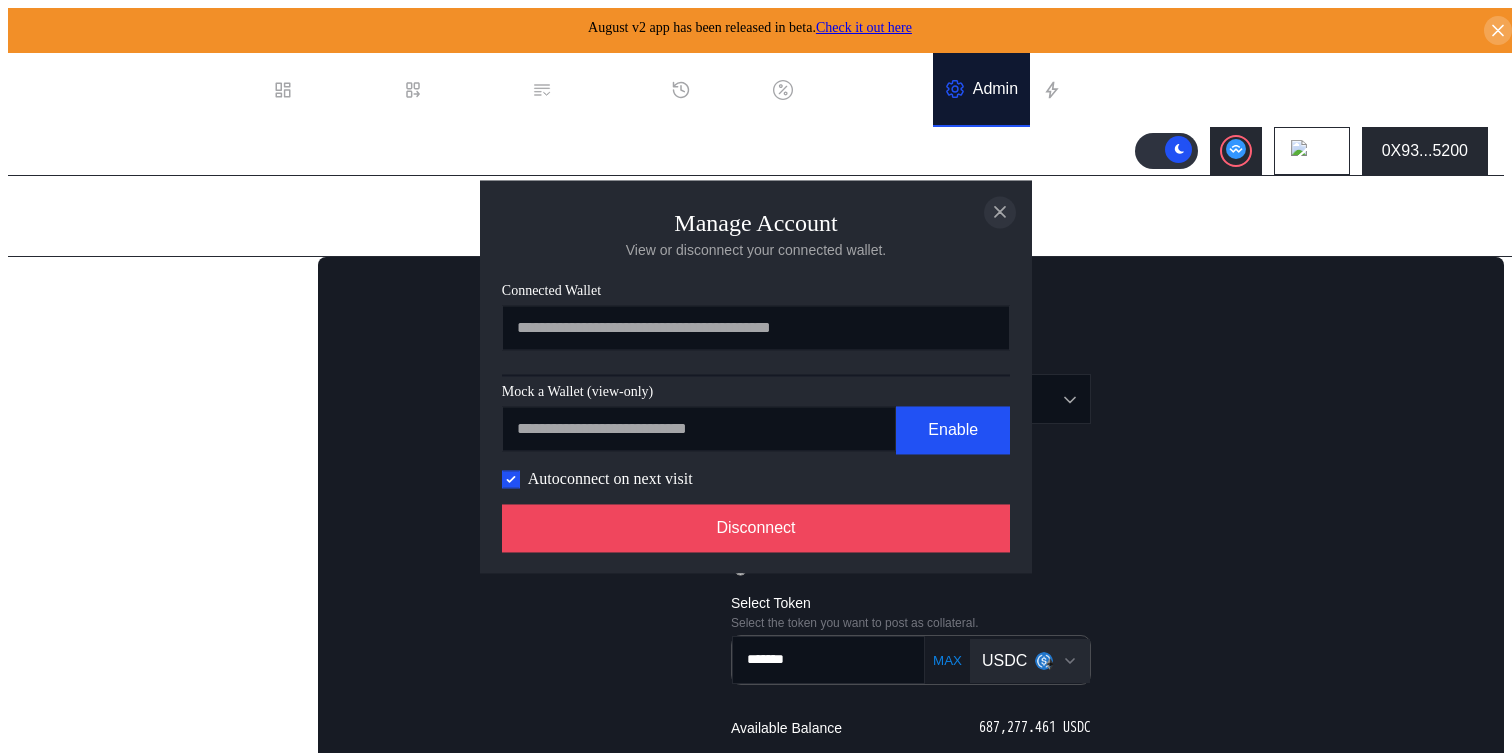 click 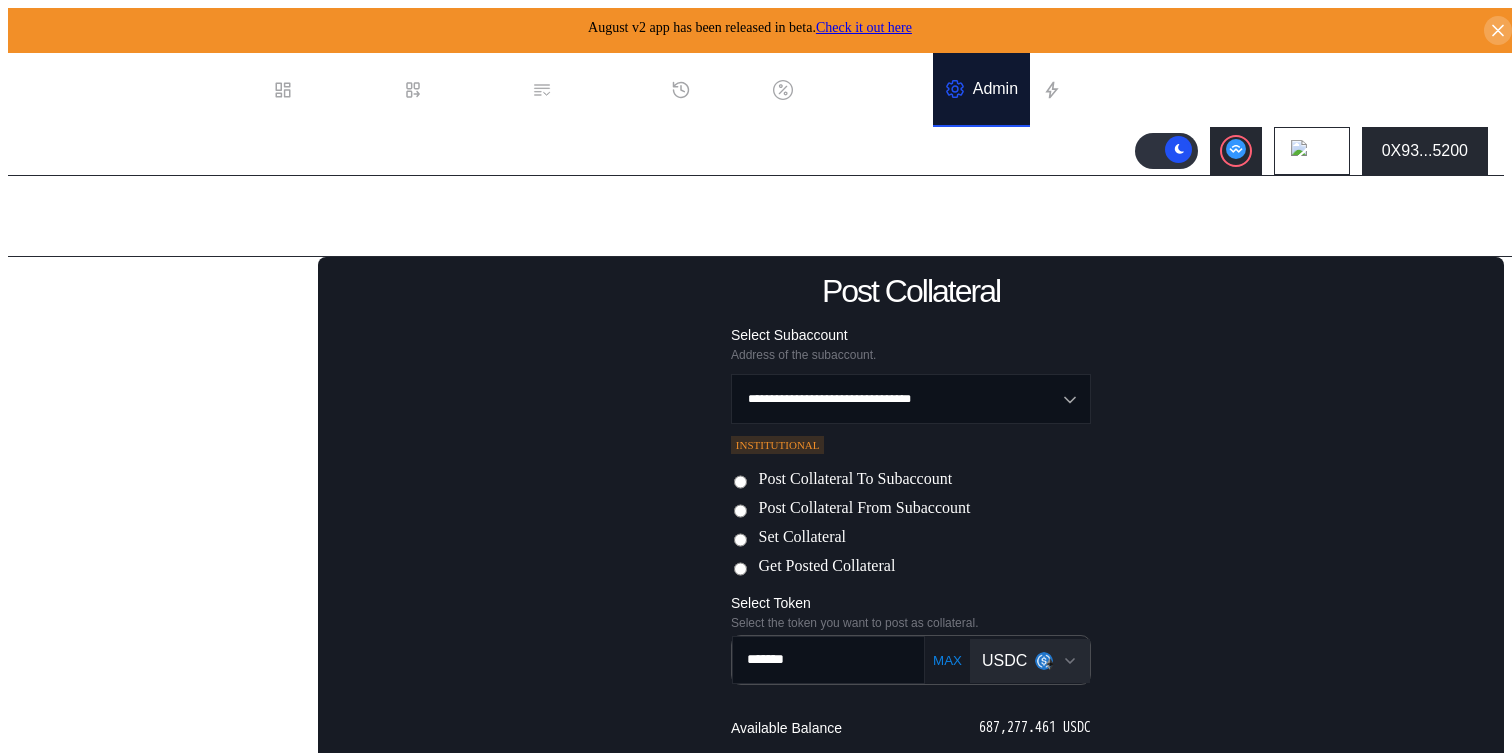 click on "**********" at bounding box center [911, 577] 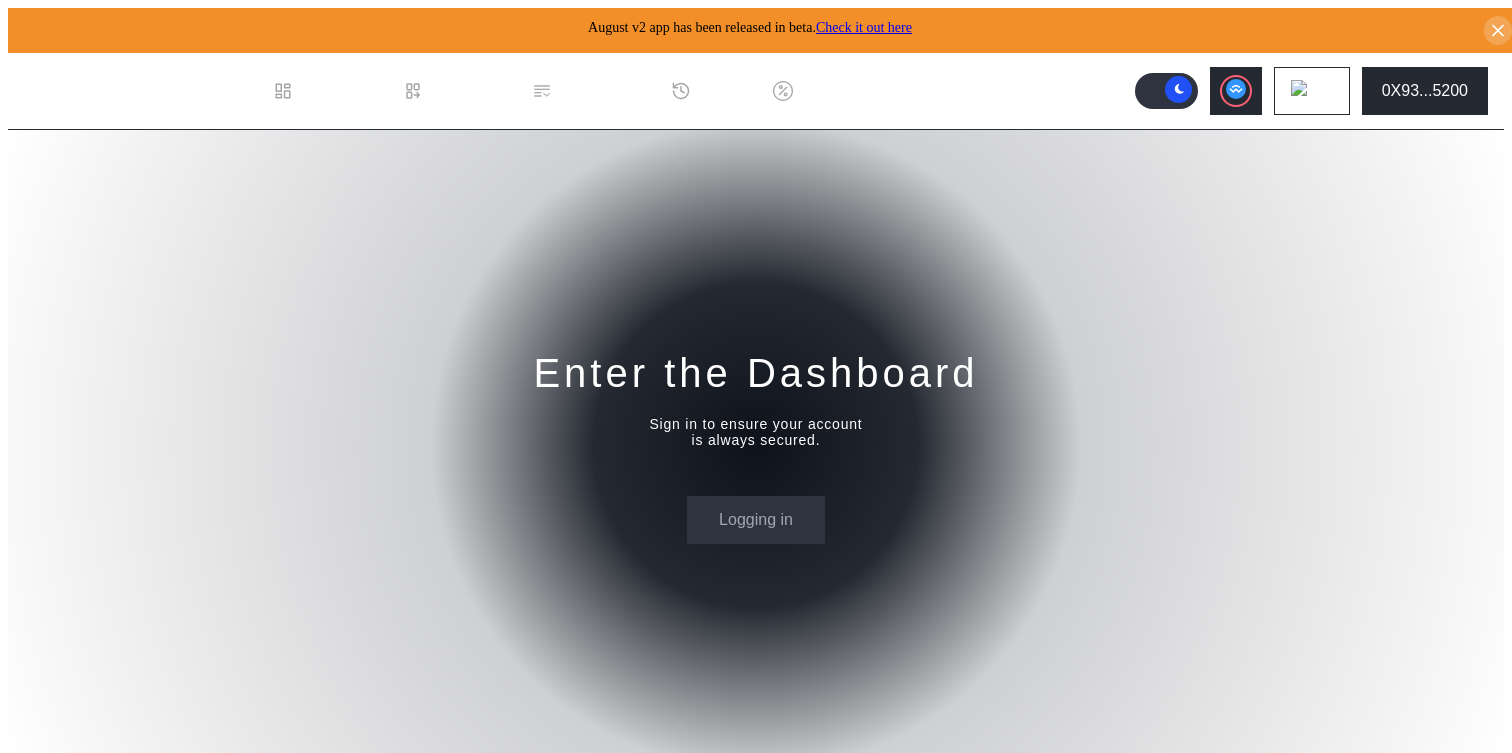 scroll, scrollTop: 0, scrollLeft: 0, axis: both 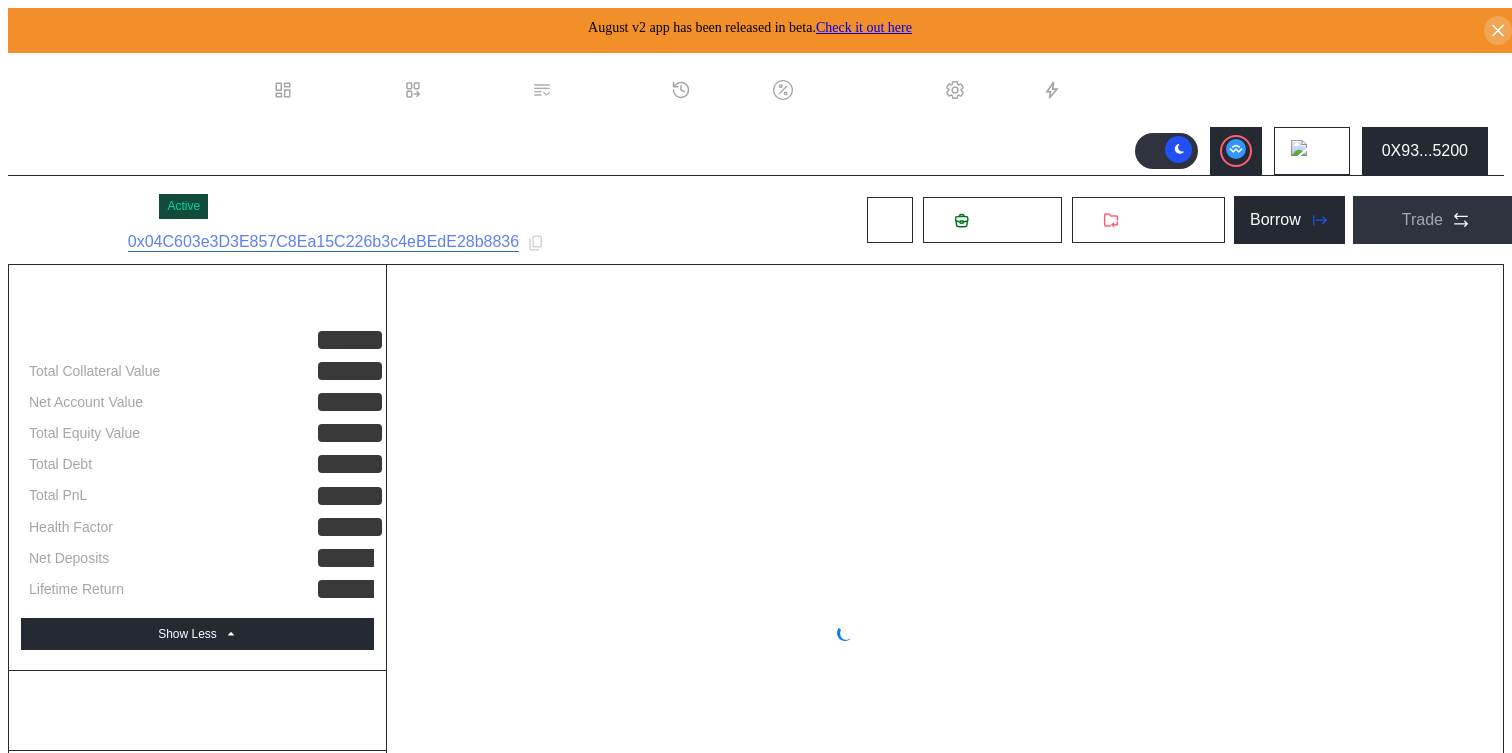 select on "*" 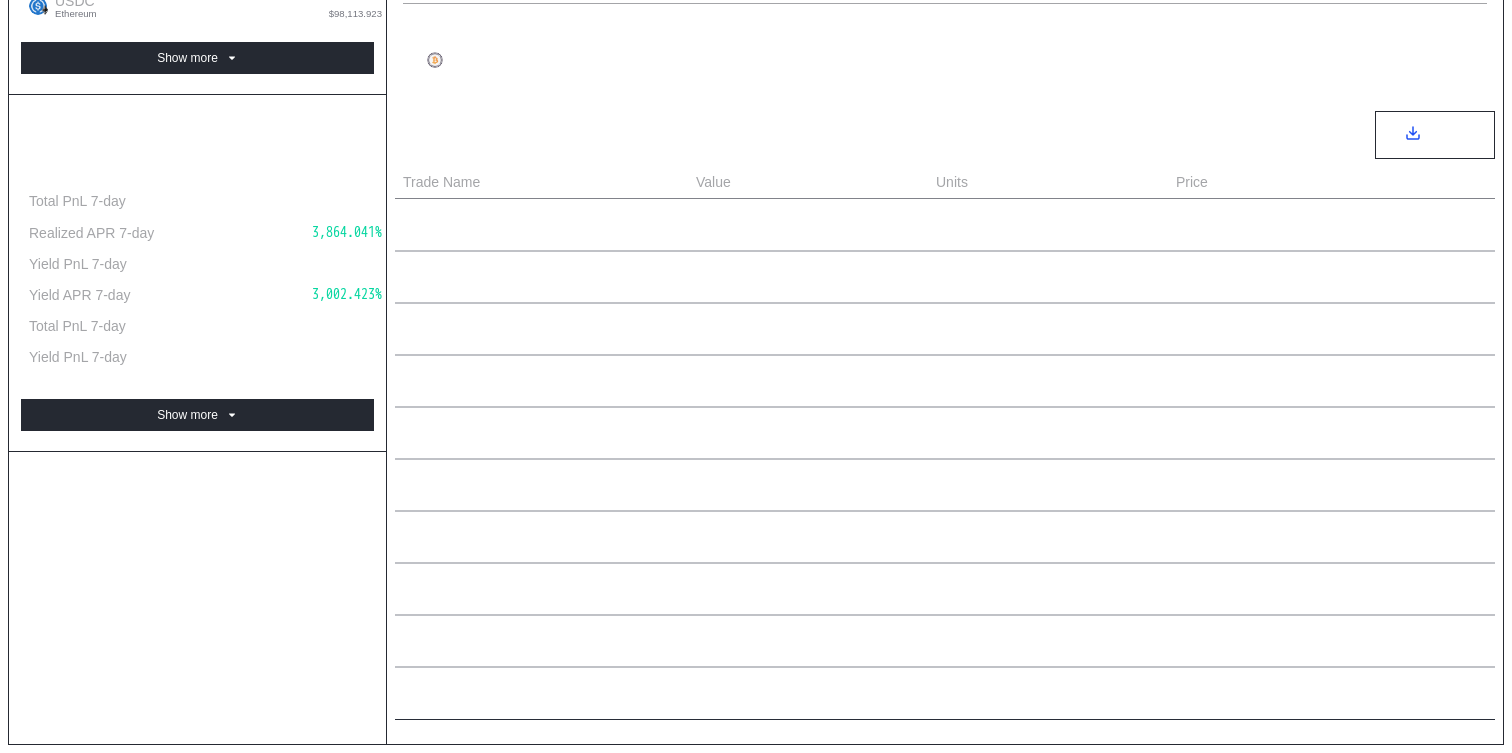 scroll, scrollTop: 0, scrollLeft: 0, axis: both 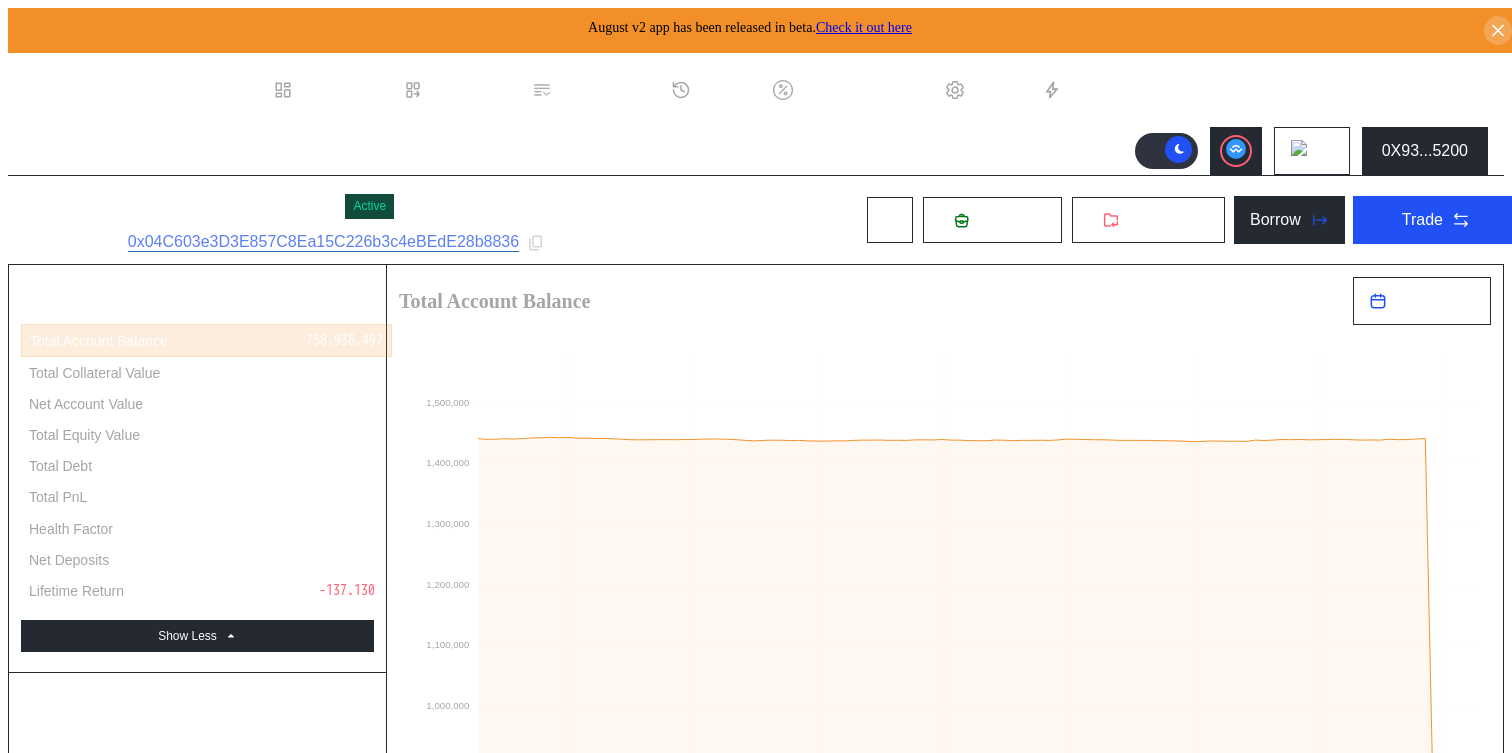 click on ".cls-1 {
fill: #fff;
stroke-width: 0px;
}
Dashboard Loan Book Permissions History Discount Factors Admin Automations Avalanche Ethereum Arbitrum One Polygon Base BNB Smart Chain Scroll Linea OP Mainnet Zircuit Swellchain Hemi Sonic Mainnet Berachain HyperEVM Unichain 0X93...5200" at bounding box center (756, 114) 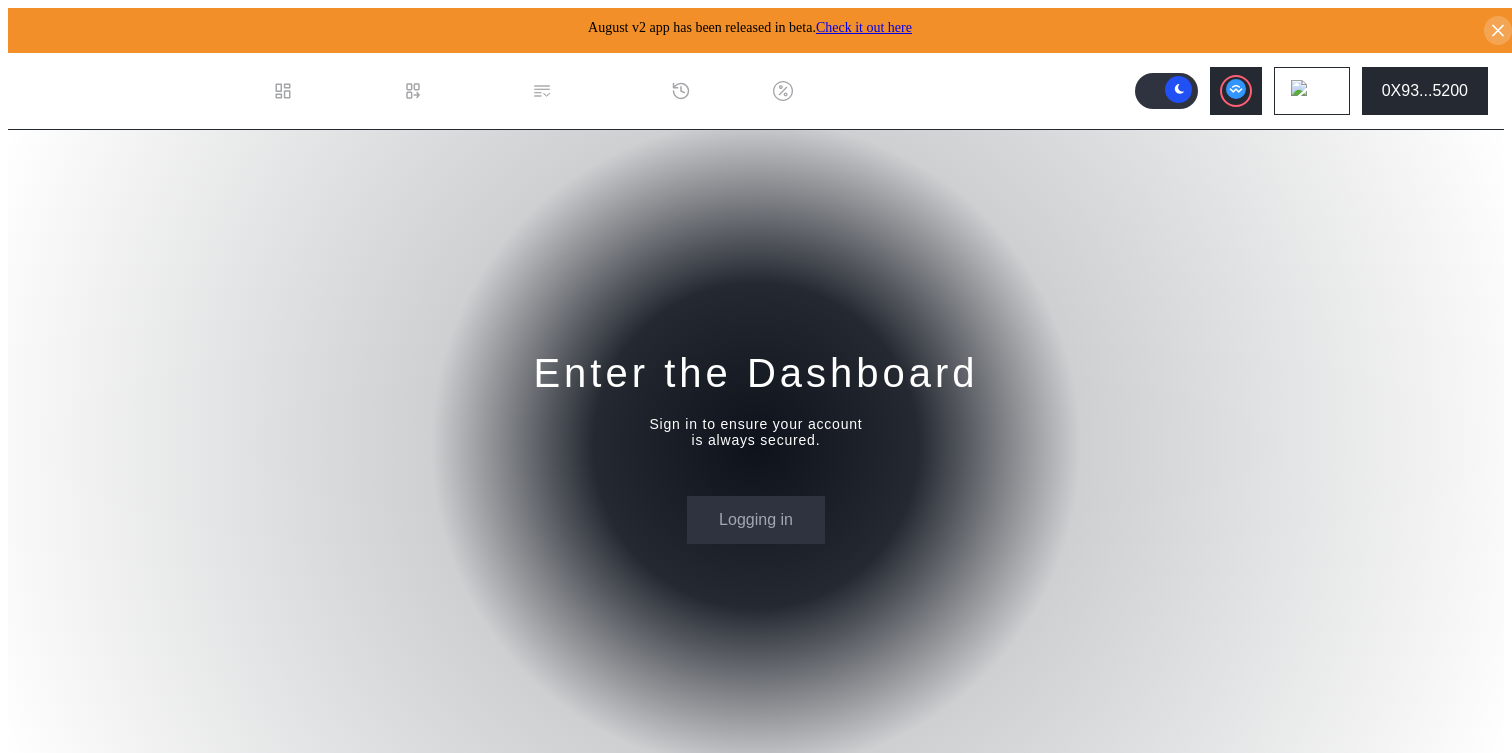 scroll, scrollTop: 0, scrollLeft: 0, axis: both 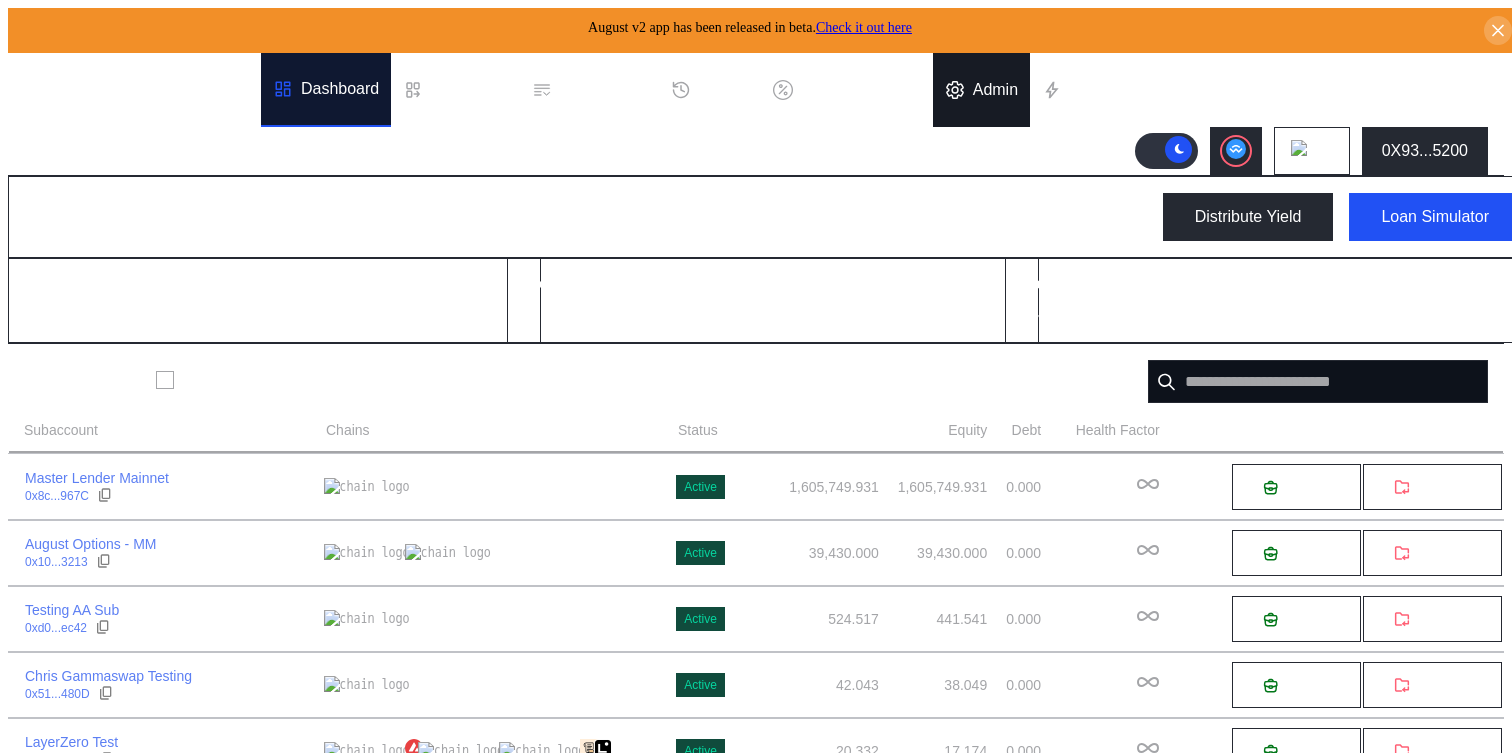 click on "Admin" at bounding box center (995, 90) 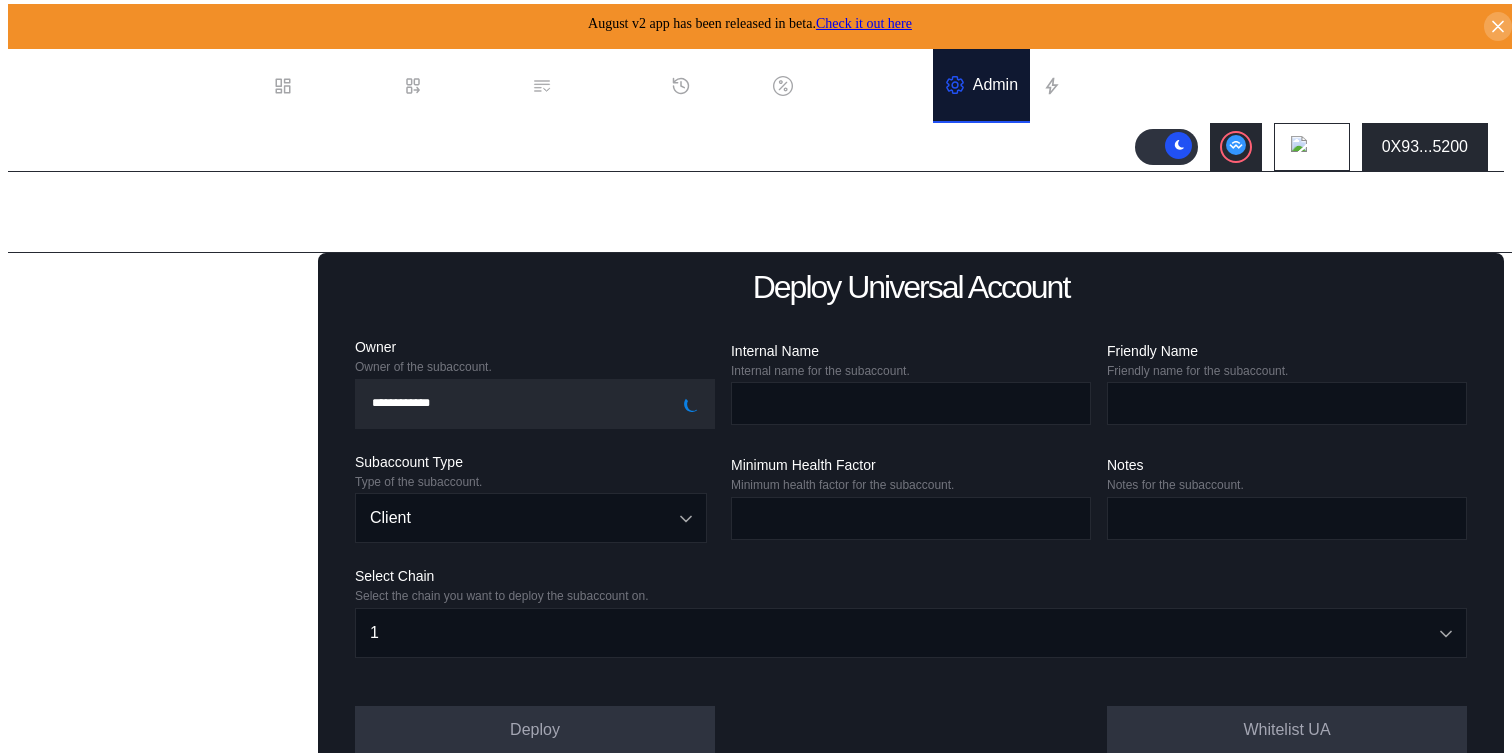 scroll, scrollTop: 127, scrollLeft: 0, axis: vertical 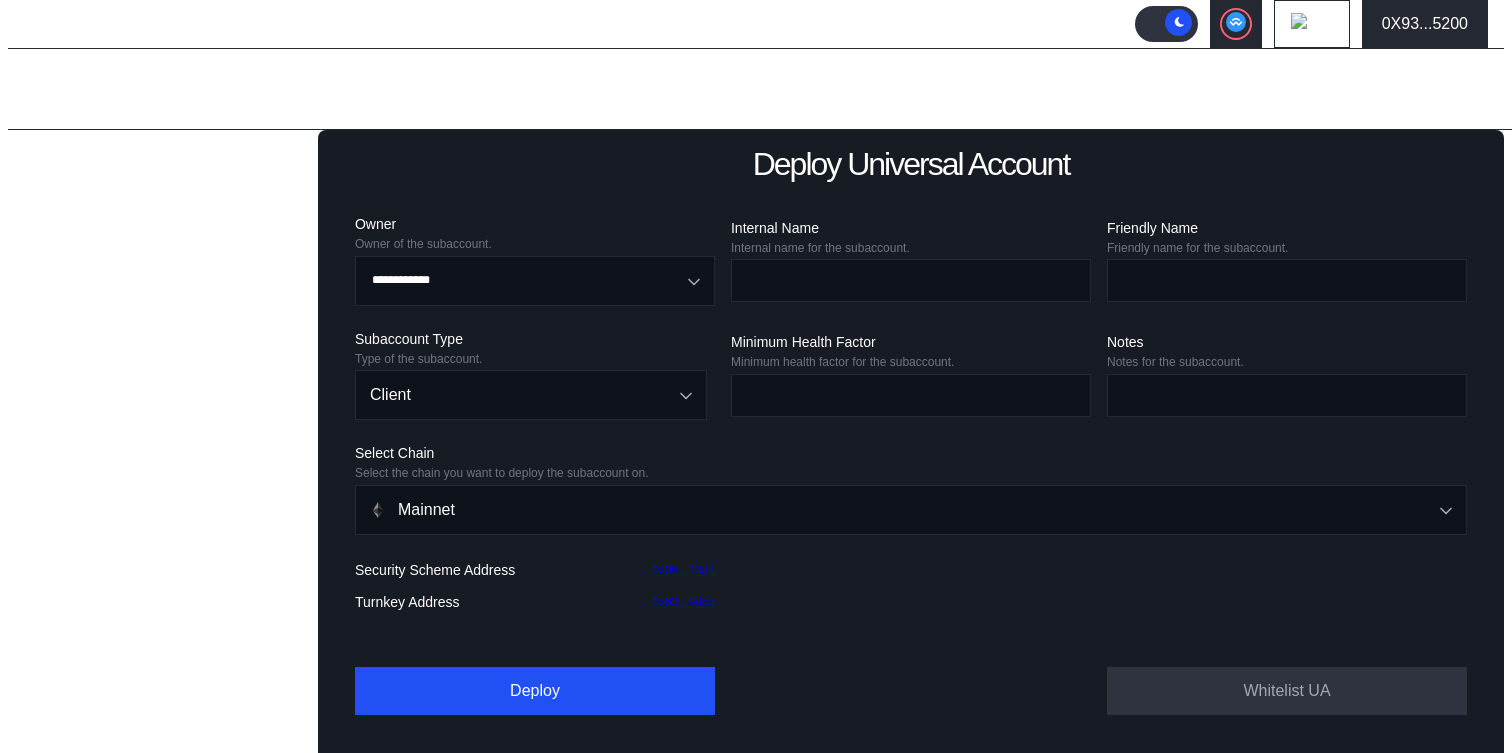 click on "Balance Collateral" at bounding box center (100, 503) 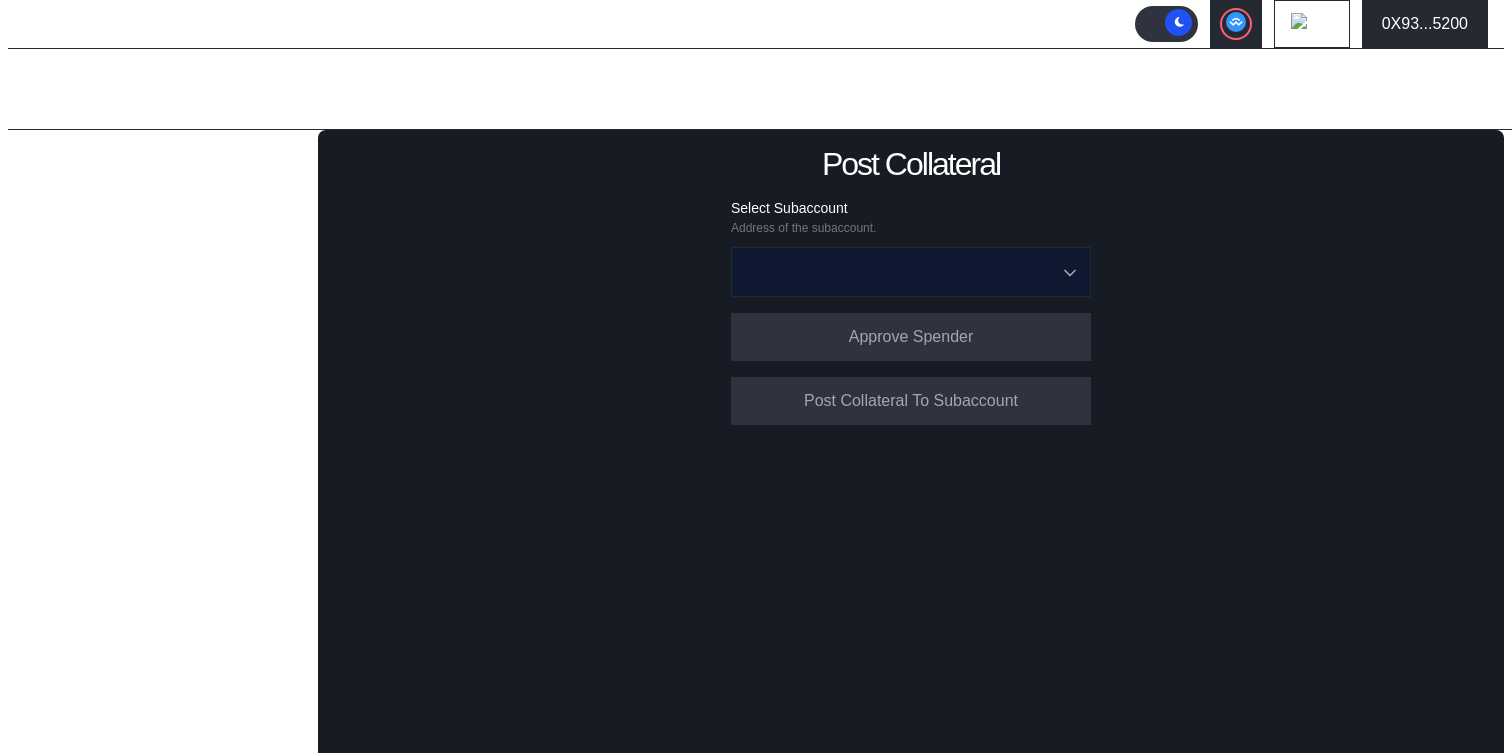 click at bounding box center (900, 272) 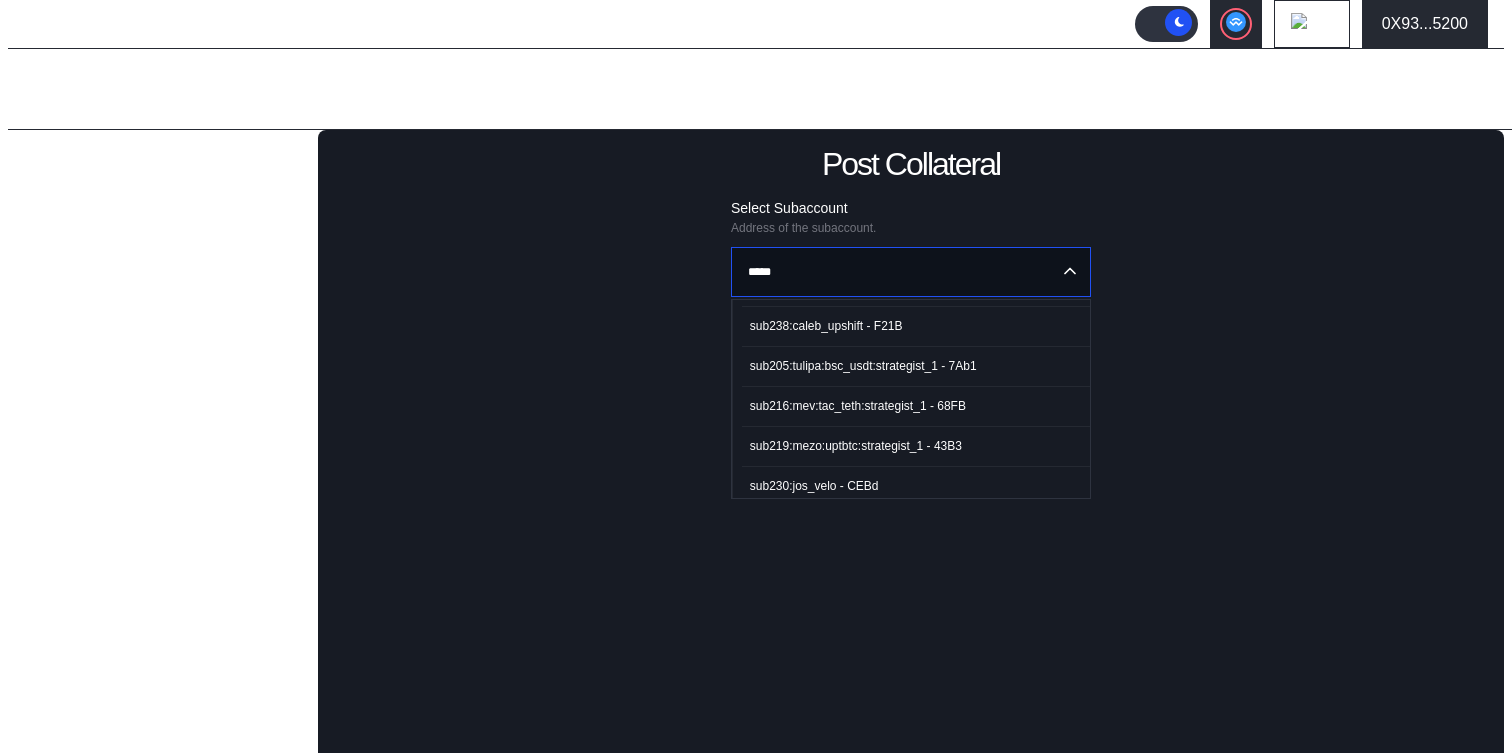 scroll, scrollTop: 0, scrollLeft: 0, axis: both 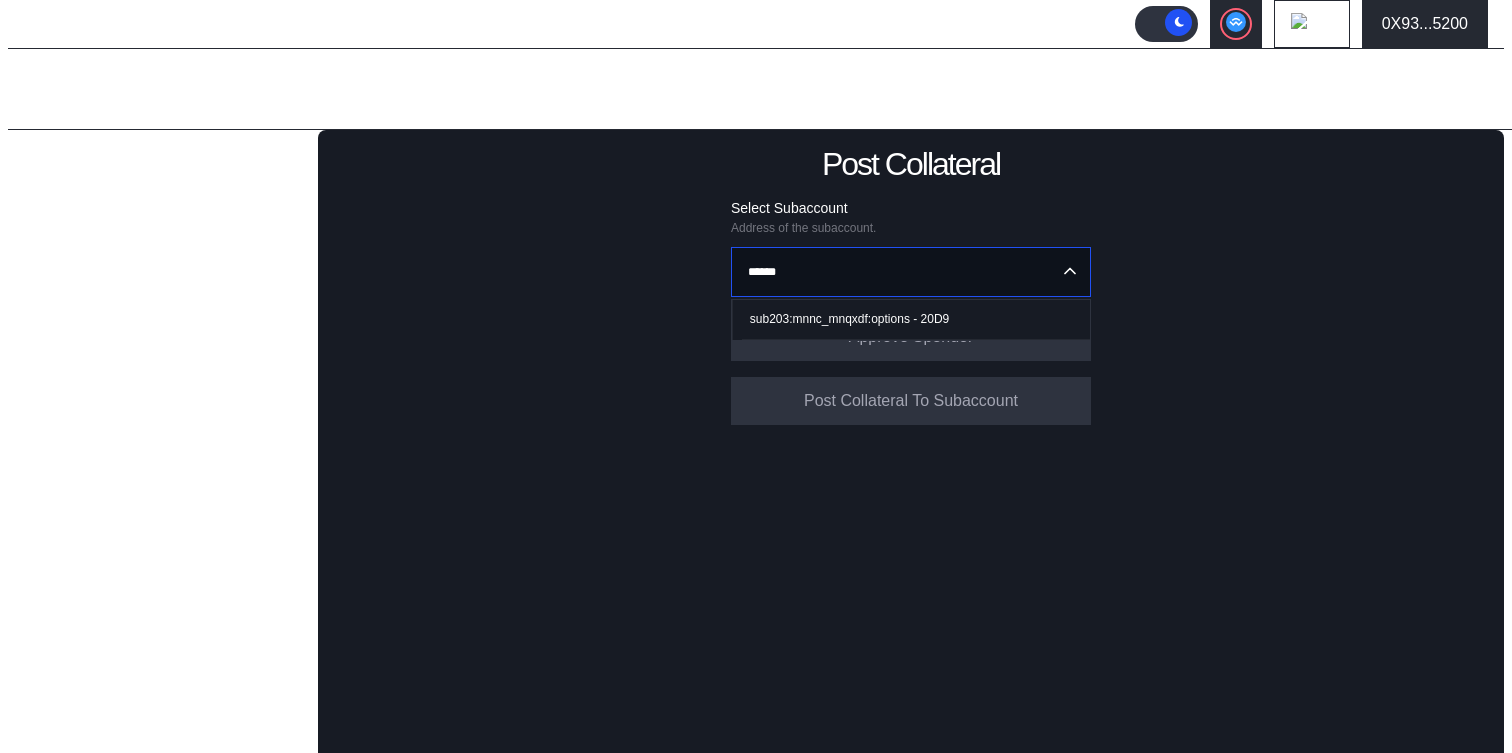 click on "sub203:mnnc_mnqxdf:options - 20D9" at bounding box center (849, 319) 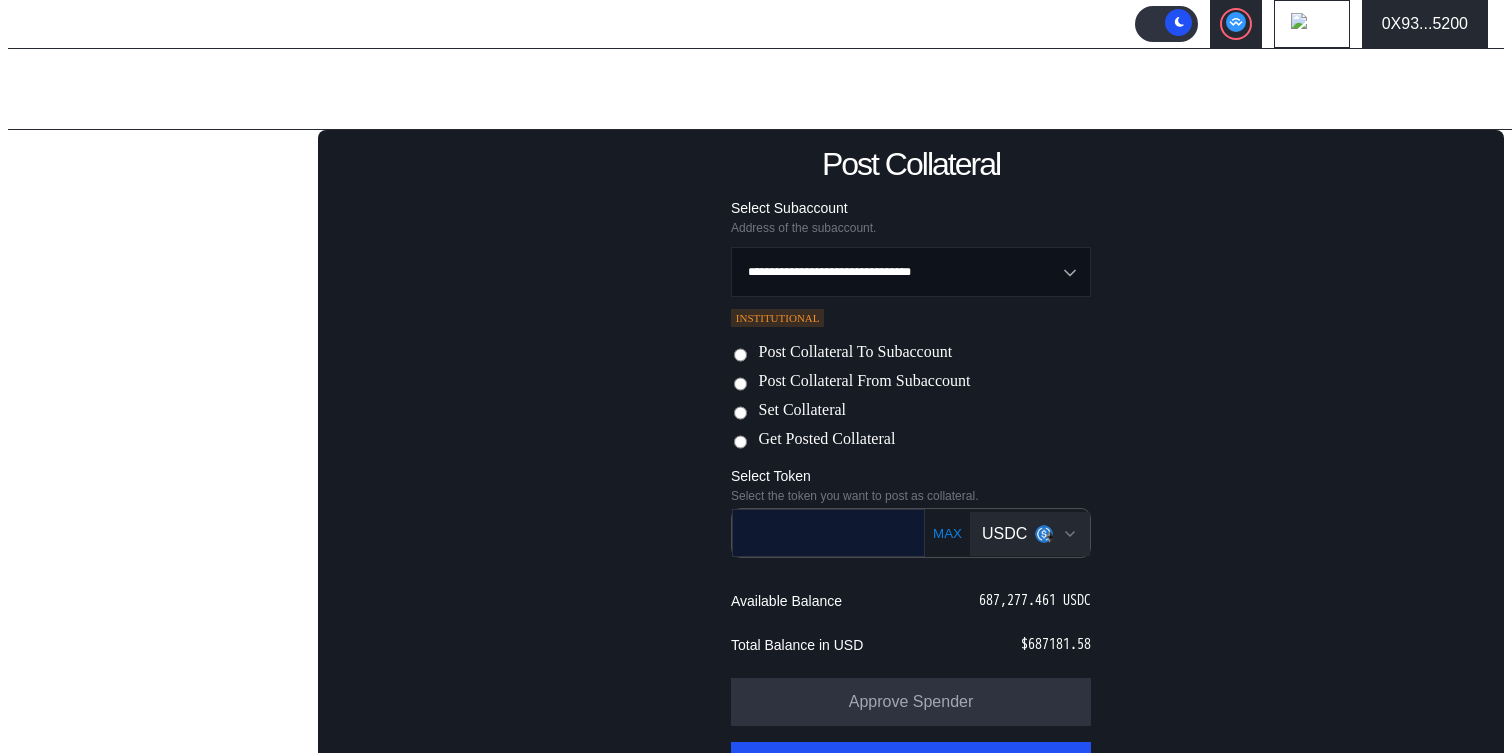 click at bounding box center [814, 532] 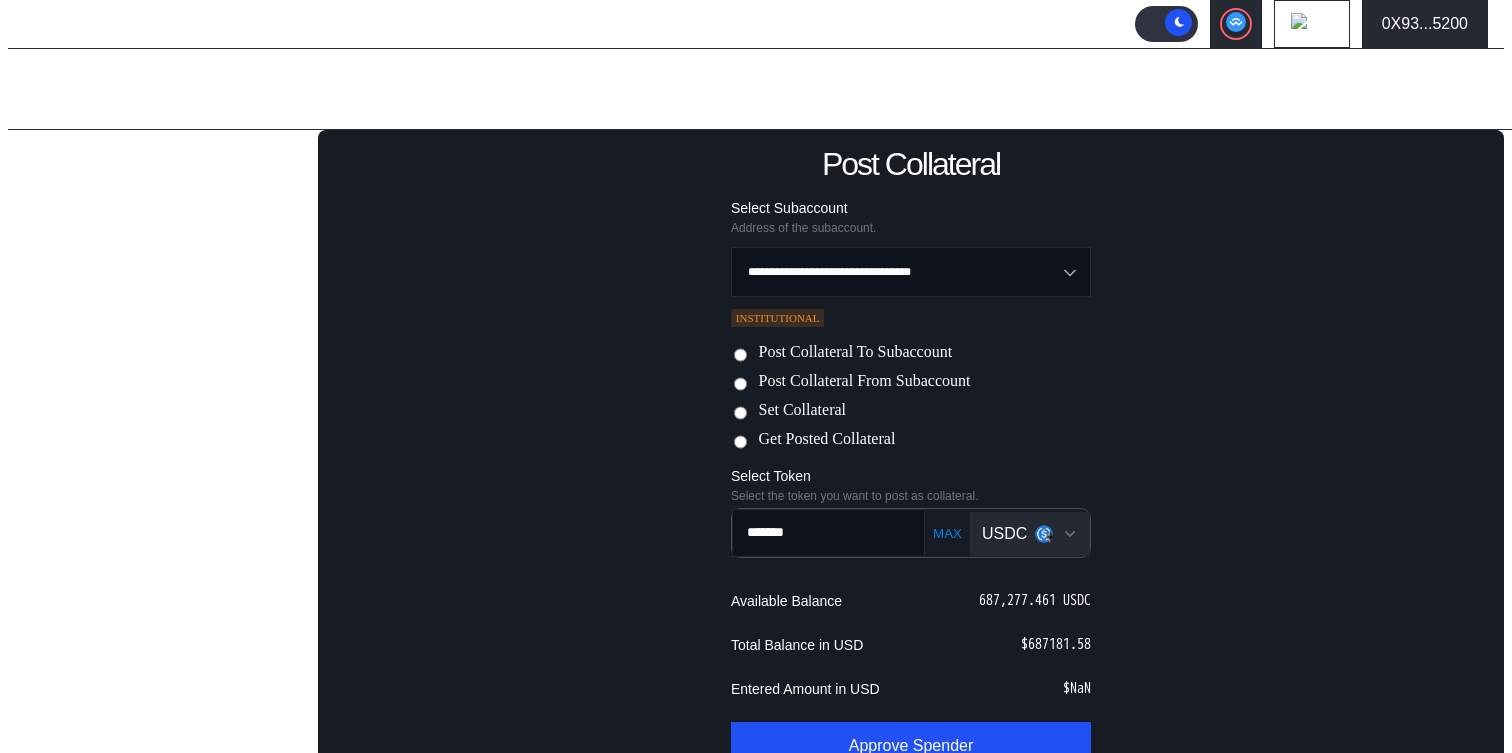 scroll, scrollTop: 239, scrollLeft: 0, axis: vertical 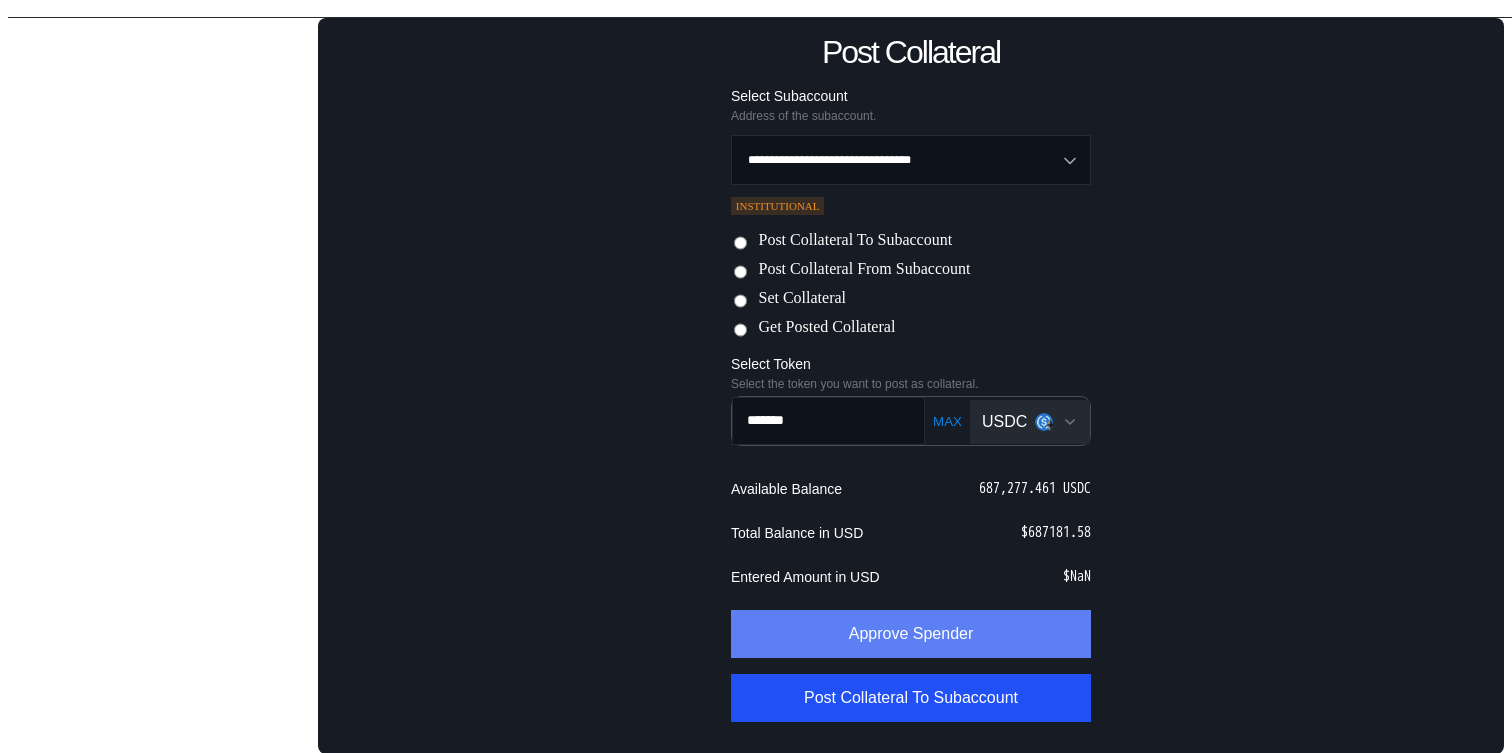 type on "*******" 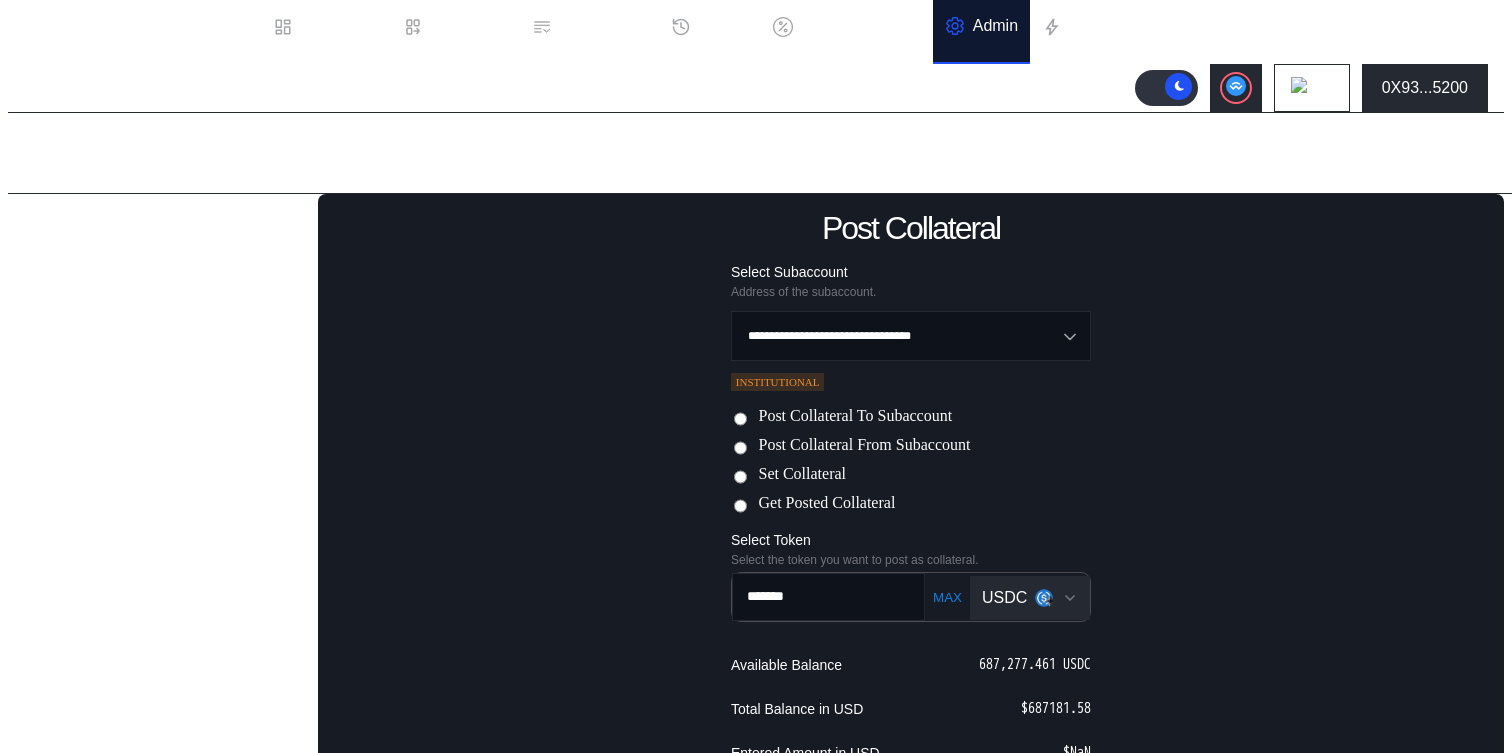 scroll, scrollTop: 143, scrollLeft: 0, axis: vertical 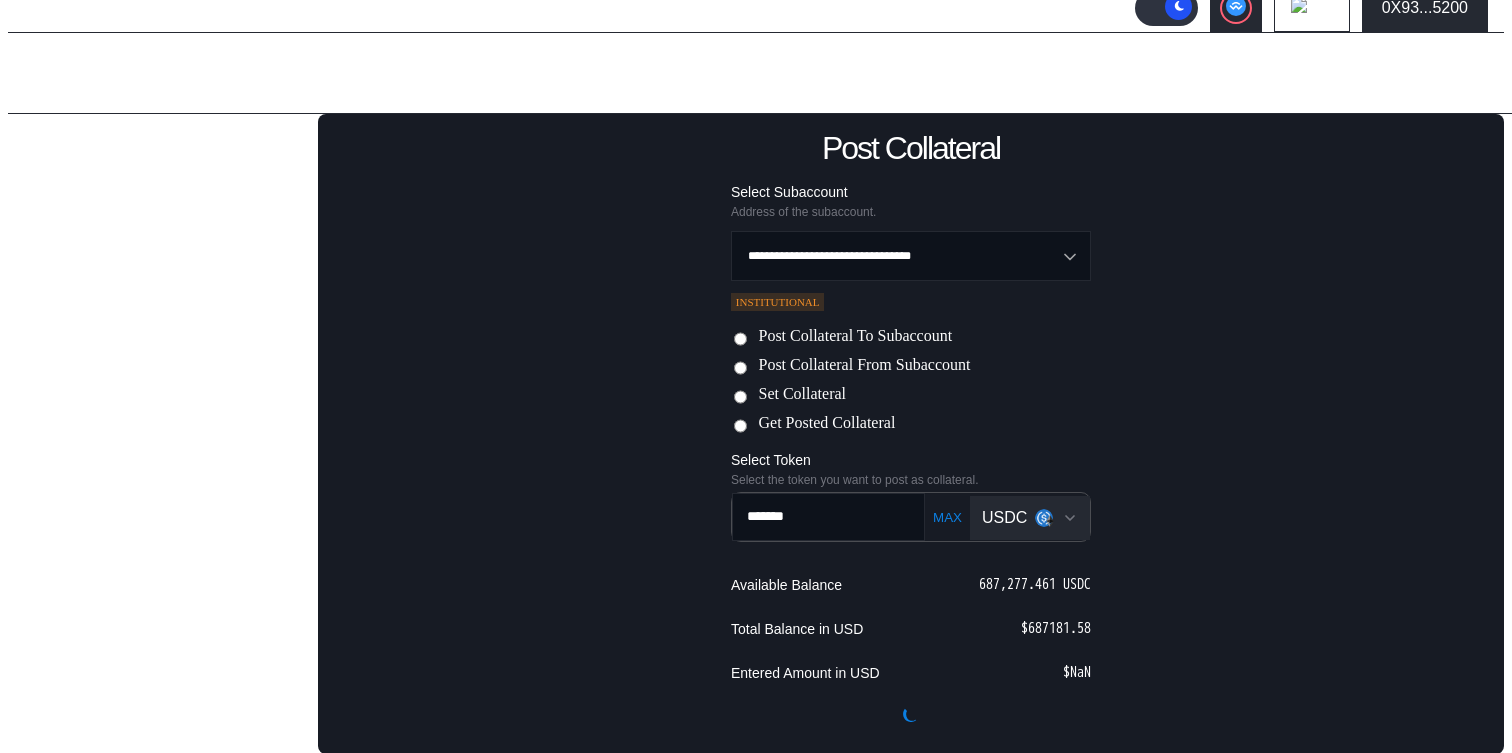 click on "**********" at bounding box center (911, 434) 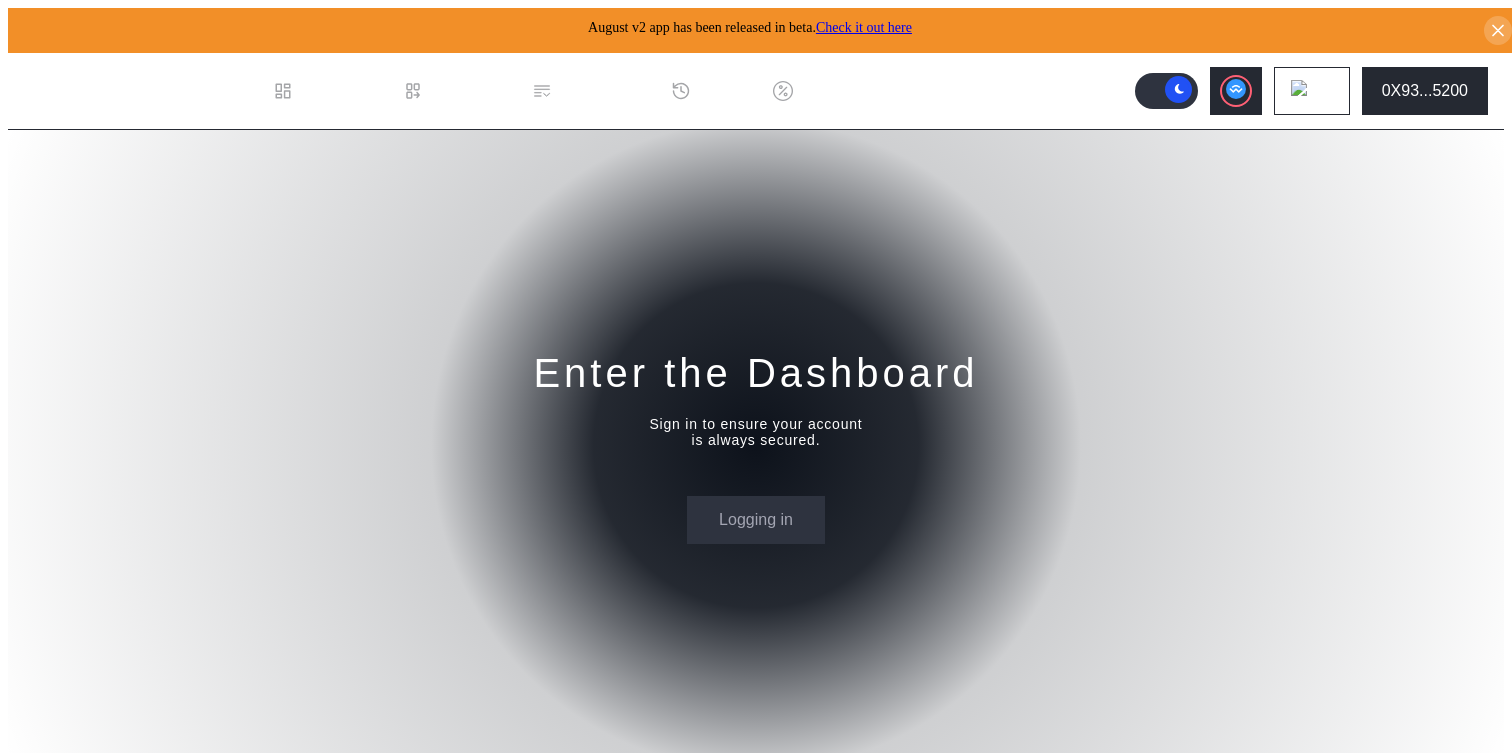 scroll, scrollTop: 0, scrollLeft: 0, axis: both 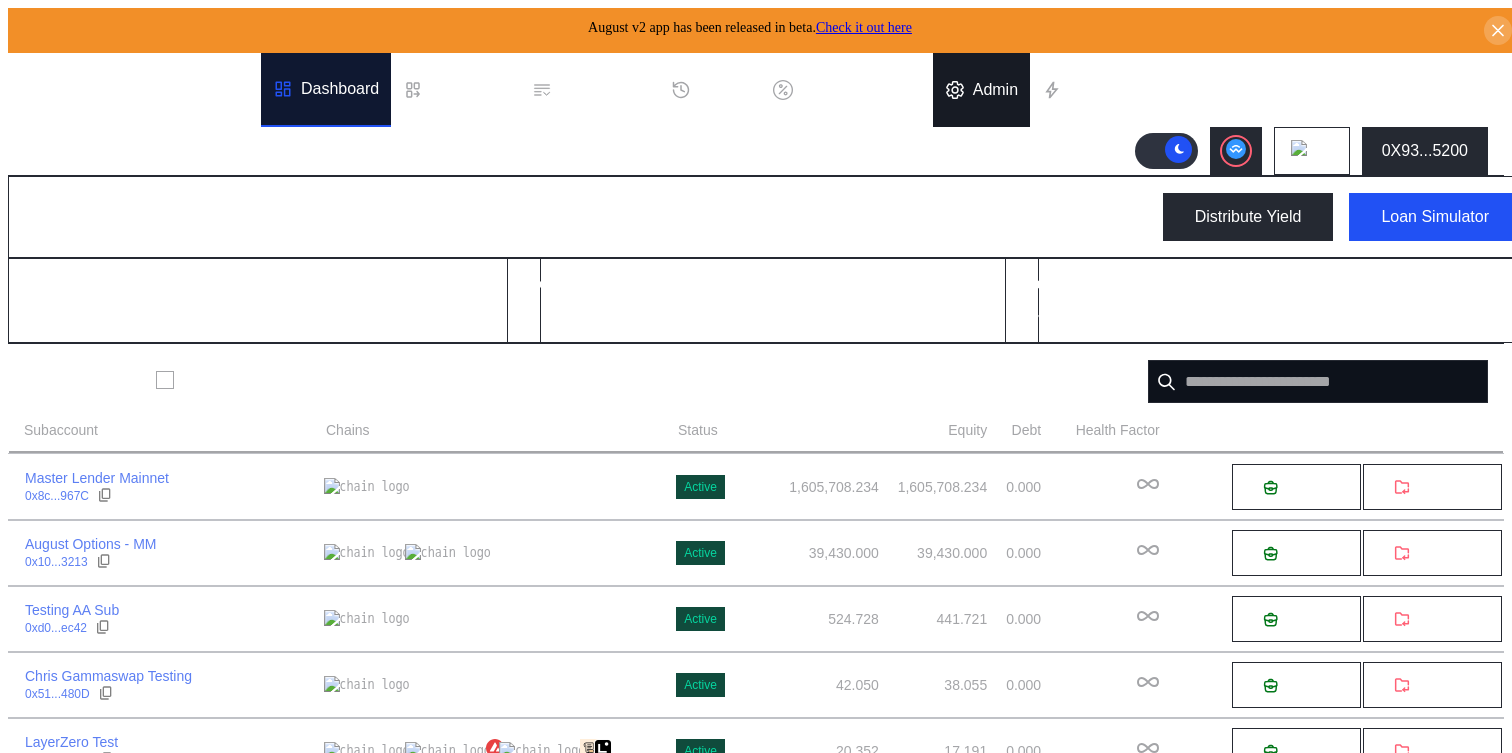 click on "Admin" at bounding box center (995, 90) 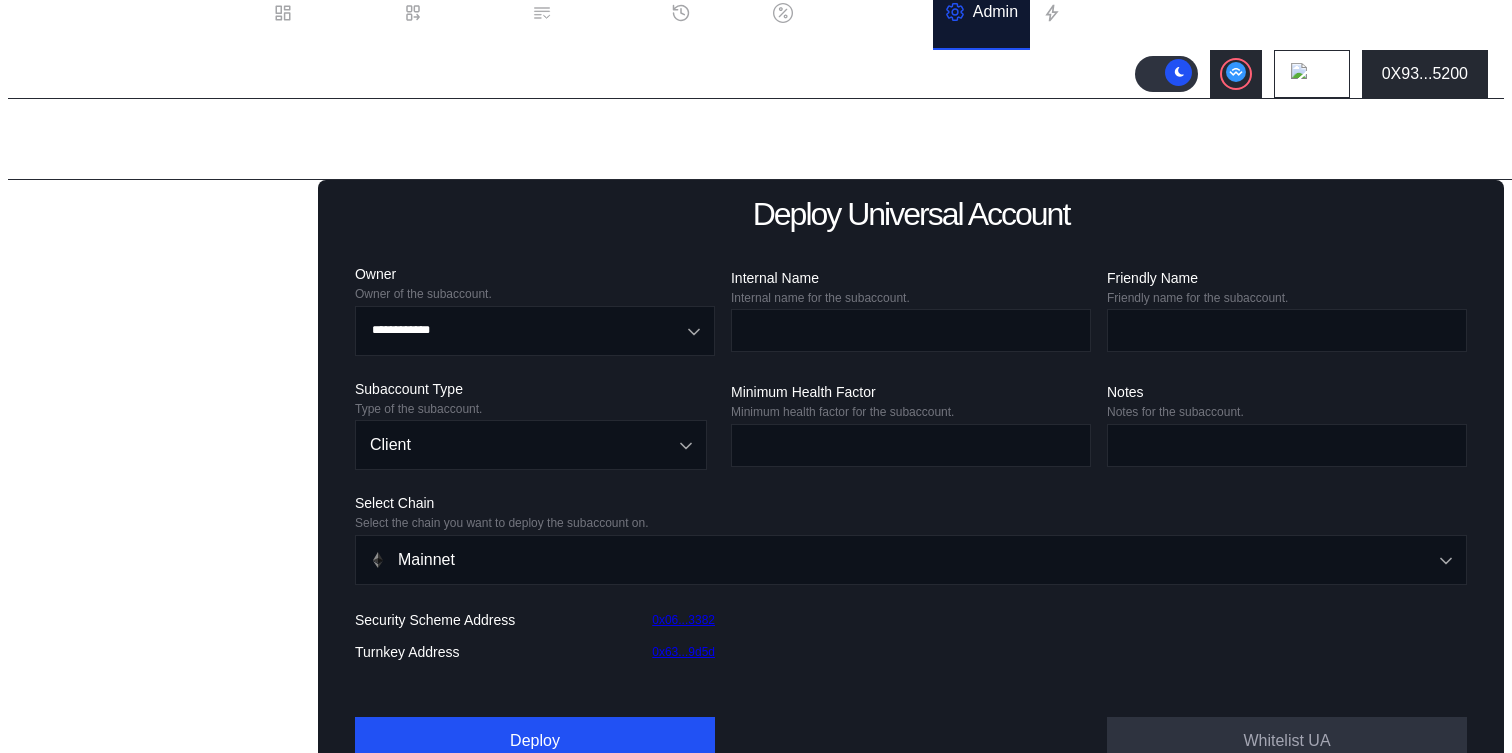 scroll, scrollTop: 127, scrollLeft: 0, axis: vertical 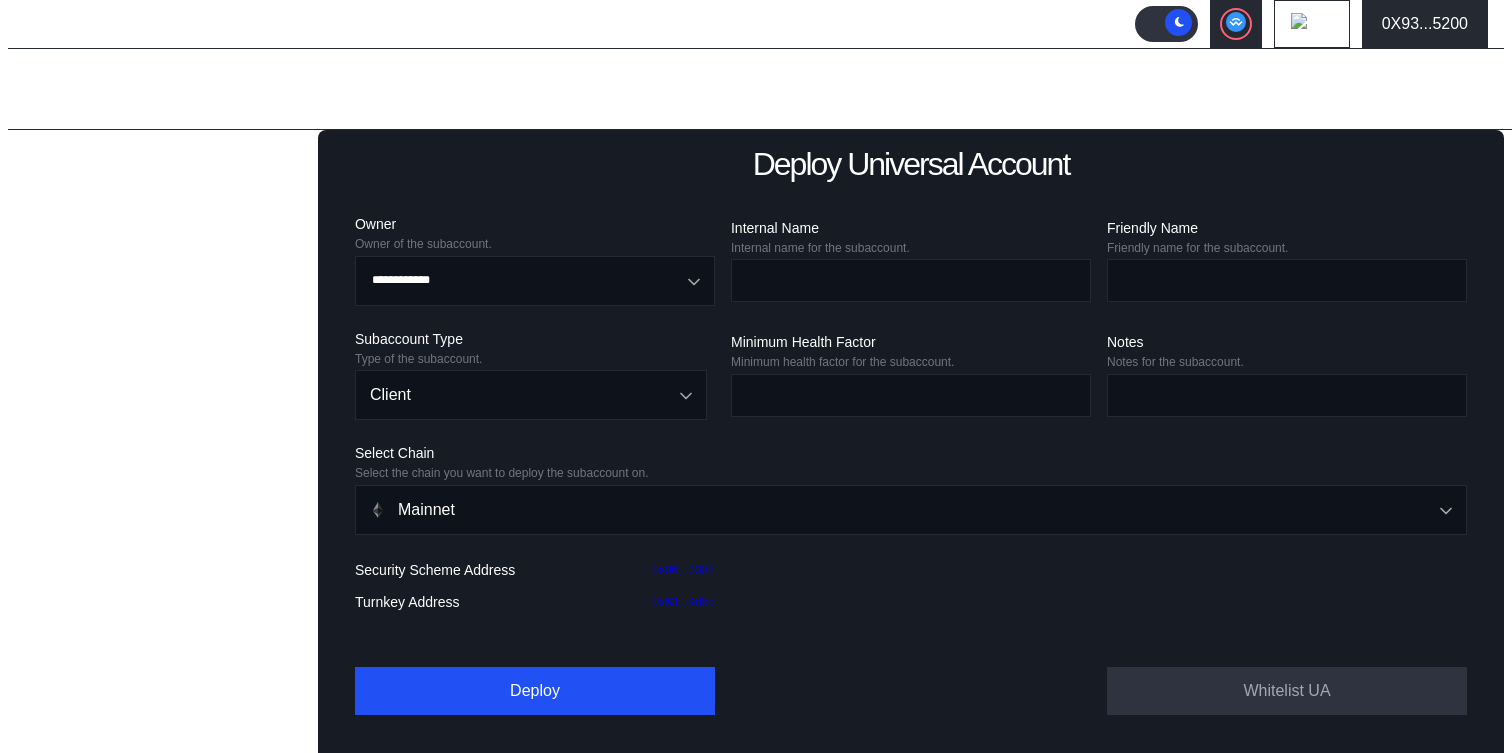 click on "Balance Collateral" at bounding box center [100, 503] 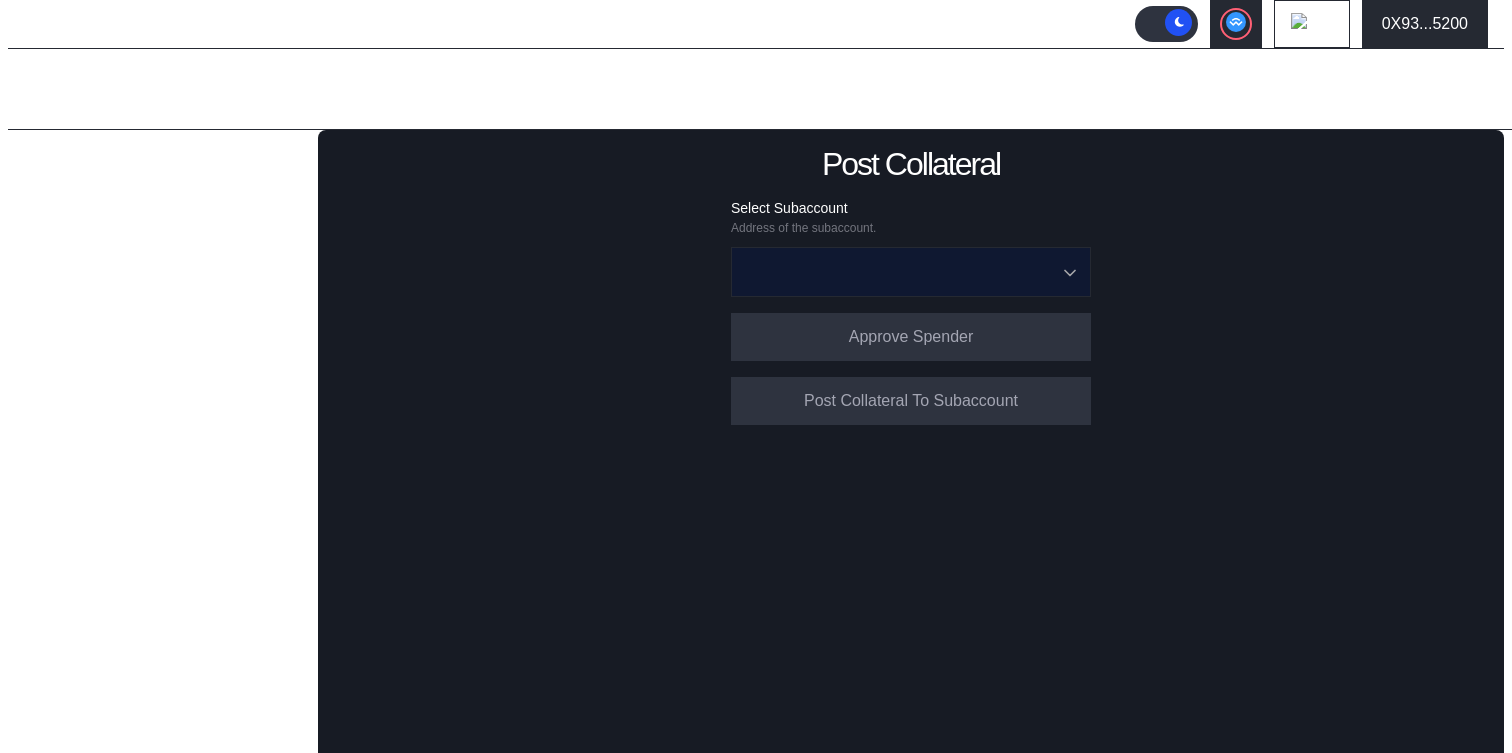 click at bounding box center (900, 272) 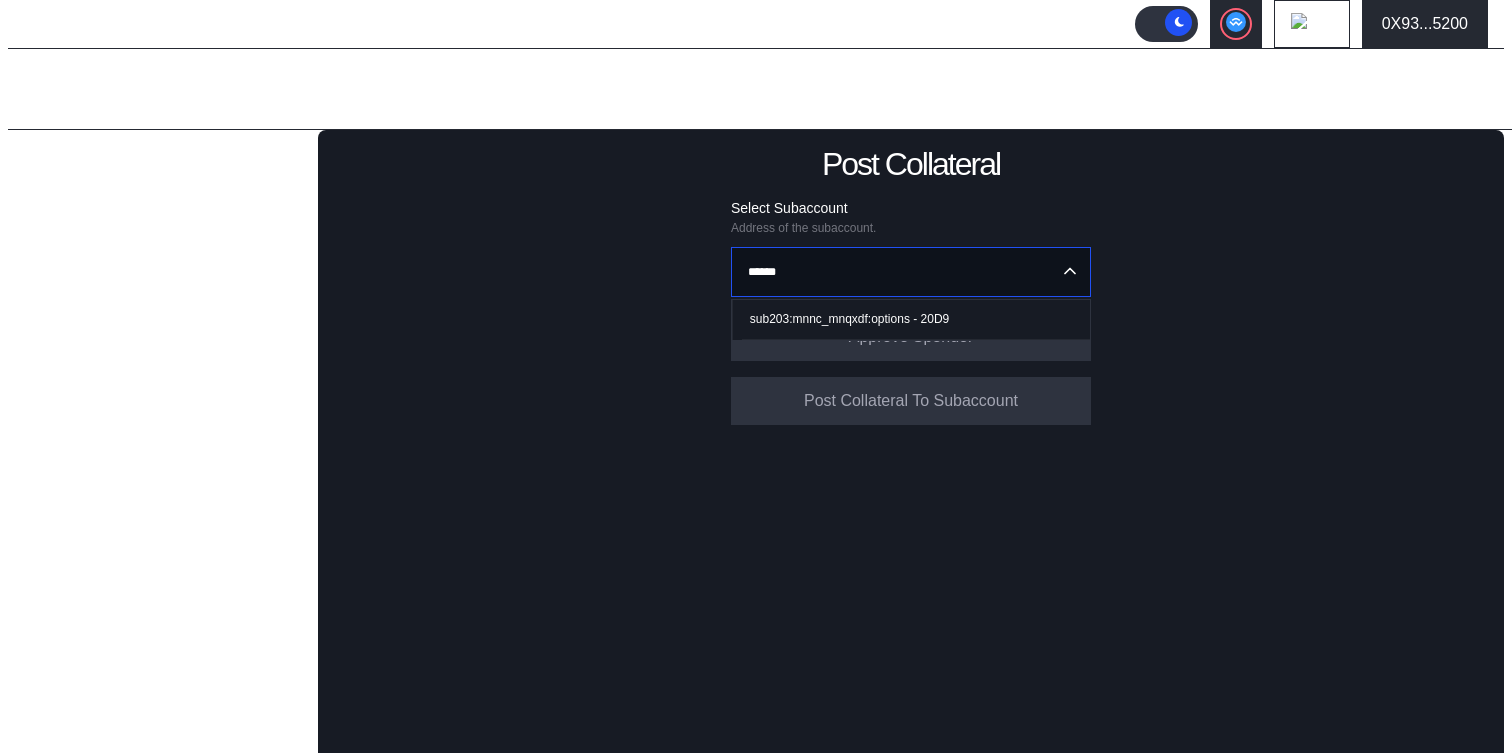 click on "sub203:mnnc_mnqxdf:options - 20D9" at bounding box center [849, 319] 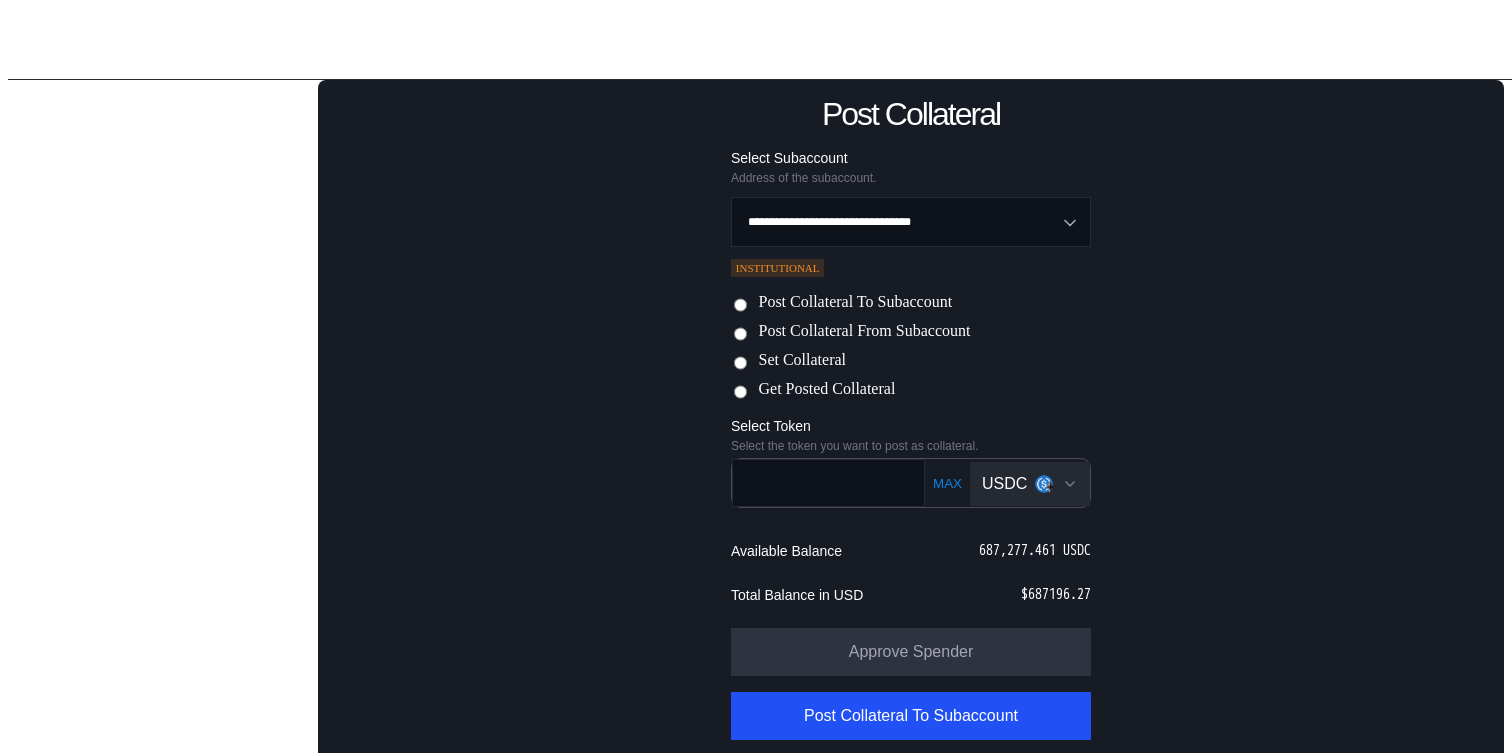 scroll, scrollTop: 195, scrollLeft: 0, axis: vertical 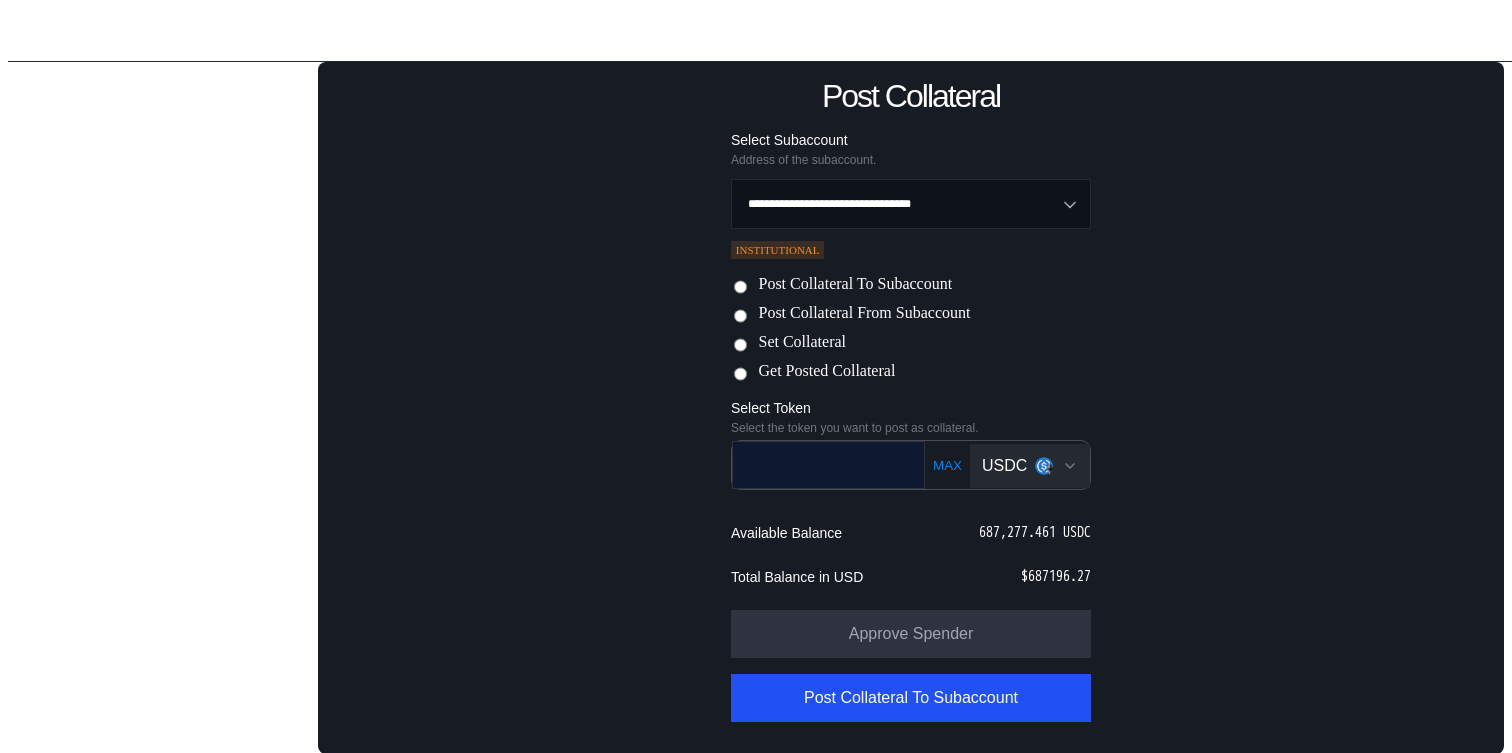 click at bounding box center [814, 464] 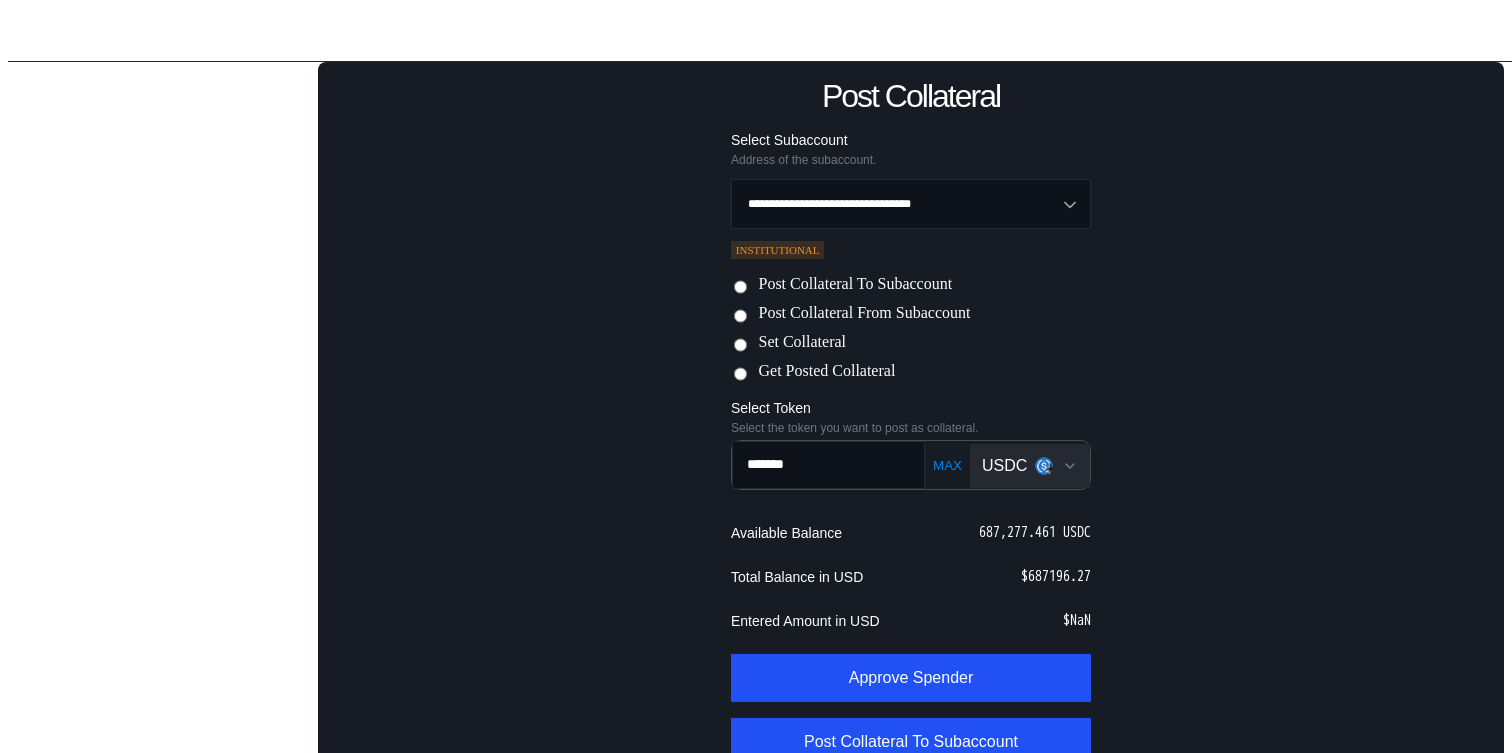 scroll, scrollTop: 239, scrollLeft: 0, axis: vertical 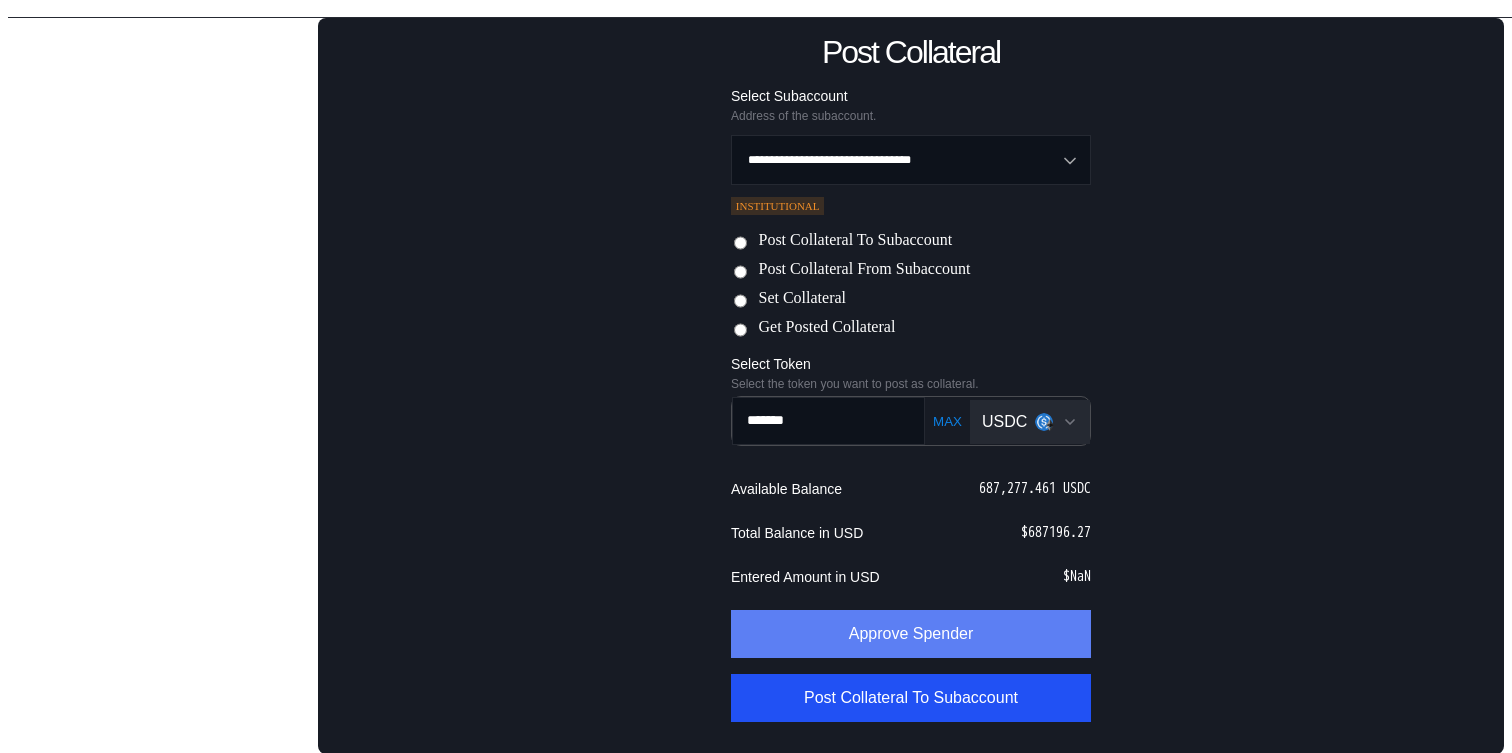 type on "*******" 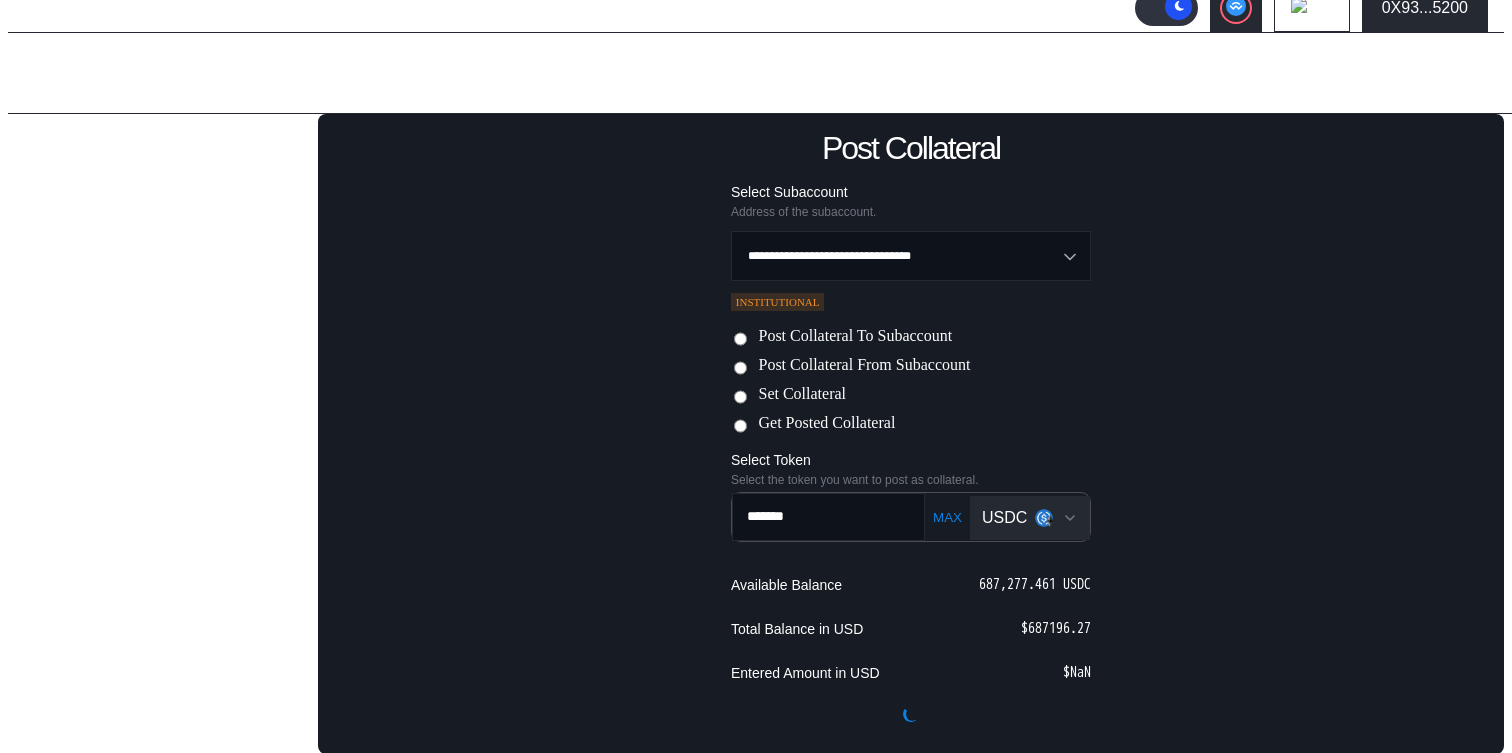 click on "**********" at bounding box center [911, 434] 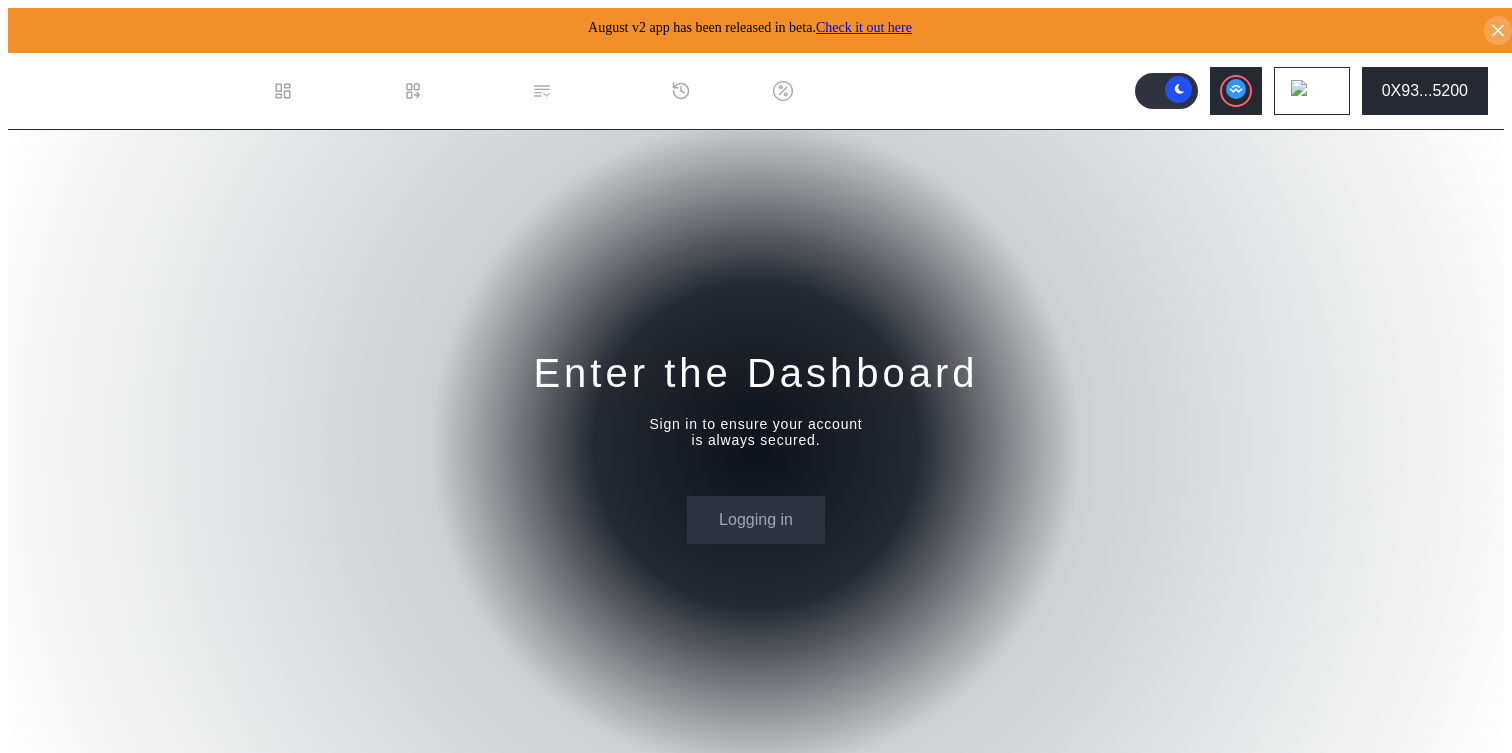 scroll, scrollTop: 0, scrollLeft: 0, axis: both 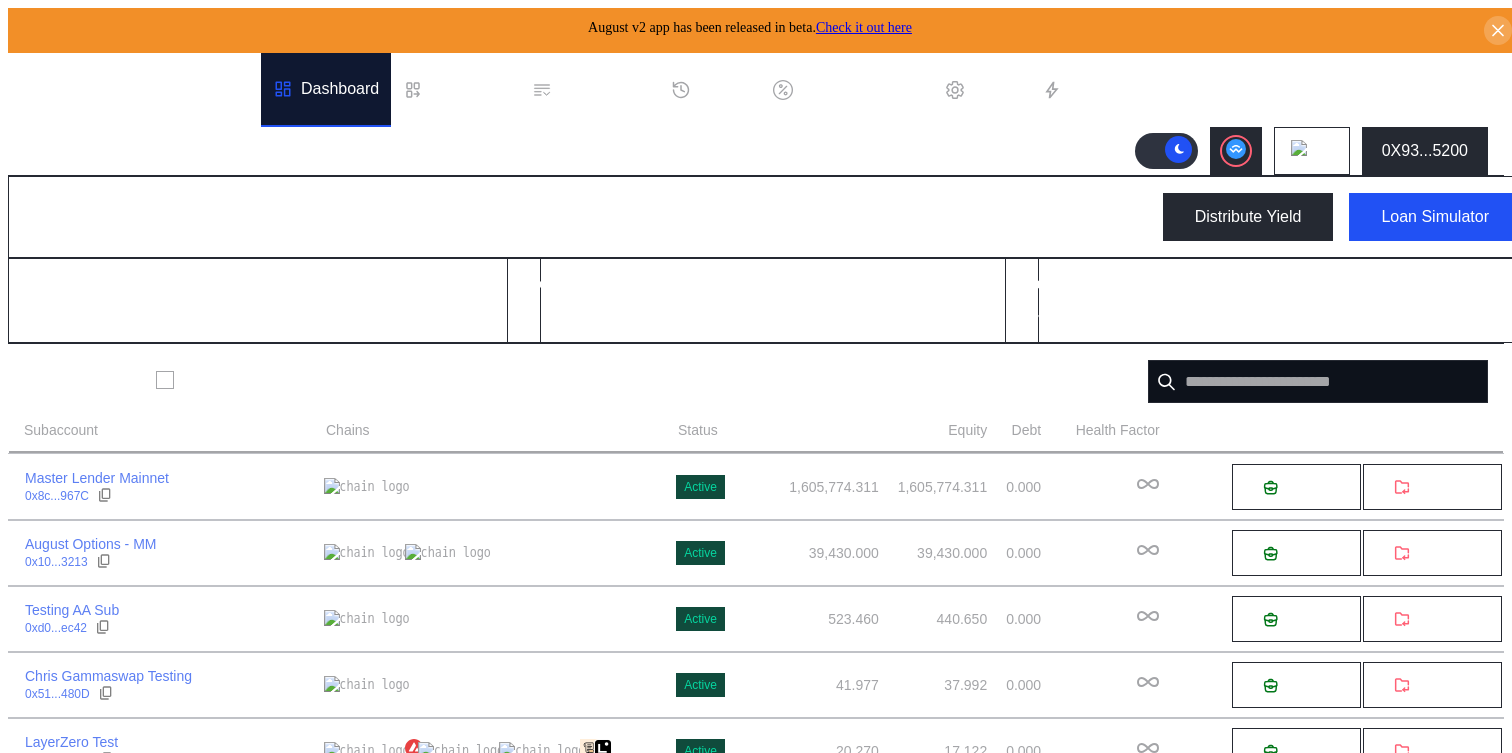 click on ".cls-1 {
fill: #fff;
stroke-width: 0px;
}
Dashboard Loan Book Permissions History Discount Factors Admin Automations Avalanche Ethereum Arbitrum One Polygon Base BNB Smart Chain Scroll Linea OP Mainnet Zircuit Swellchain Hemi Sonic Mainnet Berachain HyperEVM Unichain 0X93...5200" at bounding box center (756, 114) 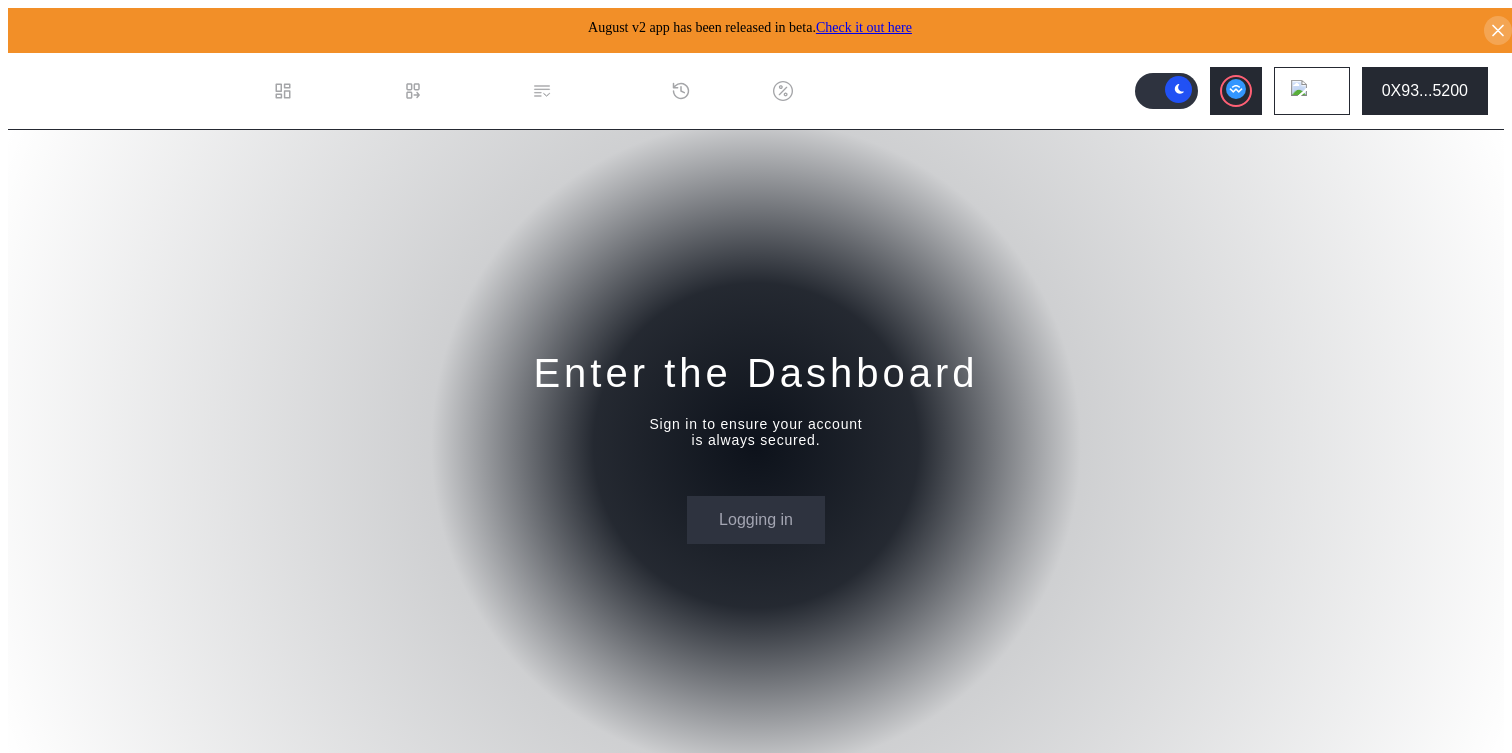 scroll, scrollTop: 0, scrollLeft: 0, axis: both 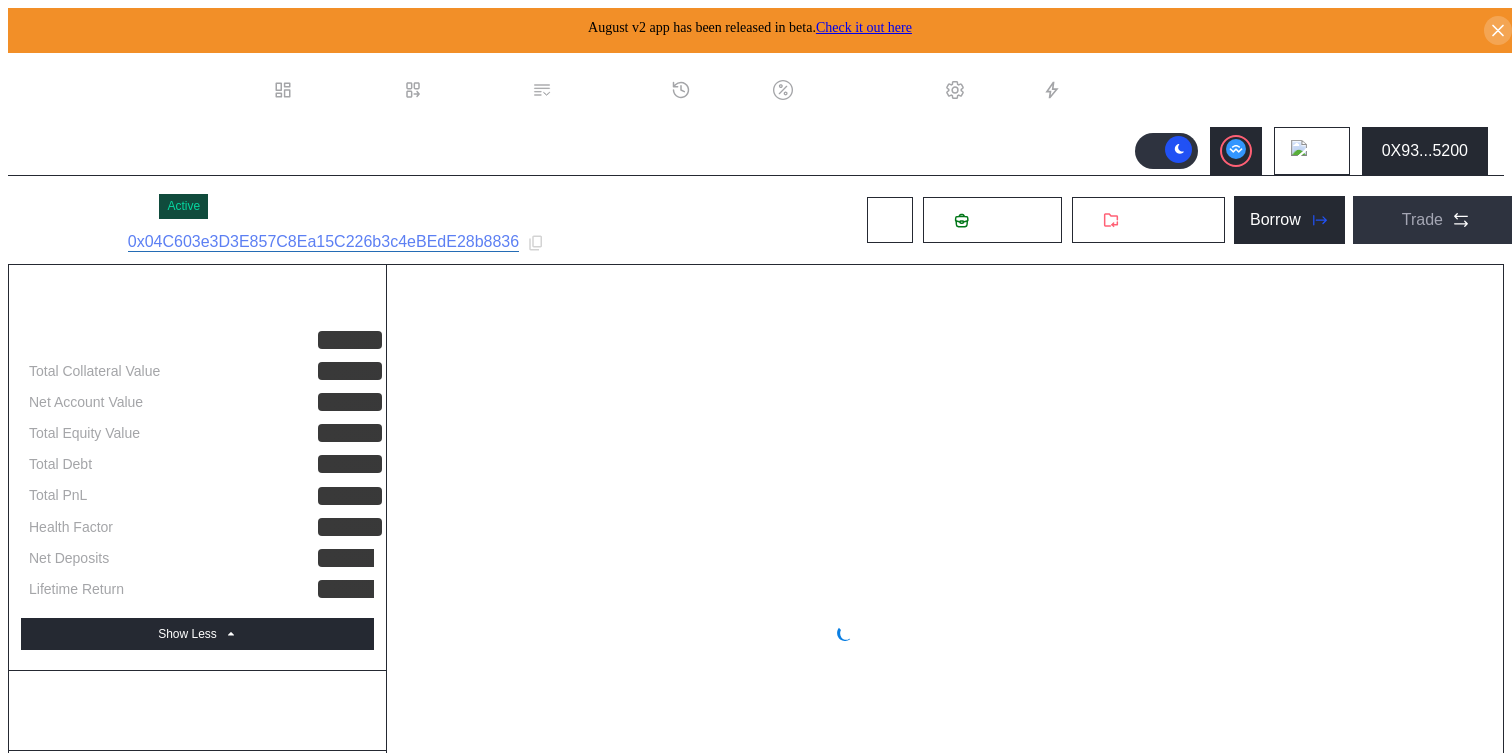 select on "*" 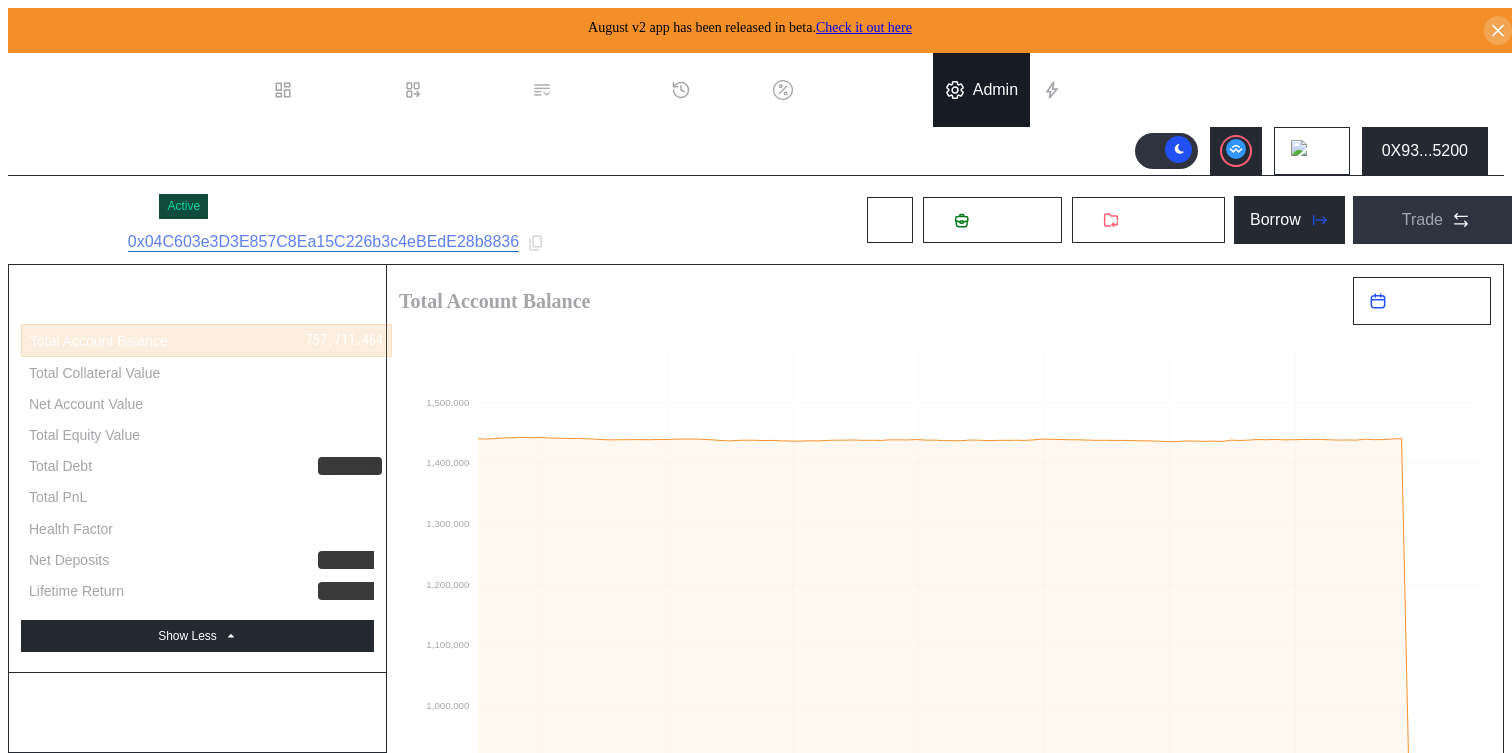 click on "Admin" at bounding box center (981, 90) 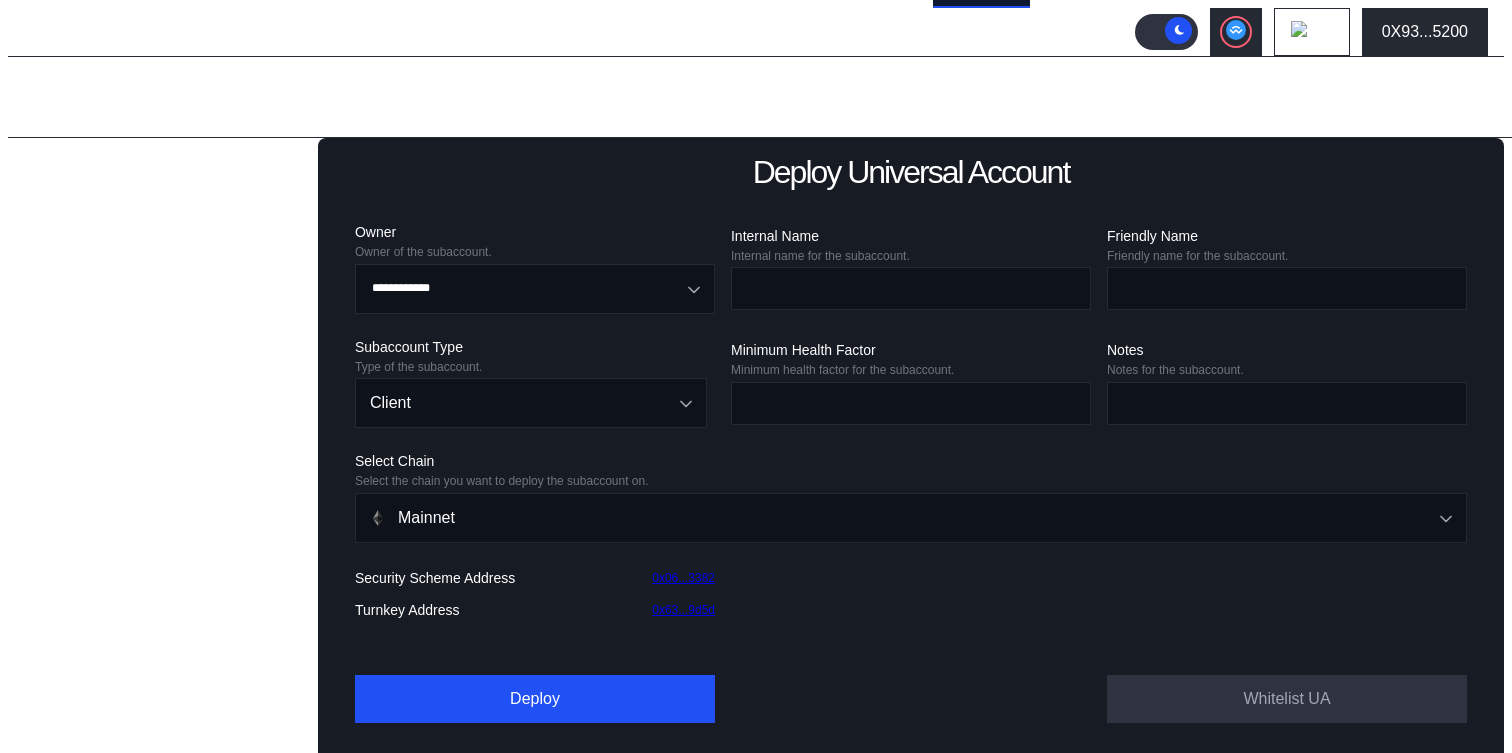 scroll, scrollTop: 127, scrollLeft: 0, axis: vertical 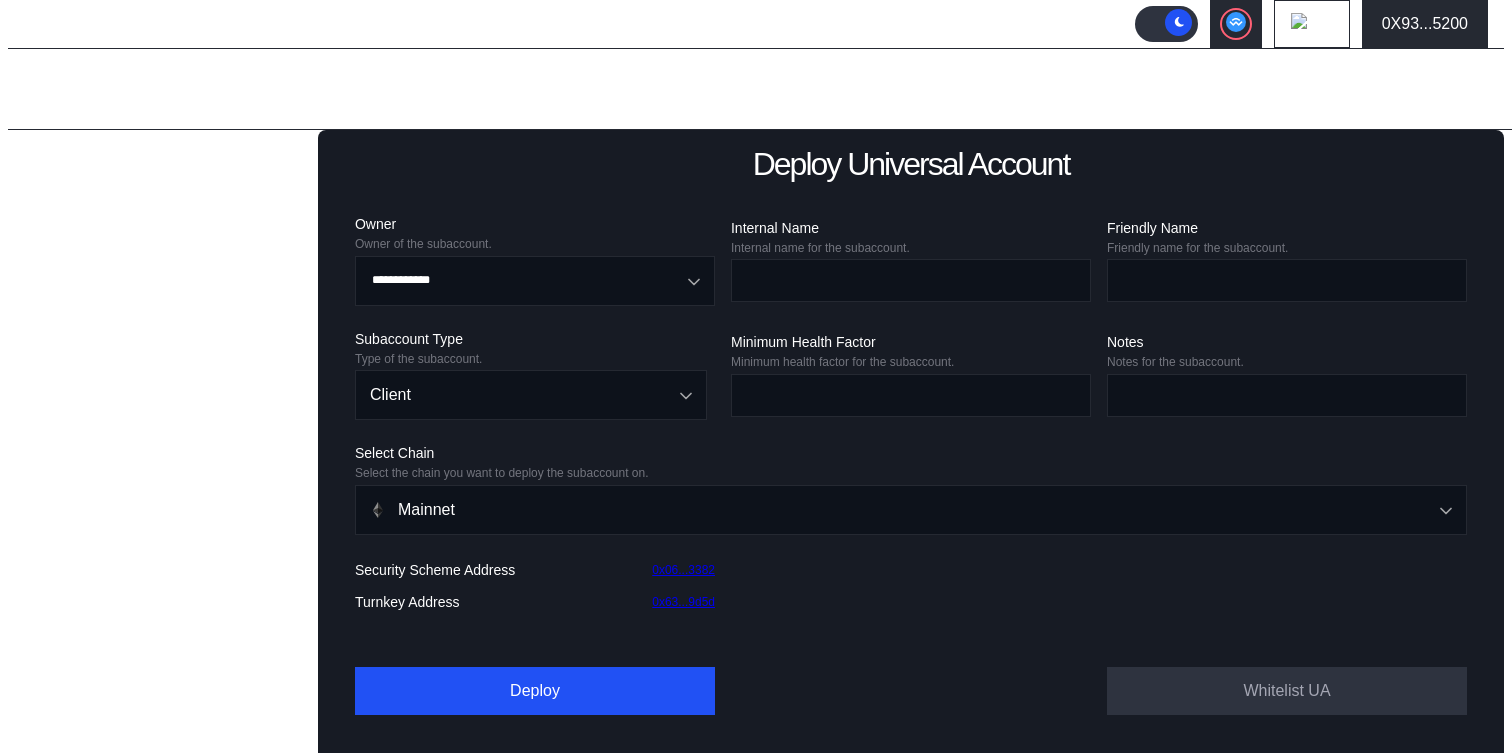 click on "Balance Collateral" at bounding box center [170, 503] 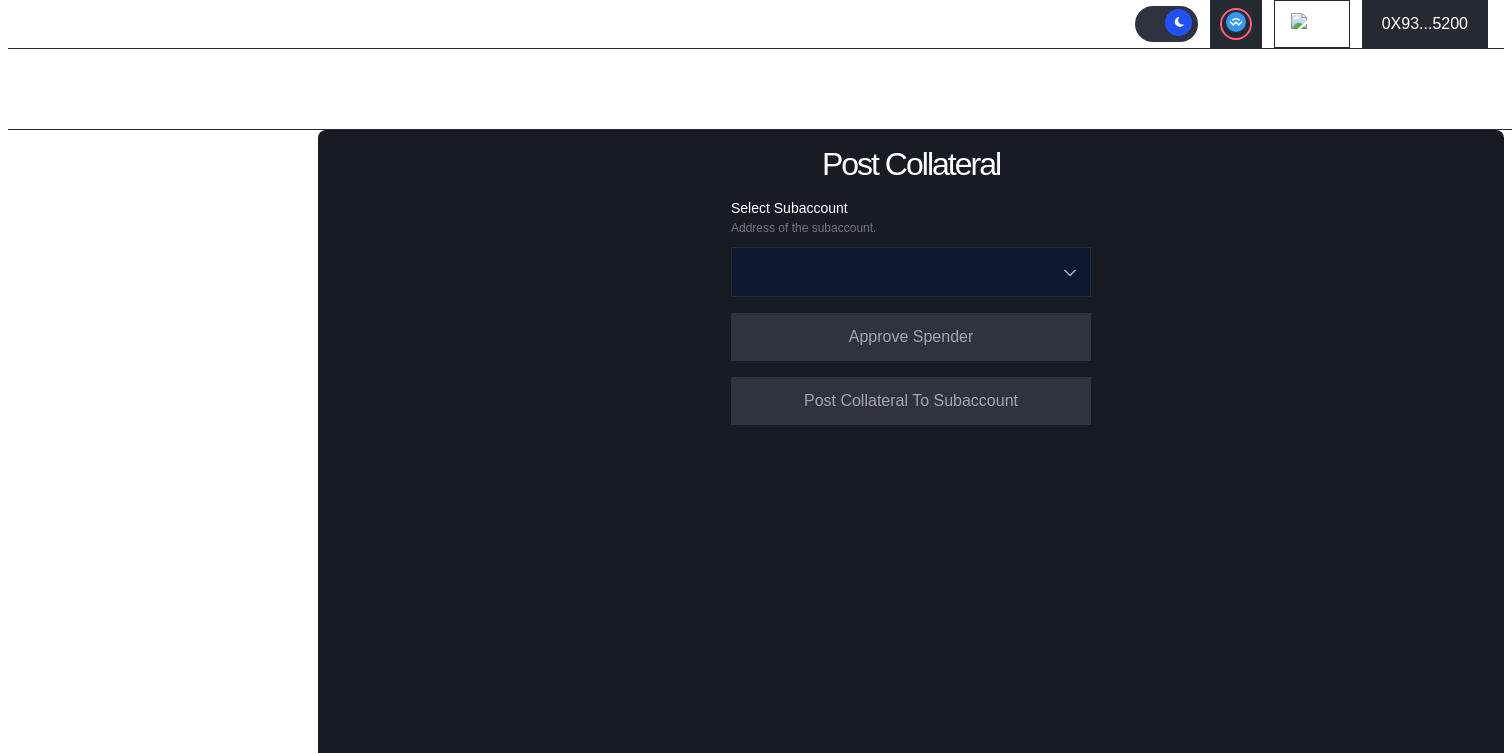 click at bounding box center [900, 272] 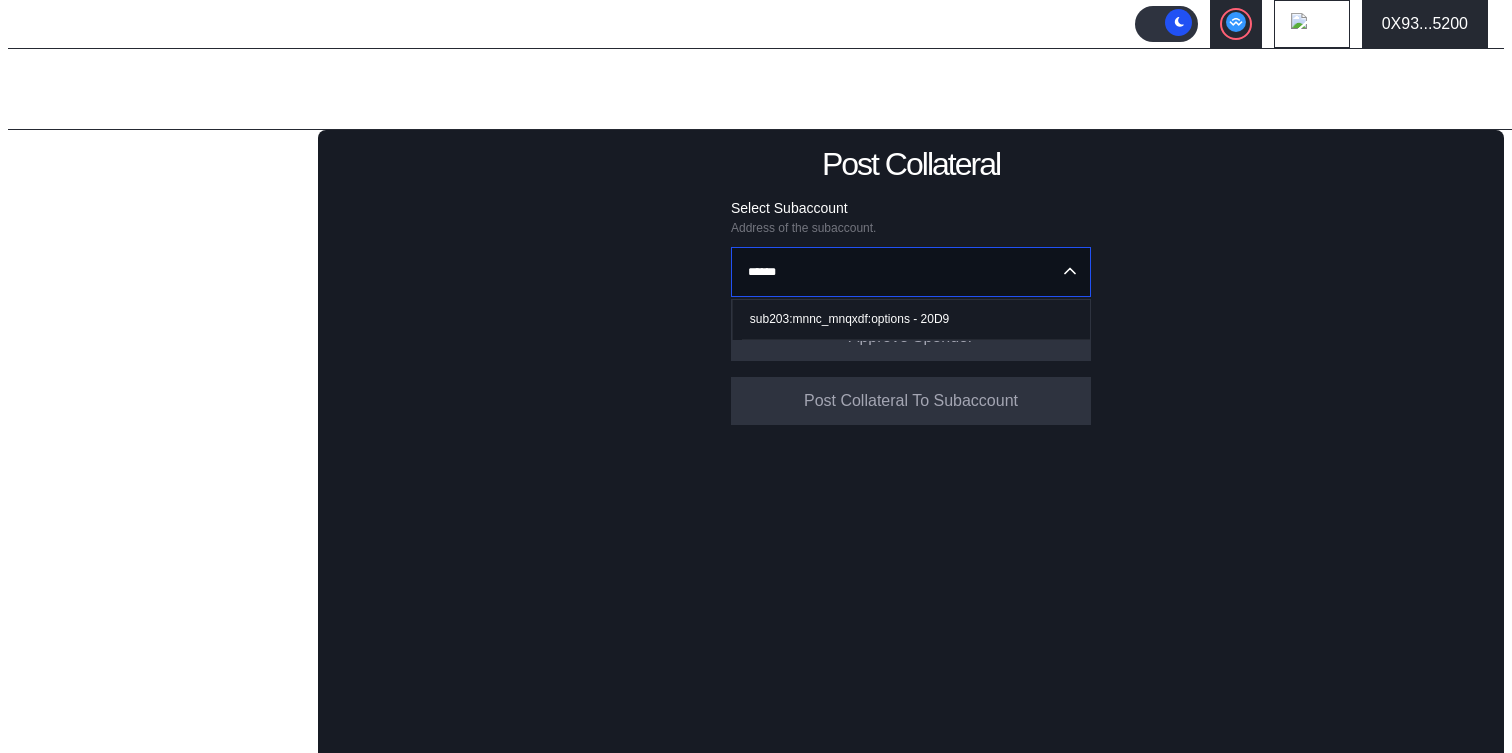 click on "sub203:mnnc_mnqxdf:options - 20D9" at bounding box center (916, 319) 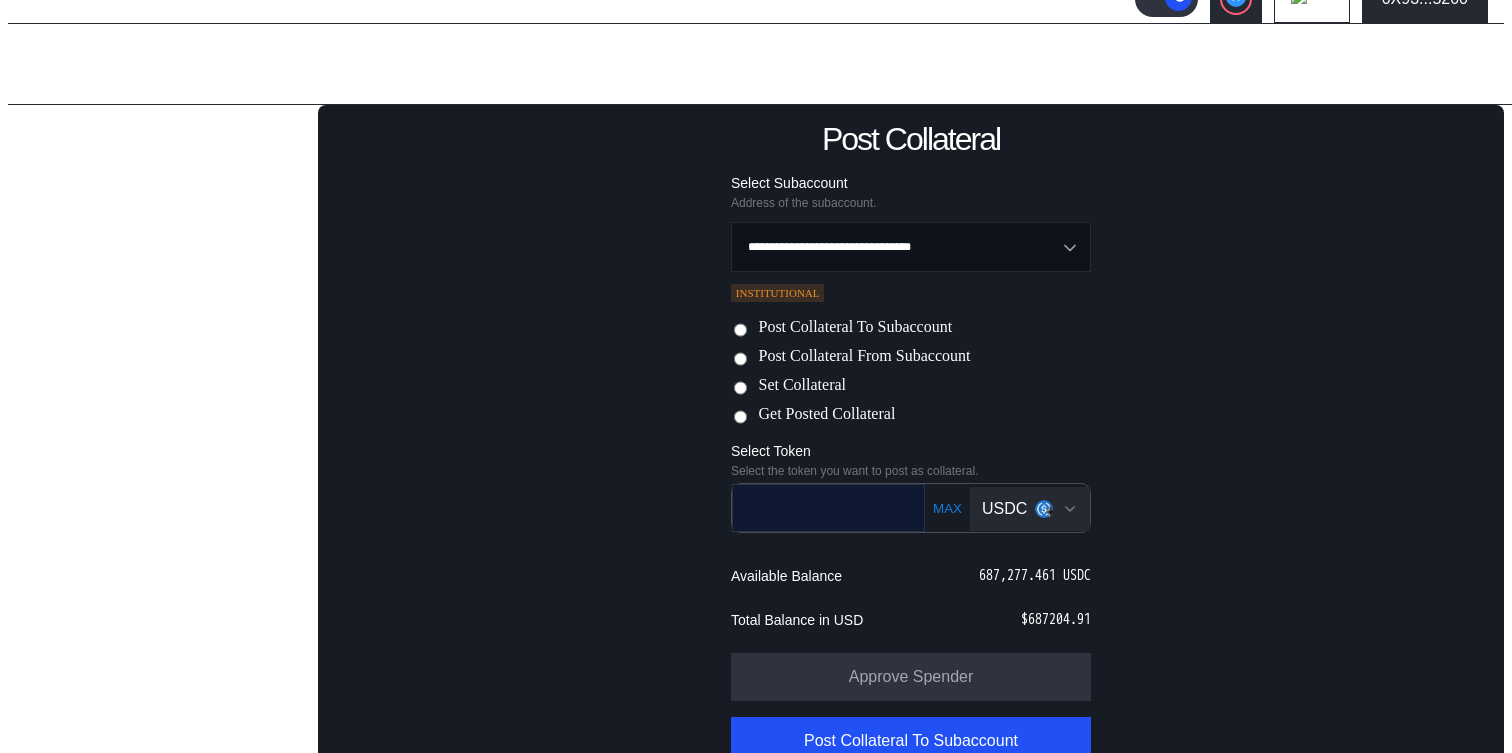 scroll, scrollTop: 157, scrollLeft: 0, axis: vertical 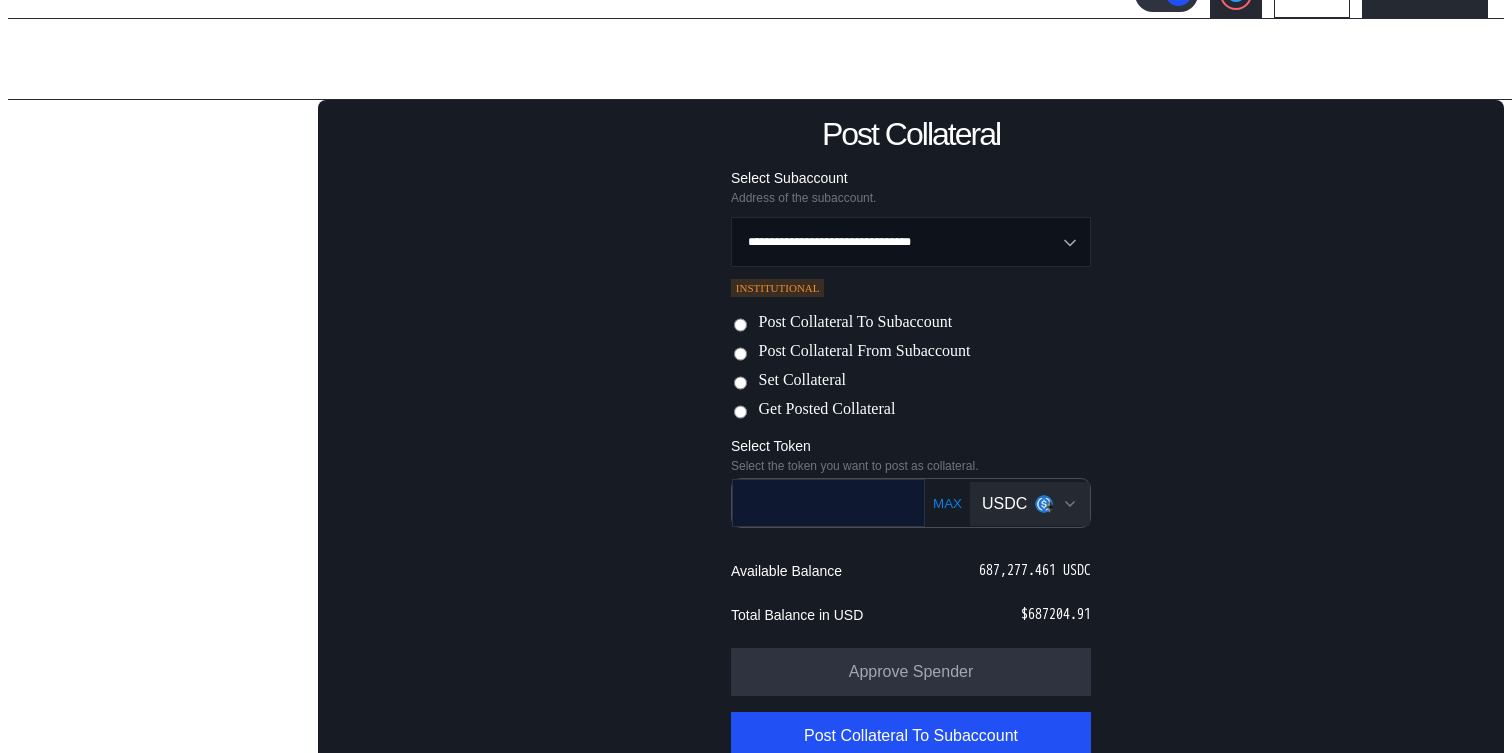 click at bounding box center [814, 502] 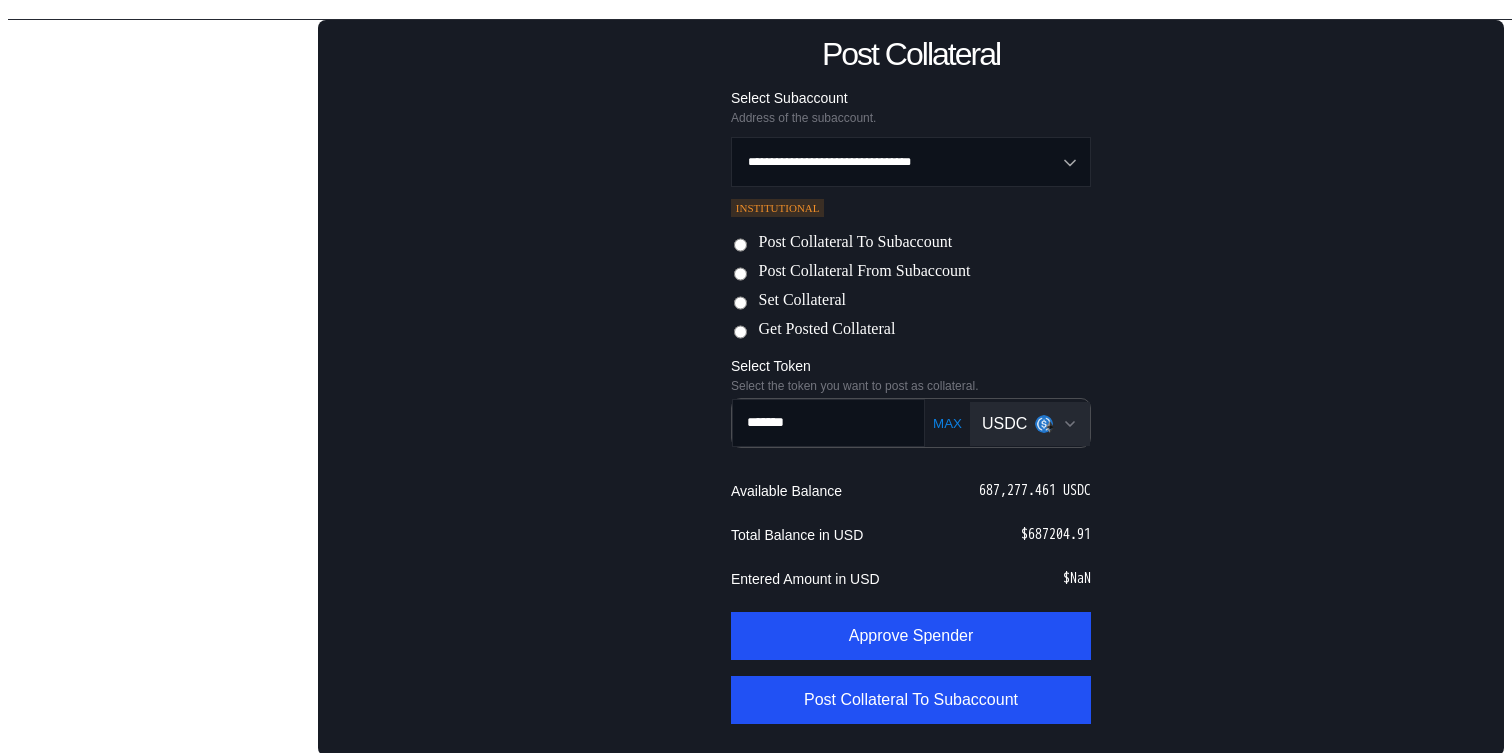 scroll, scrollTop: 239, scrollLeft: 0, axis: vertical 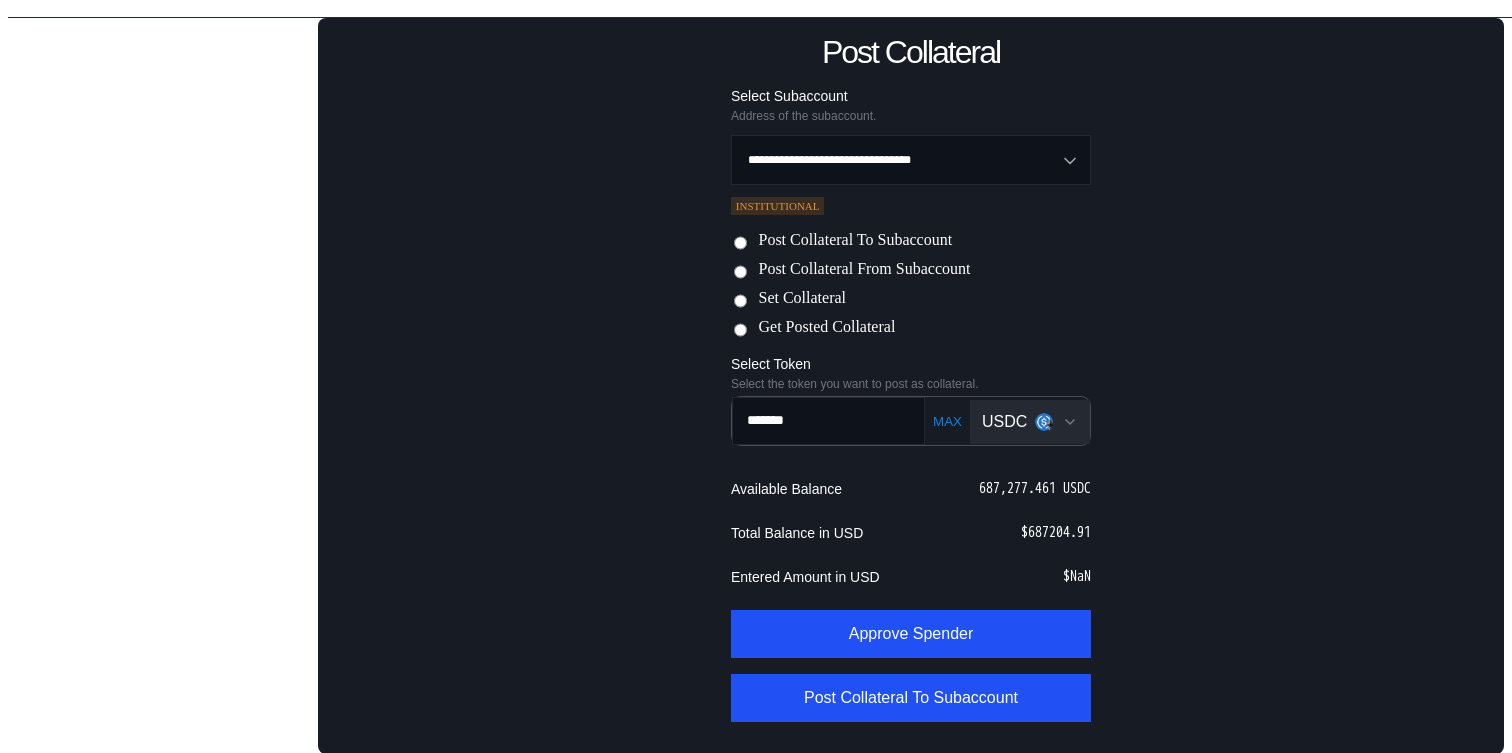 type on "*******" 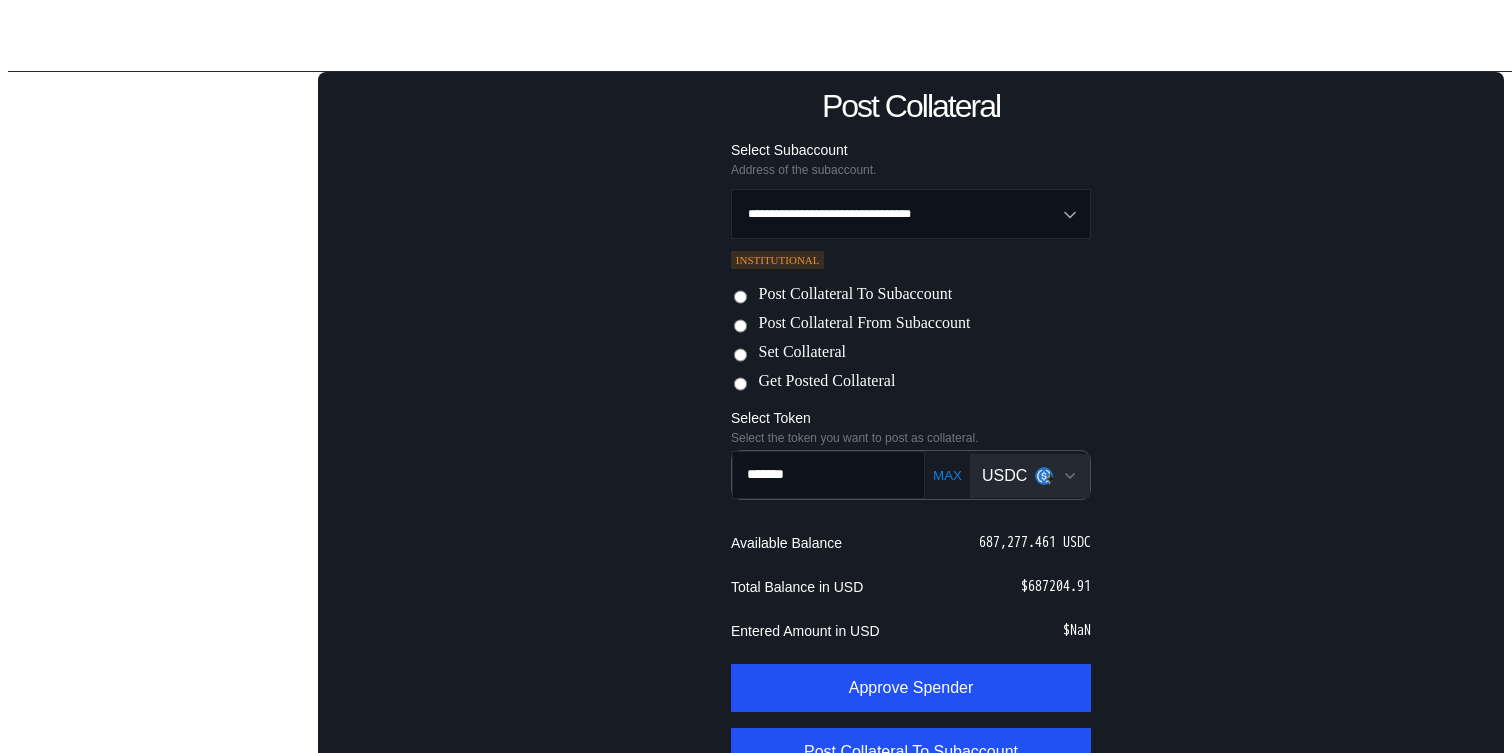 scroll, scrollTop: 213, scrollLeft: 0, axis: vertical 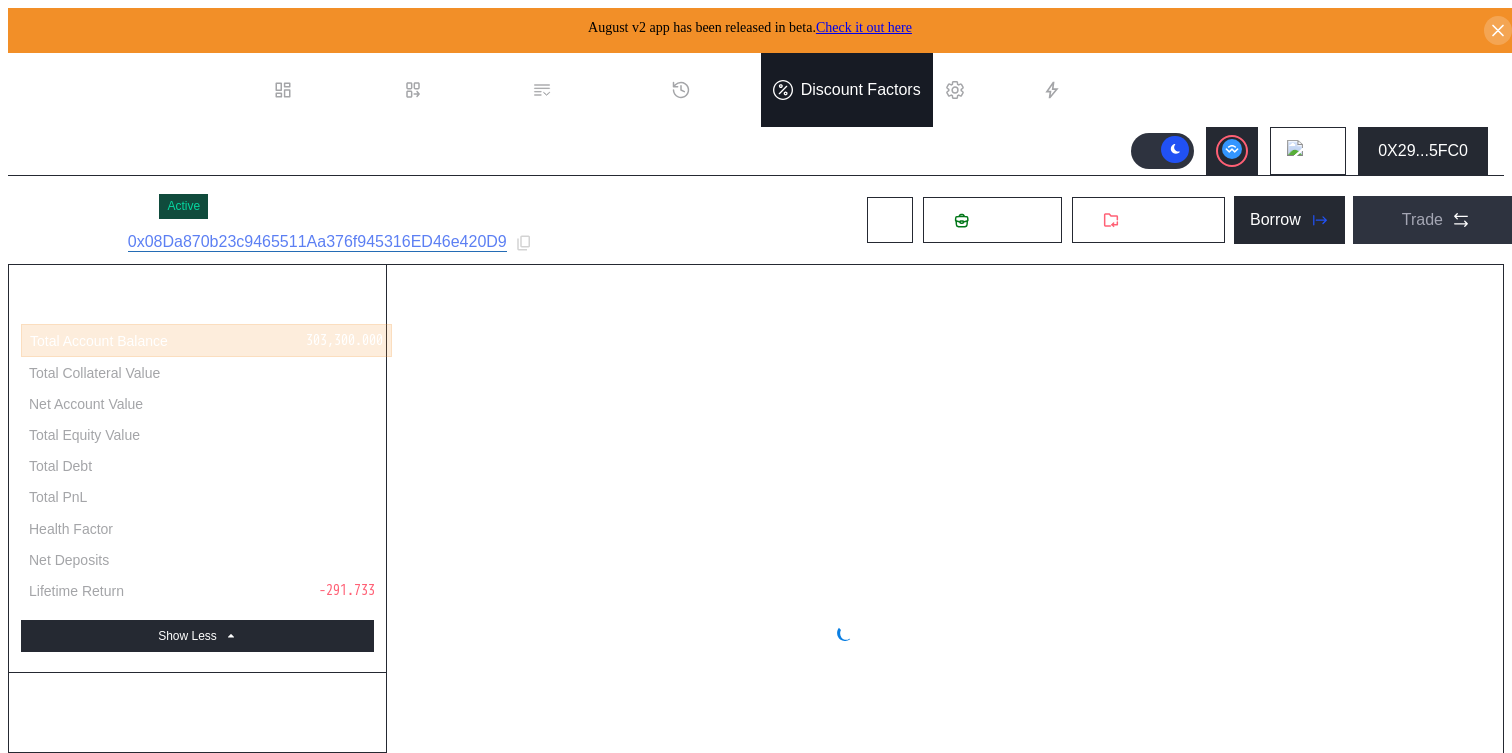 select on "*" 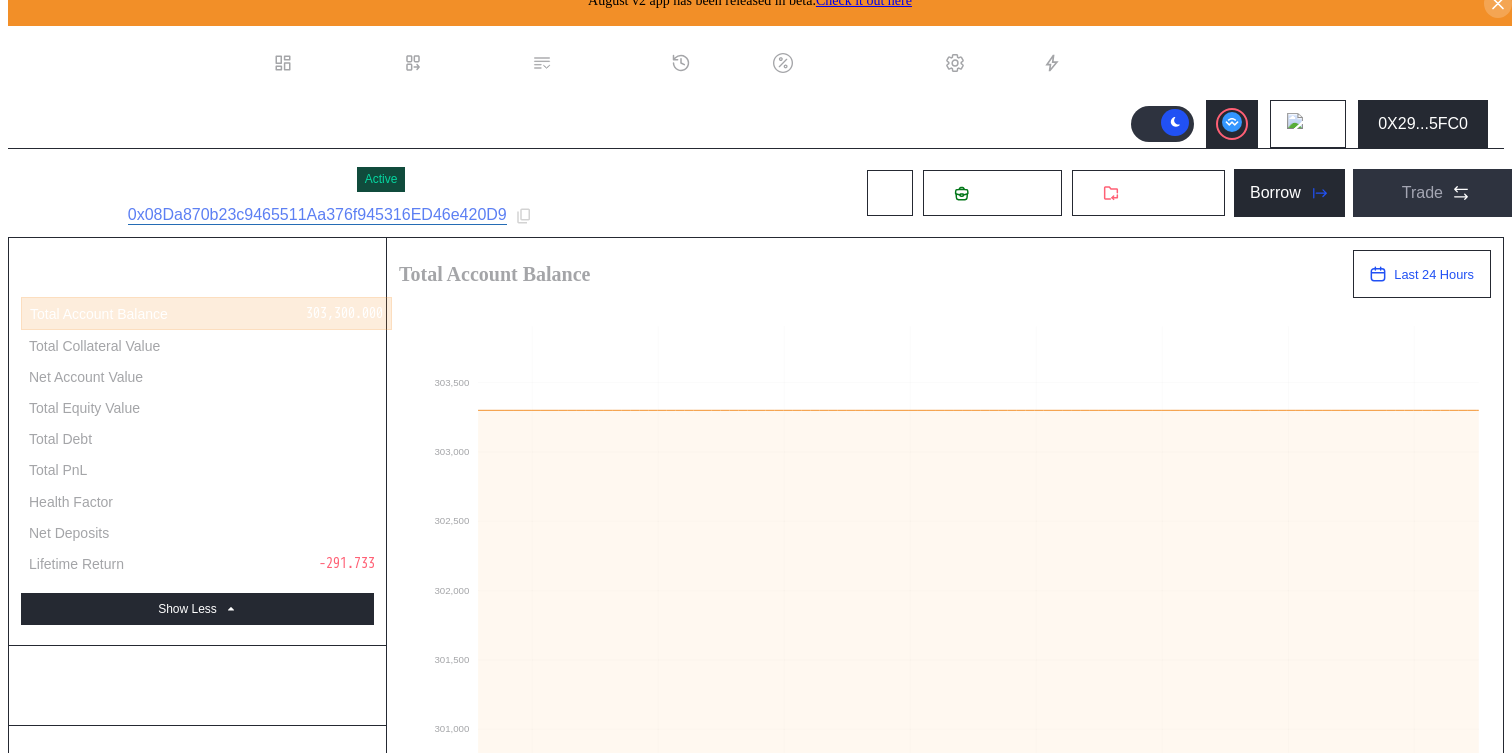 scroll, scrollTop: 0, scrollLeft: 0, axis: both 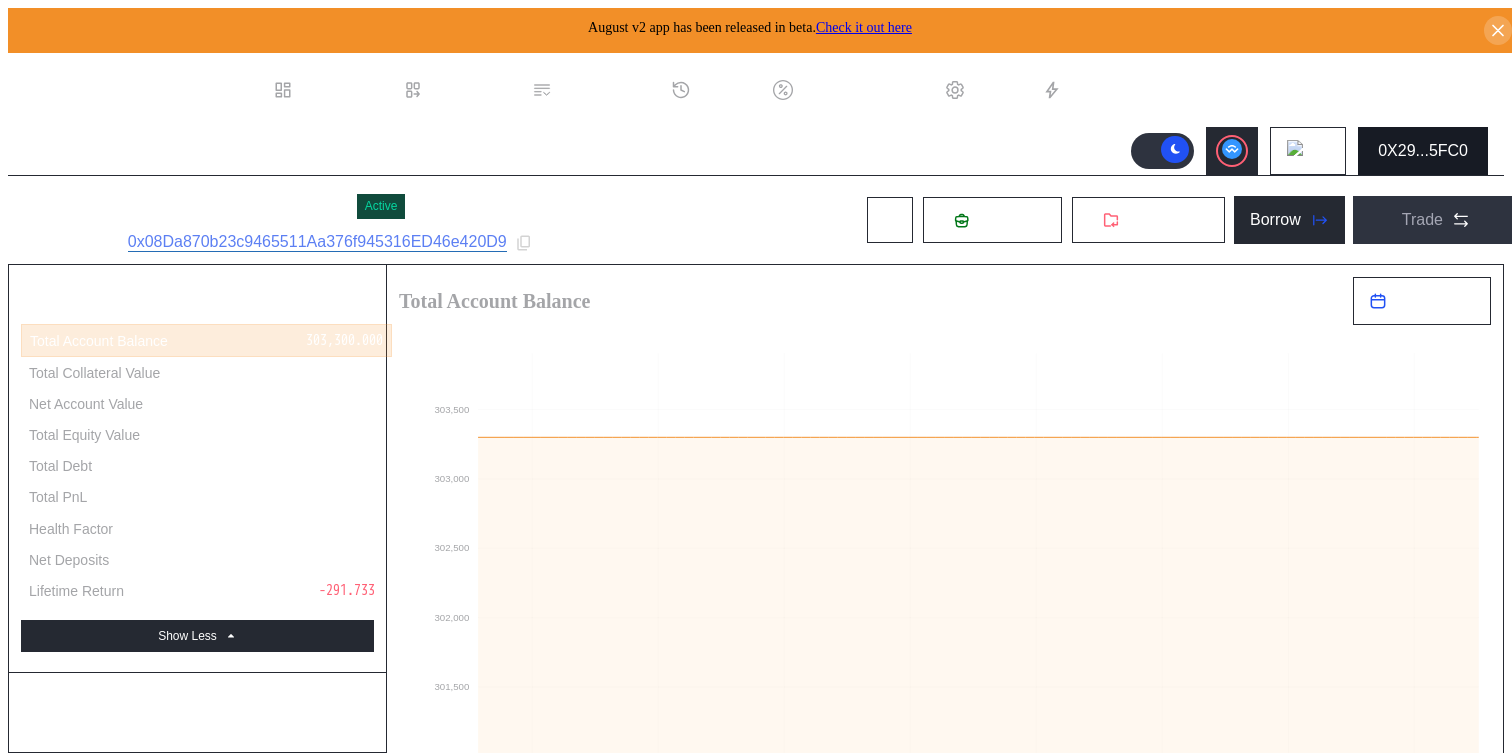 click on "0X29...5FC0" at bounding box center (1423, 151) 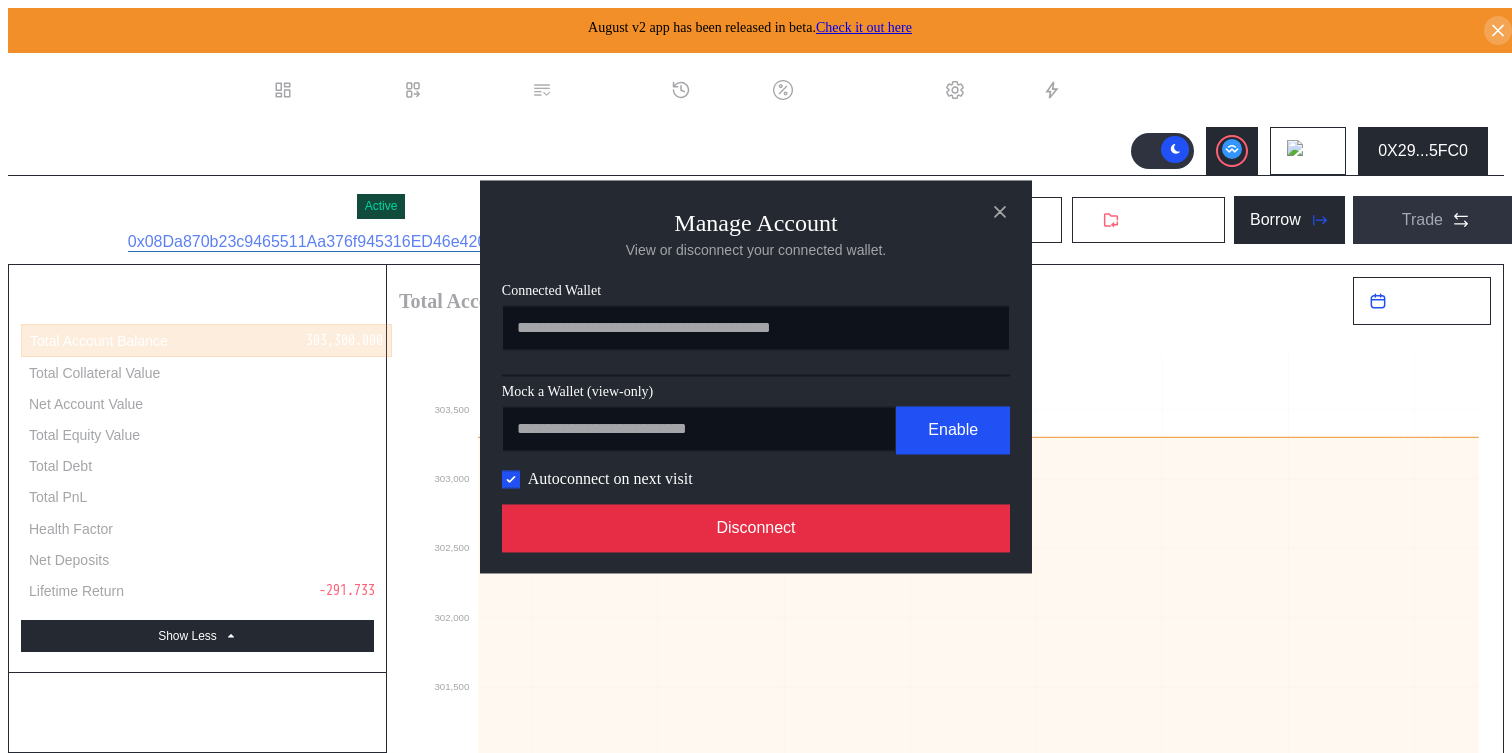 click on "Disconnect" at bounding box center [756, 528] 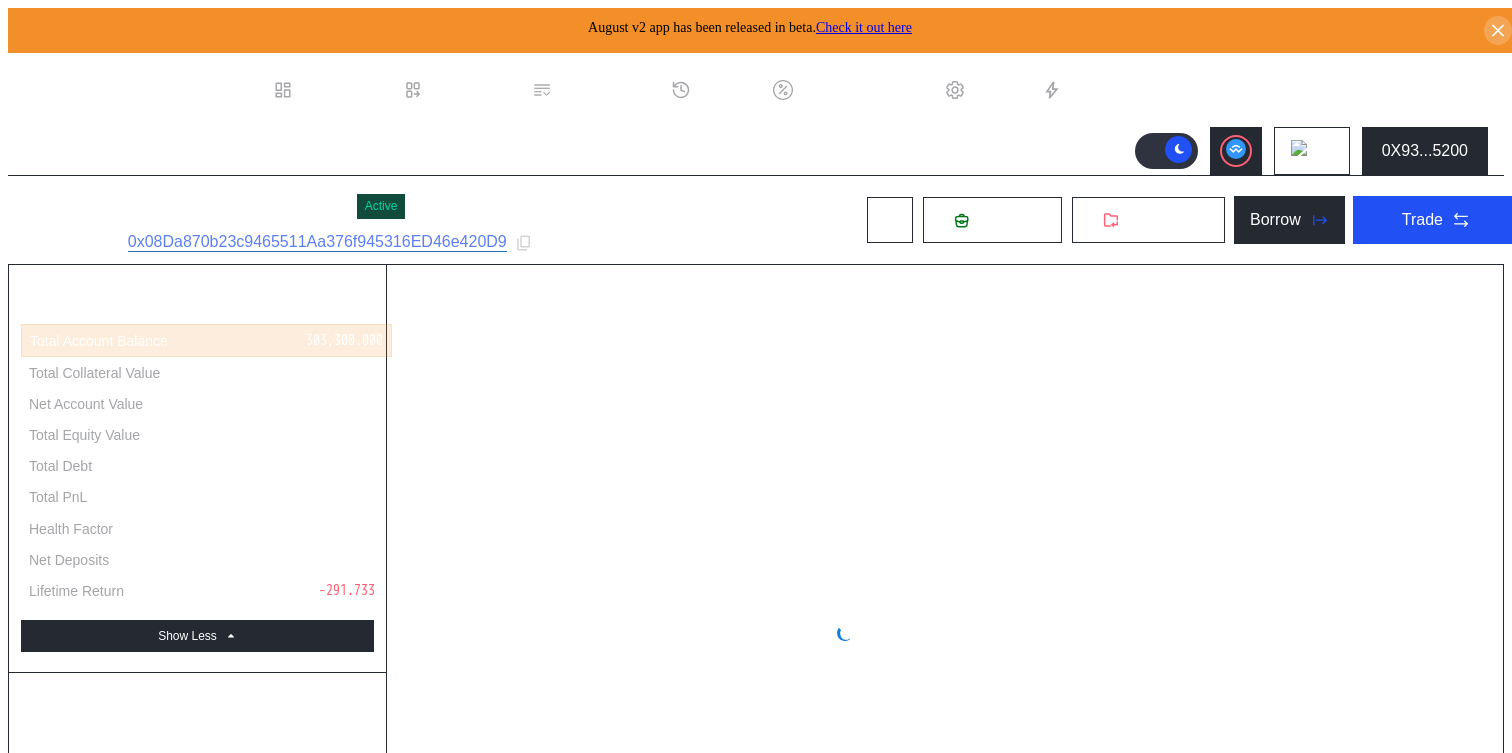 select on "*" 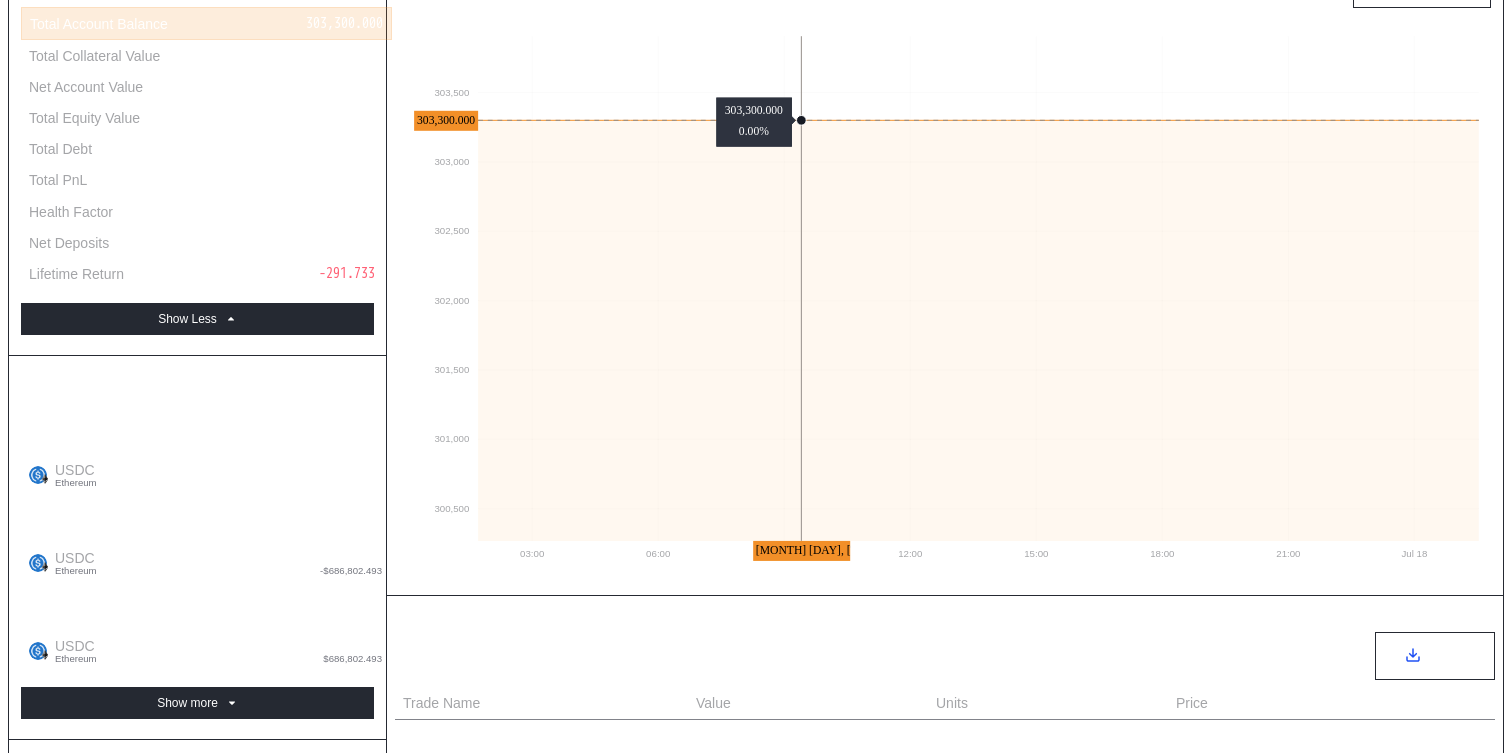scroll, scrollTop: 529, scrollLeft: 0, axis: vertical 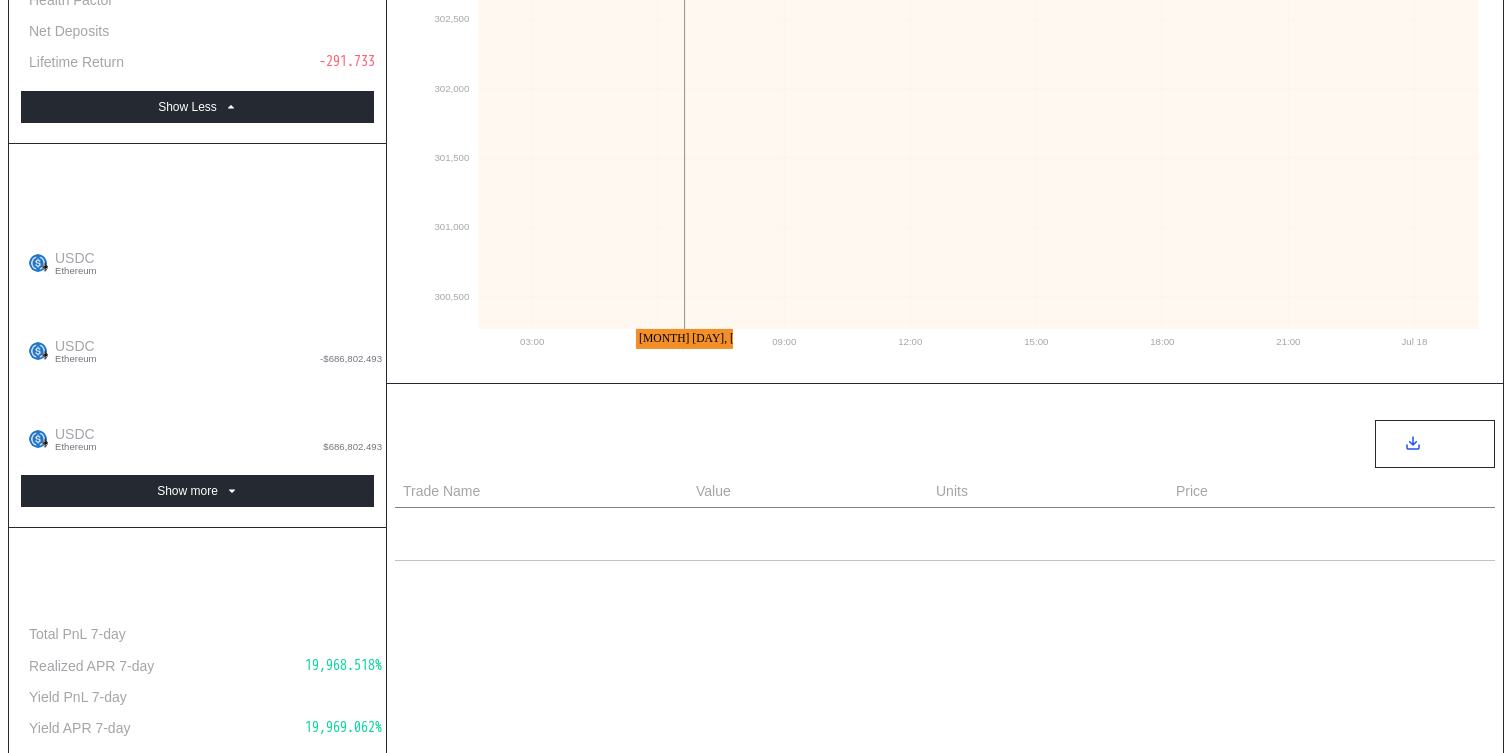 type 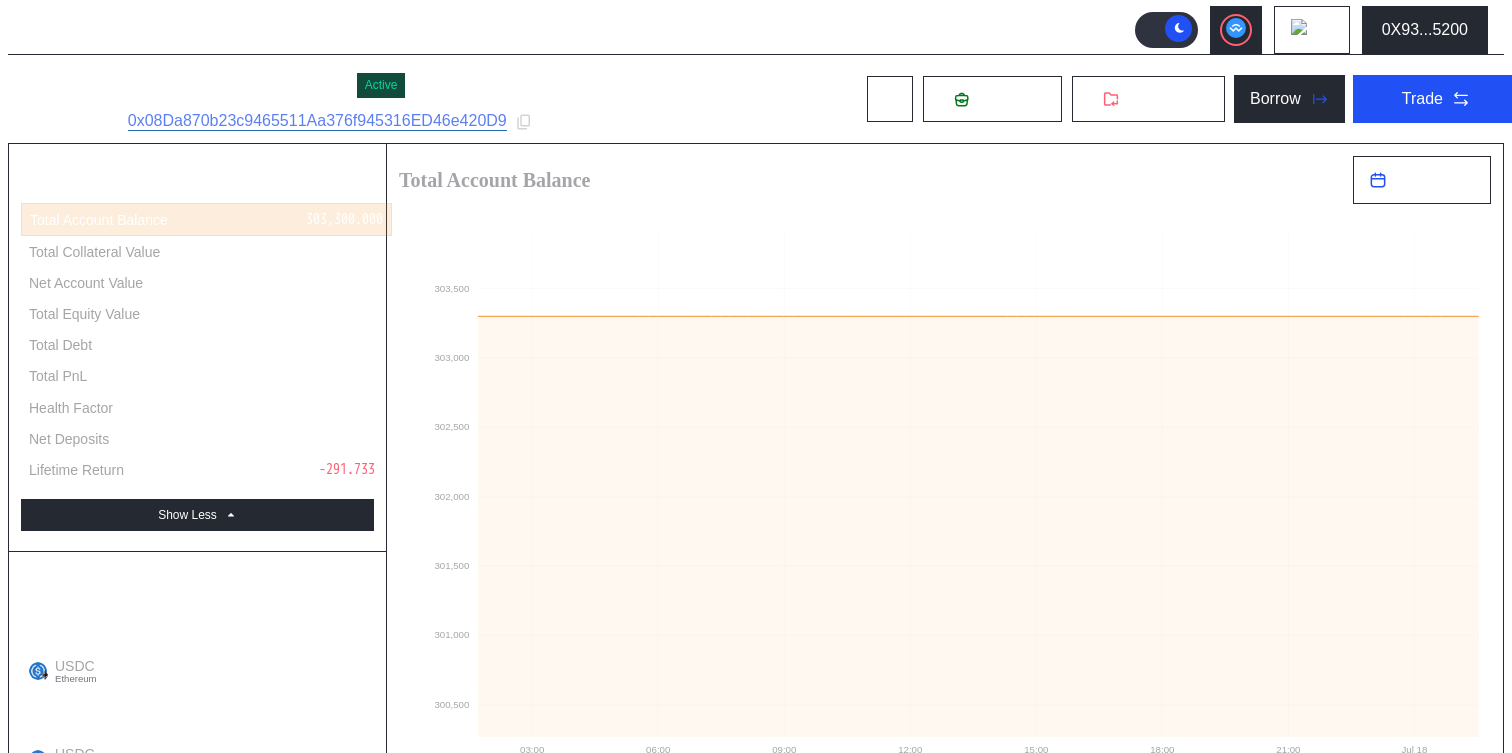 scroll, scrollTop: 0, scrollLeft: 0, axis: both 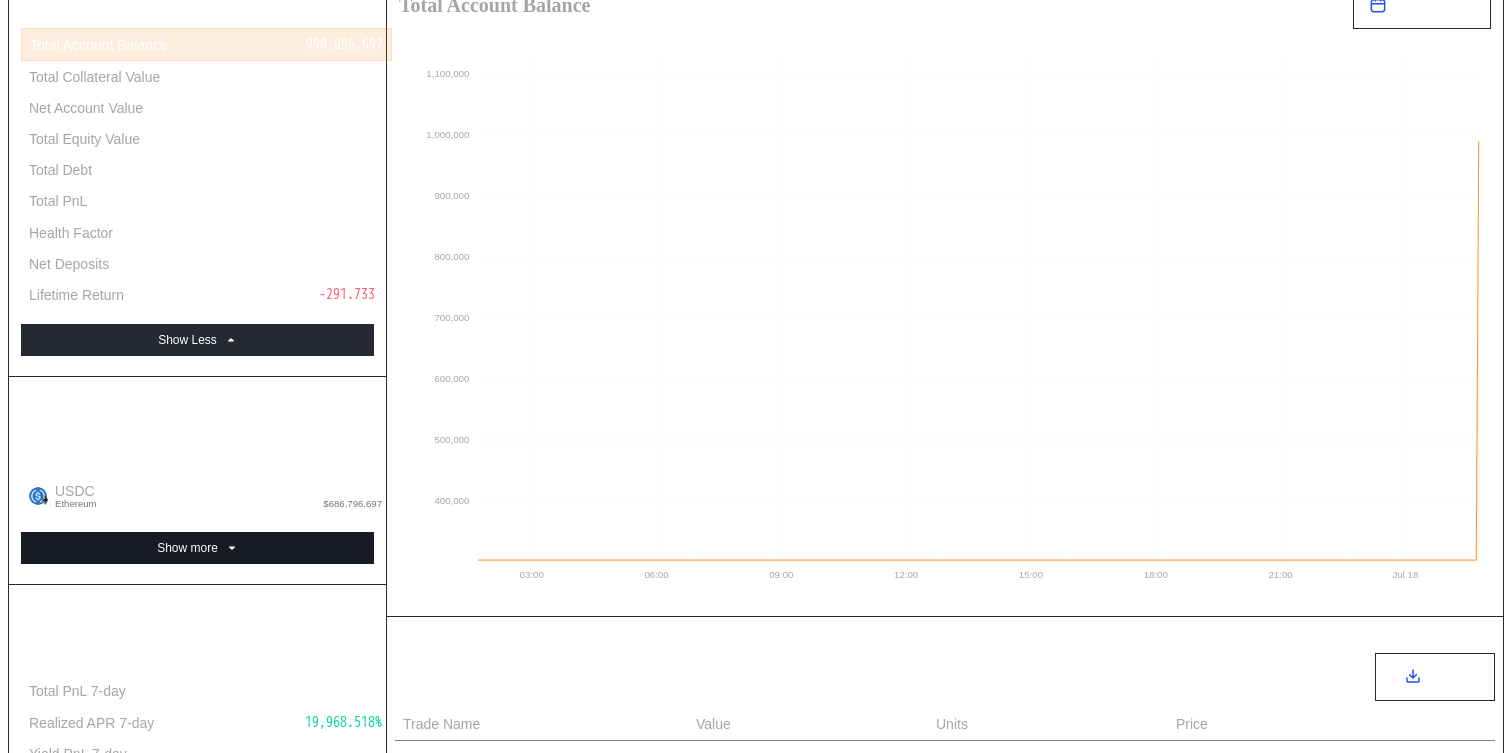 click on "Show more" at bounding box center [197, 548] 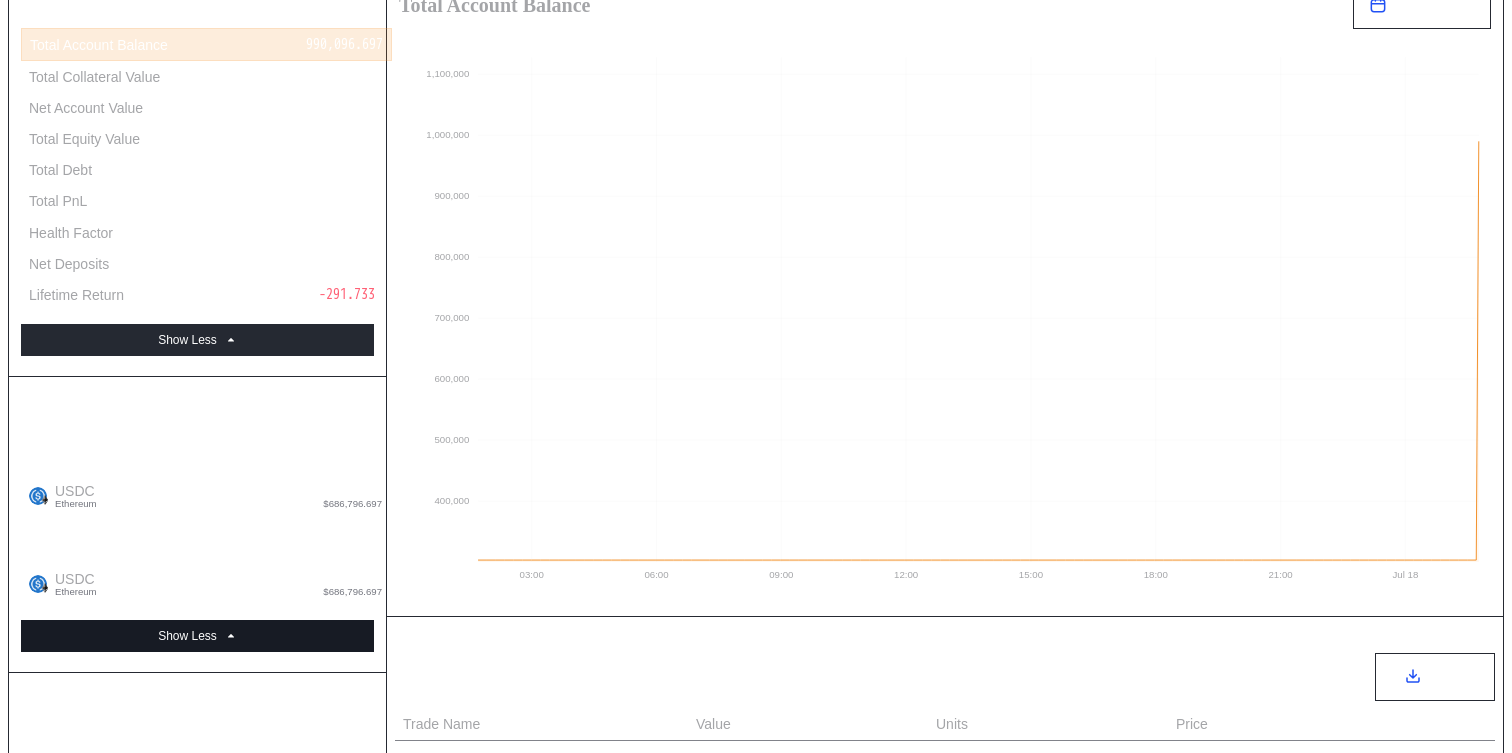scroll, scrollTop: 0, scrollLeft: 0, axis: both 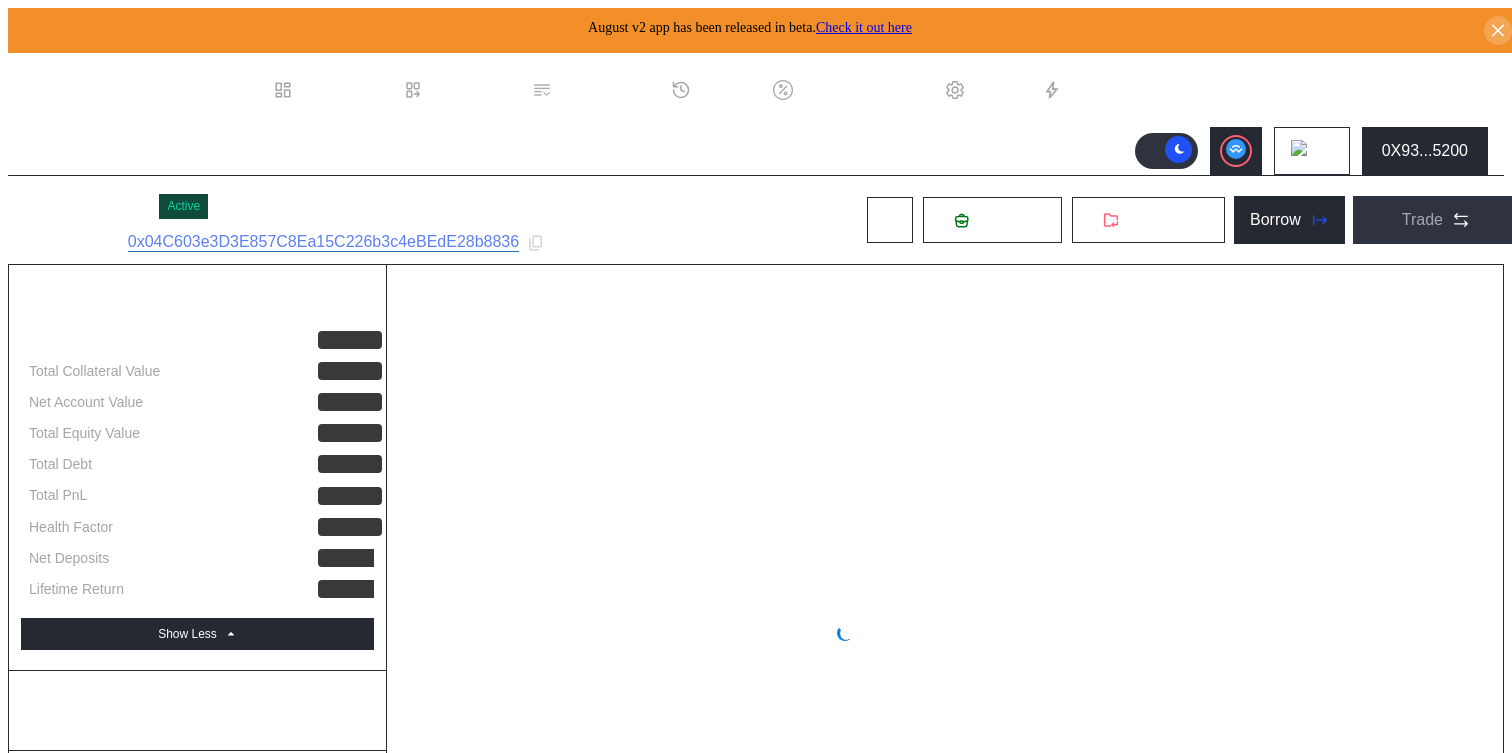 select on "*" 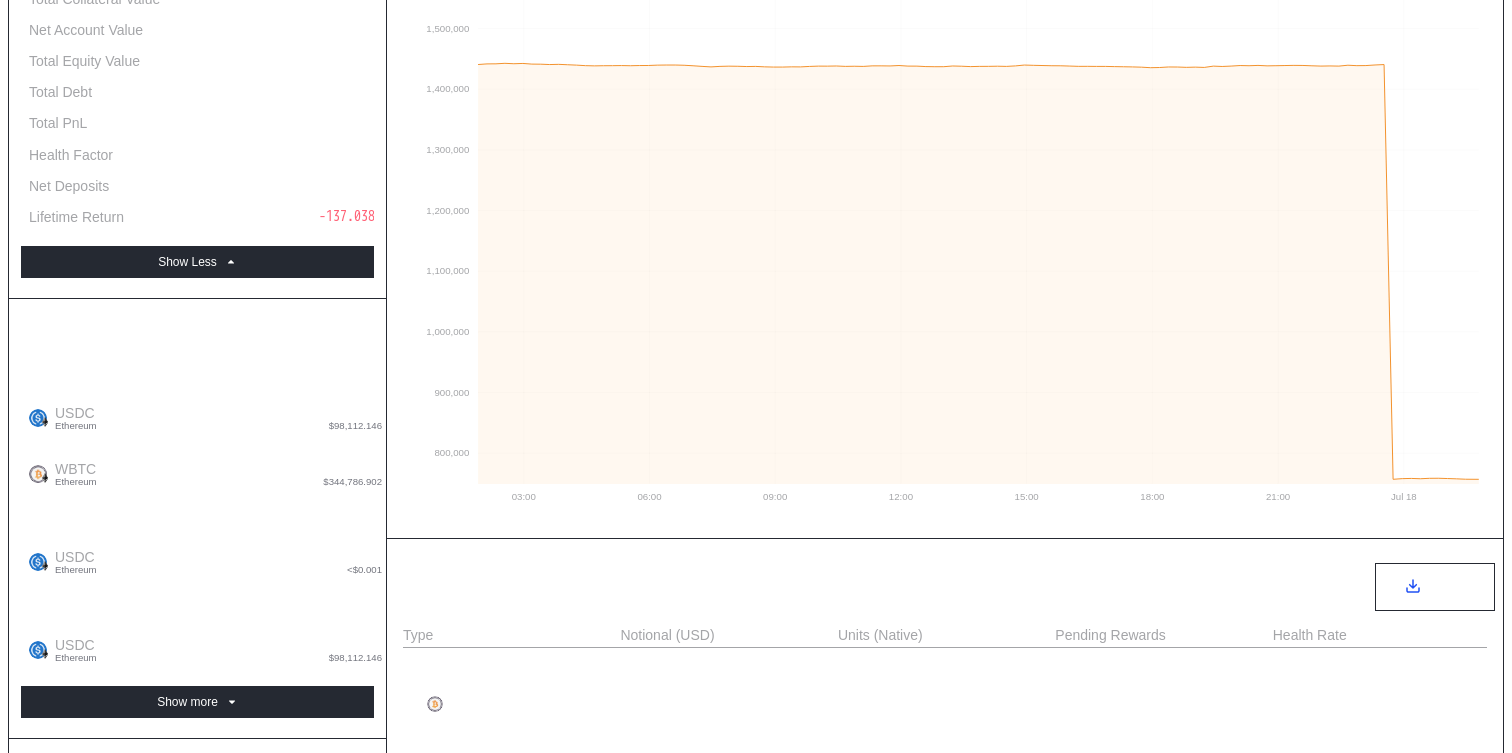 scroll, scrollTop: 381, scrollLeft: 0, axis: vertical 